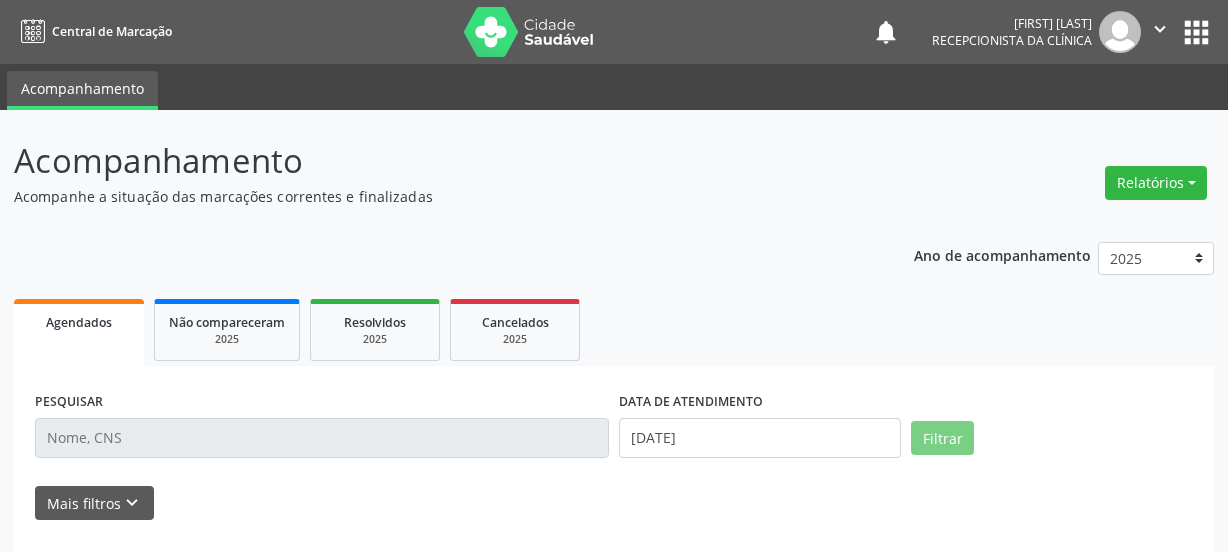 scroll, scrollTop: 0, scrollLeft: 0, axis: both 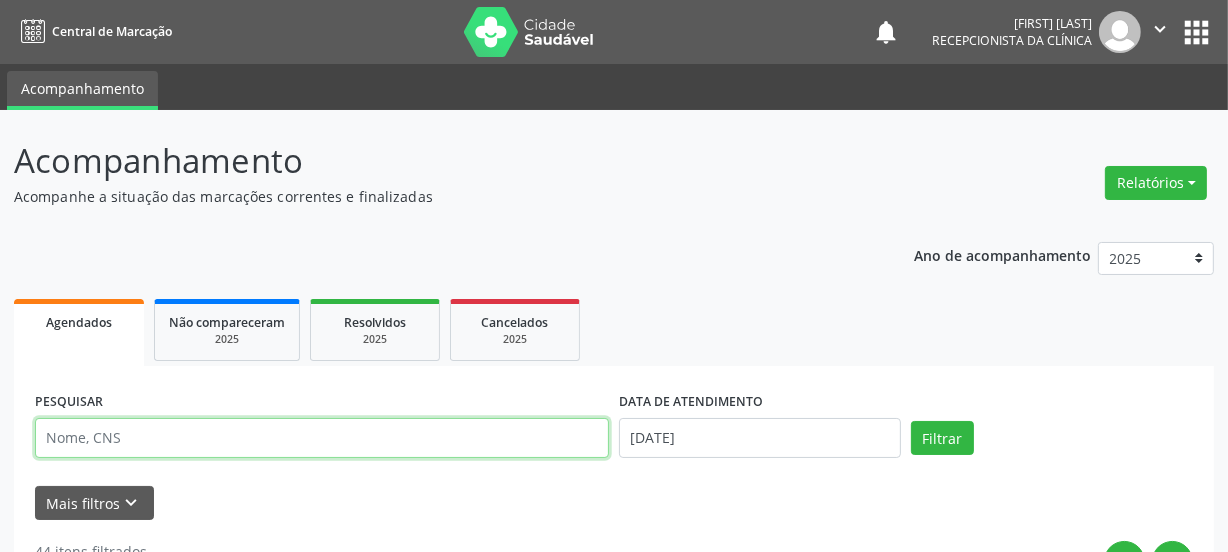 click at bounding box center [322, 438] 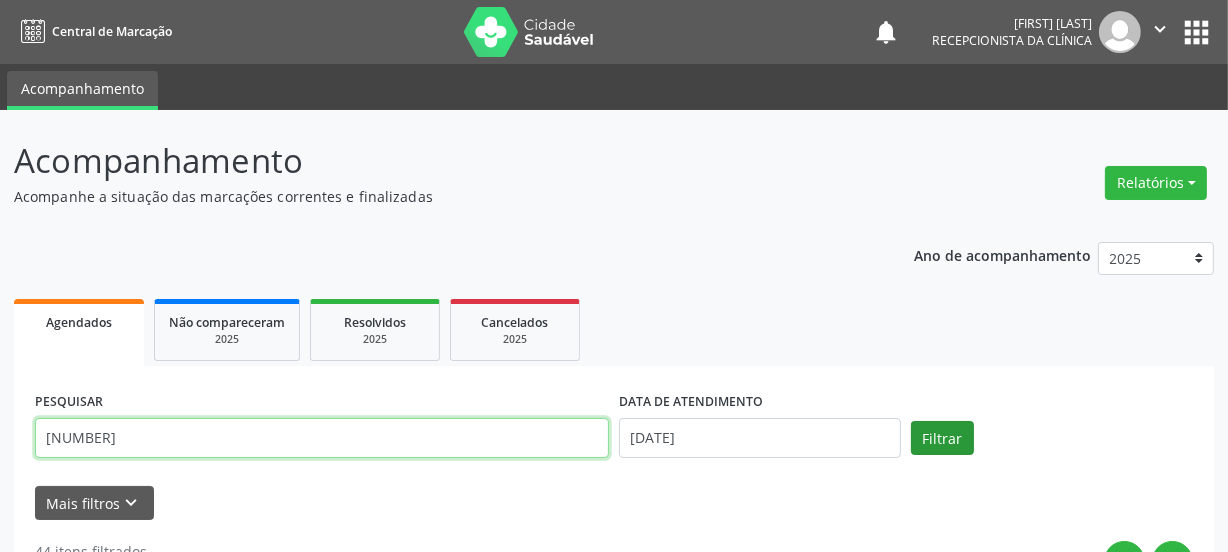 type on "[NUMBER]" 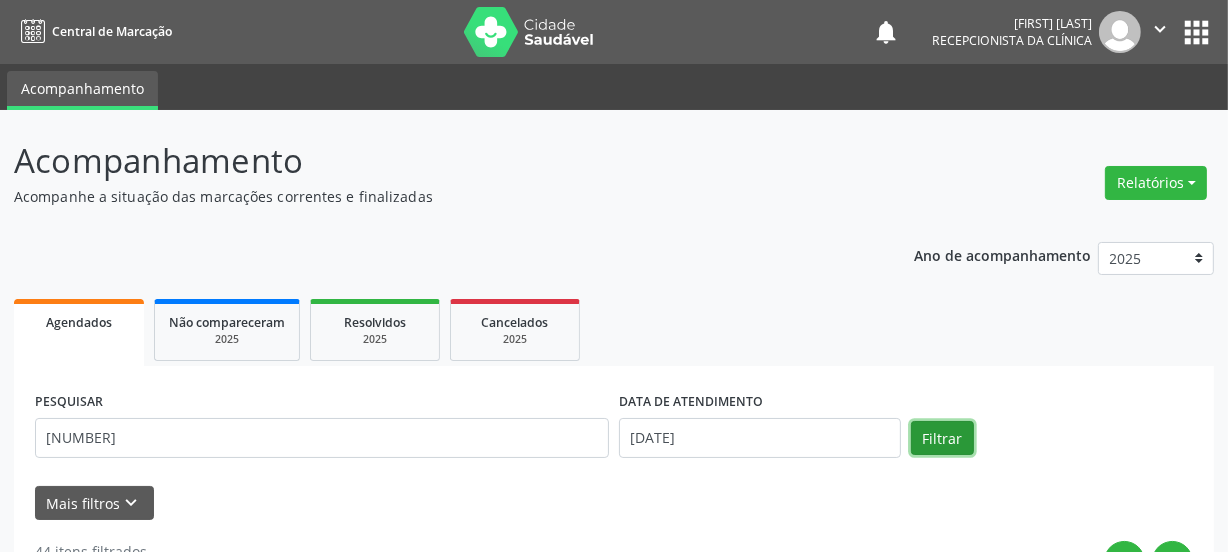click on "Filtrar" at bounding box center (942, 438) 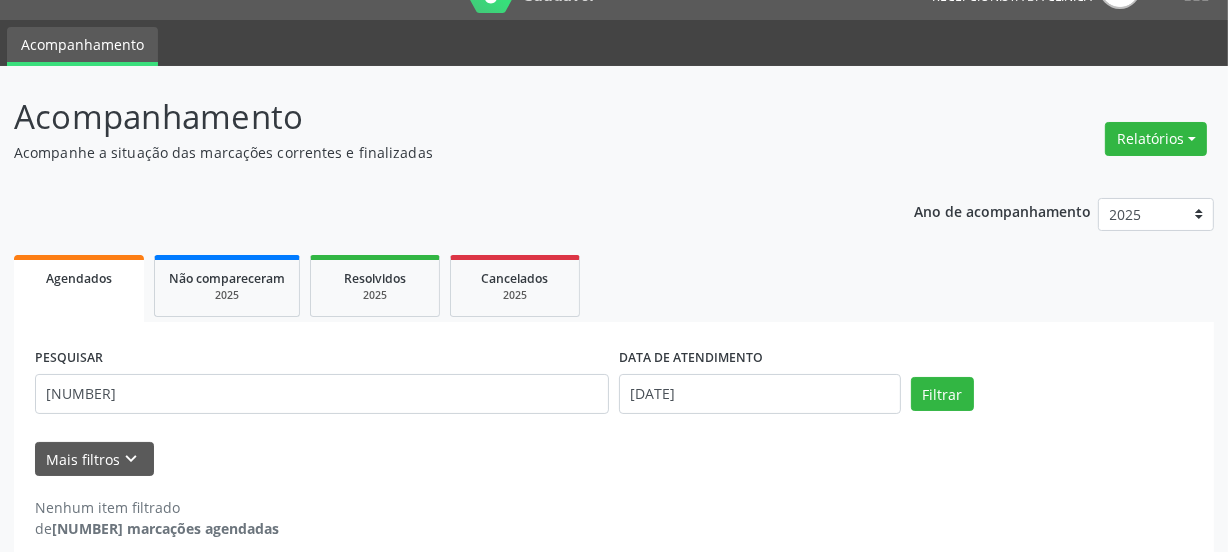 scroll, scrollTop: 65, scrollLeft: 0, axis: vertical 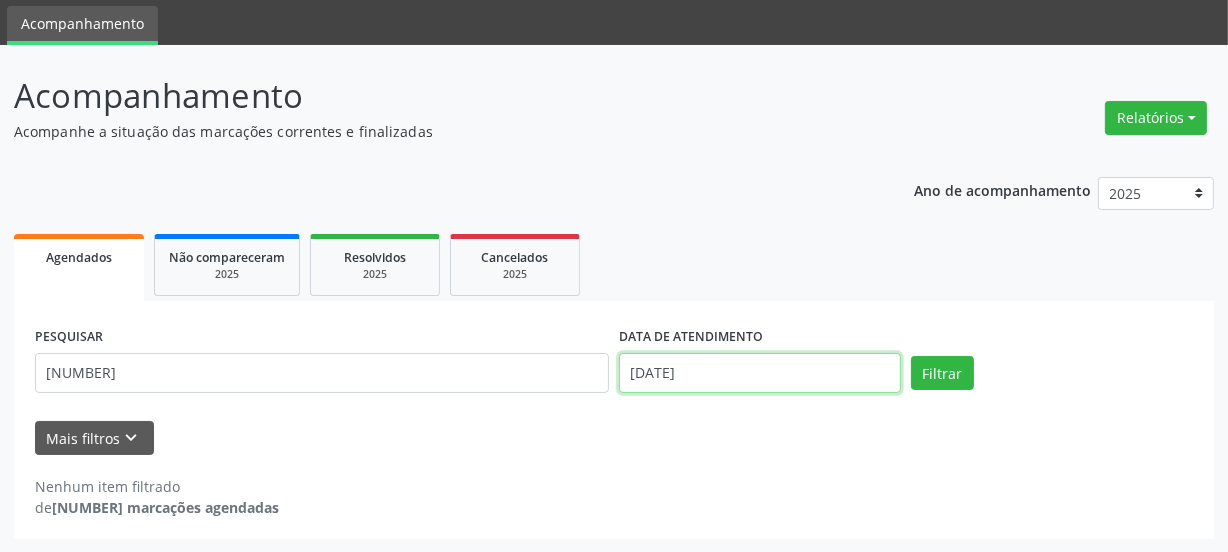 click on "[DATE]" at bounding box center [760, 373] 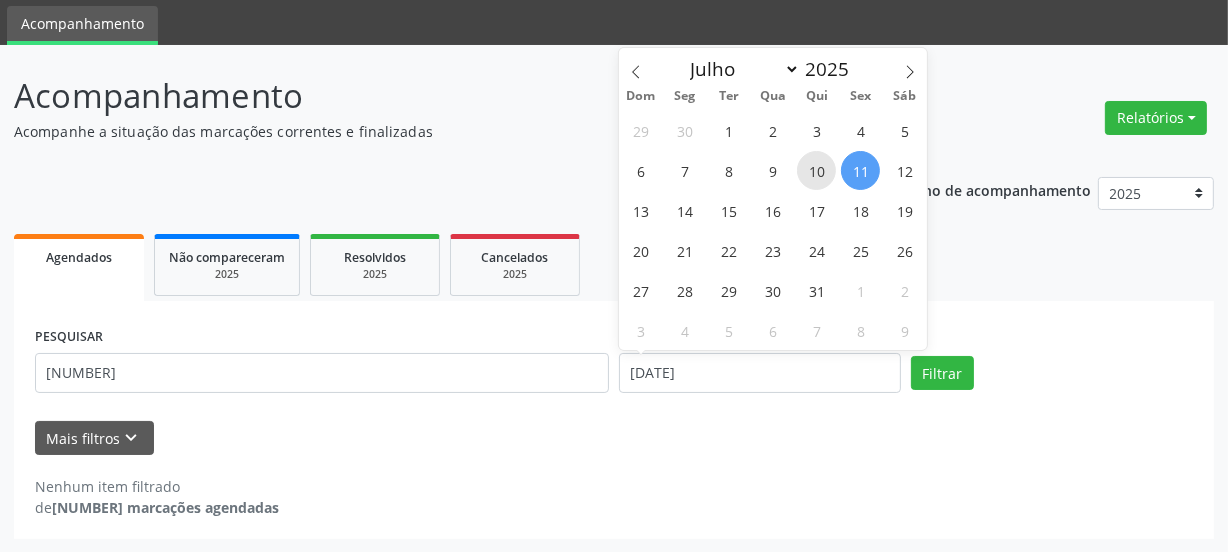click on "10" at bounding box center (816, 170) 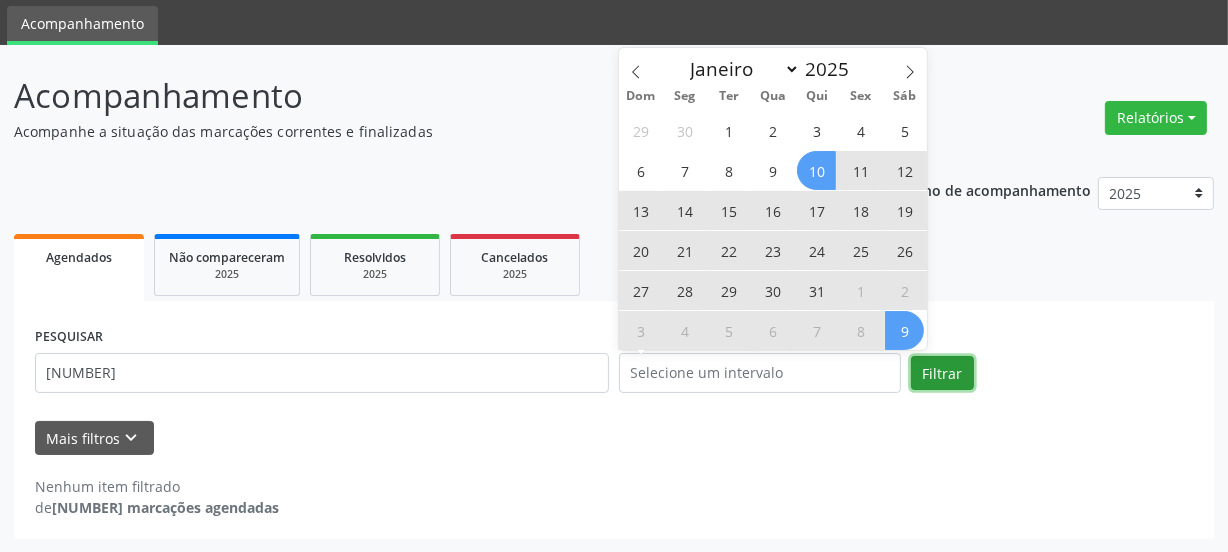 click on "Filtrar" at bounding box center [942, 373] 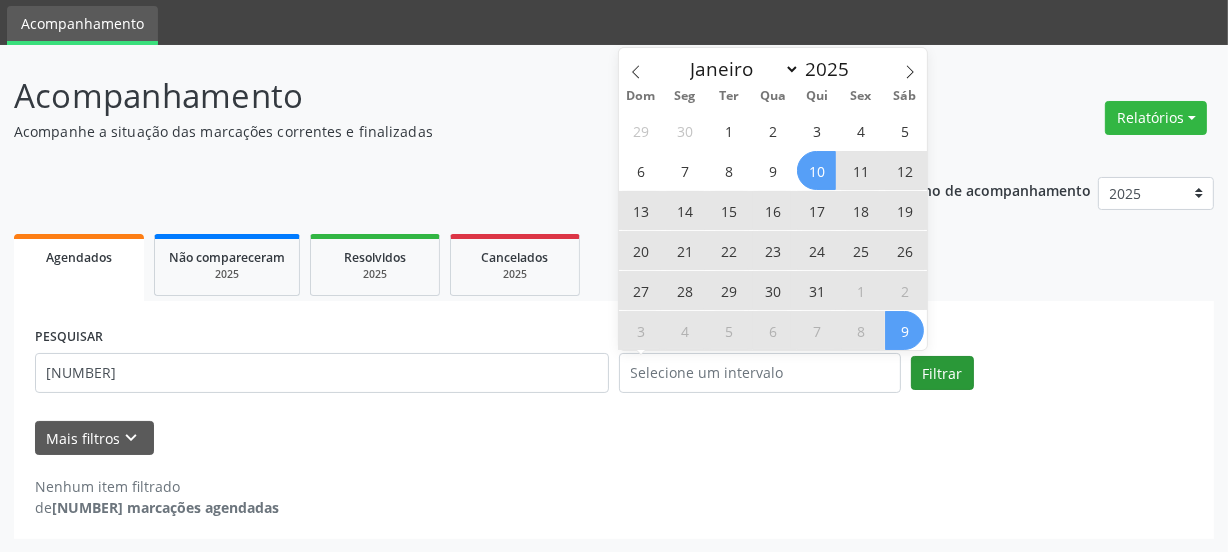 select on "6" 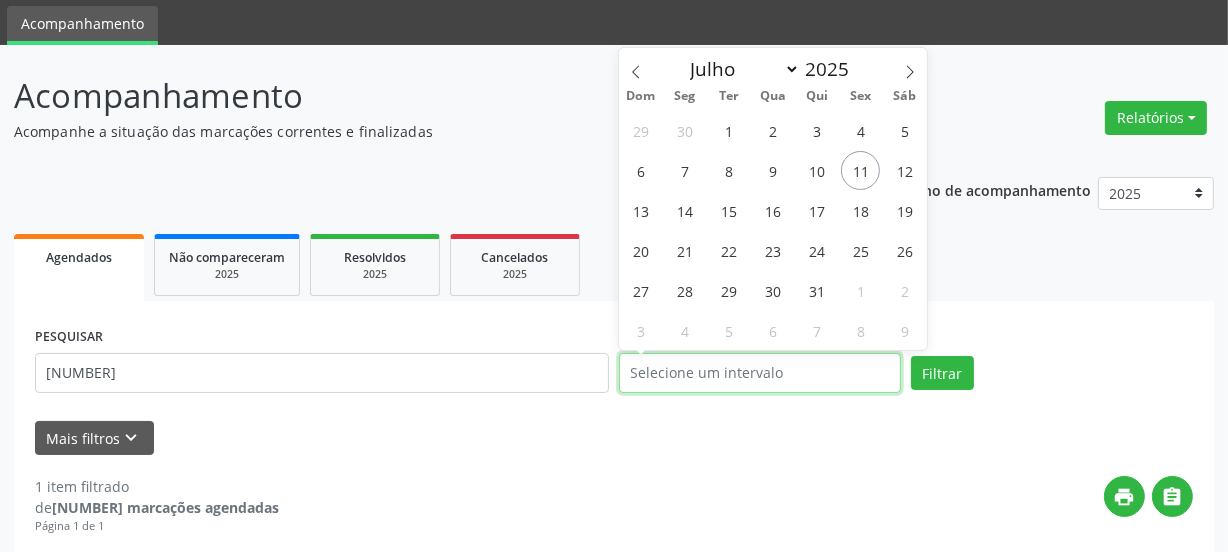 click at bounding box center [760, 373] 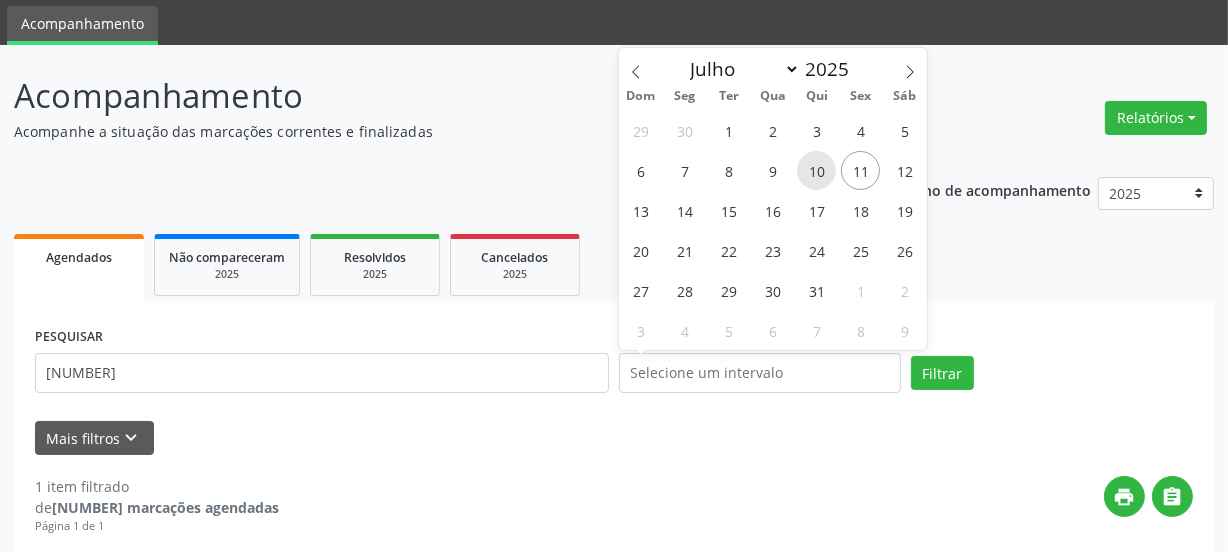 click on "10" at bounding box center (816, 170) 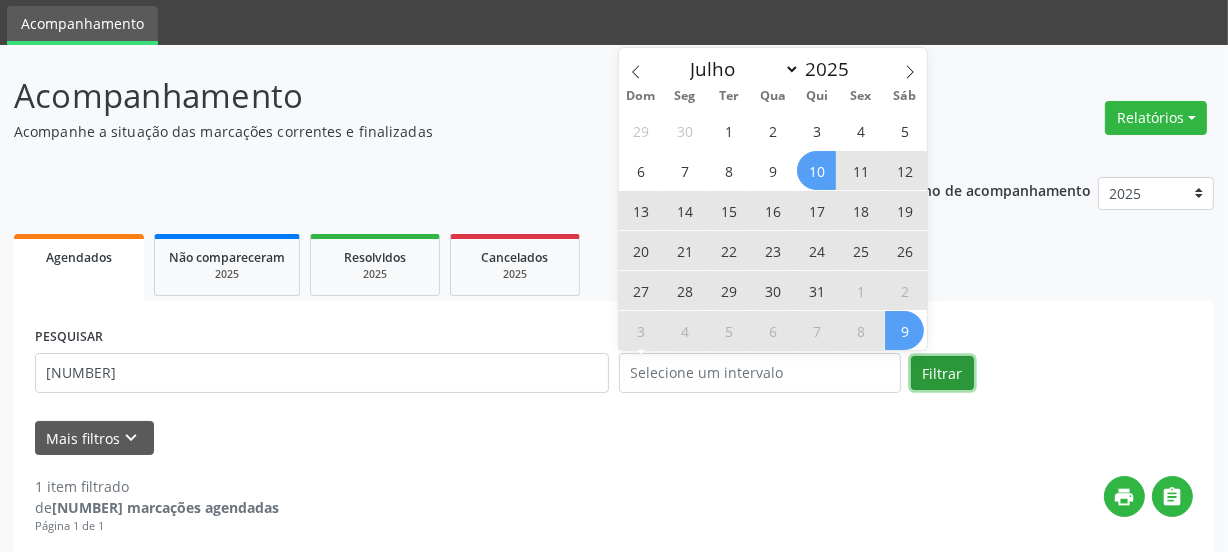 click on "Filtrar" at bounding box center (942, 373) 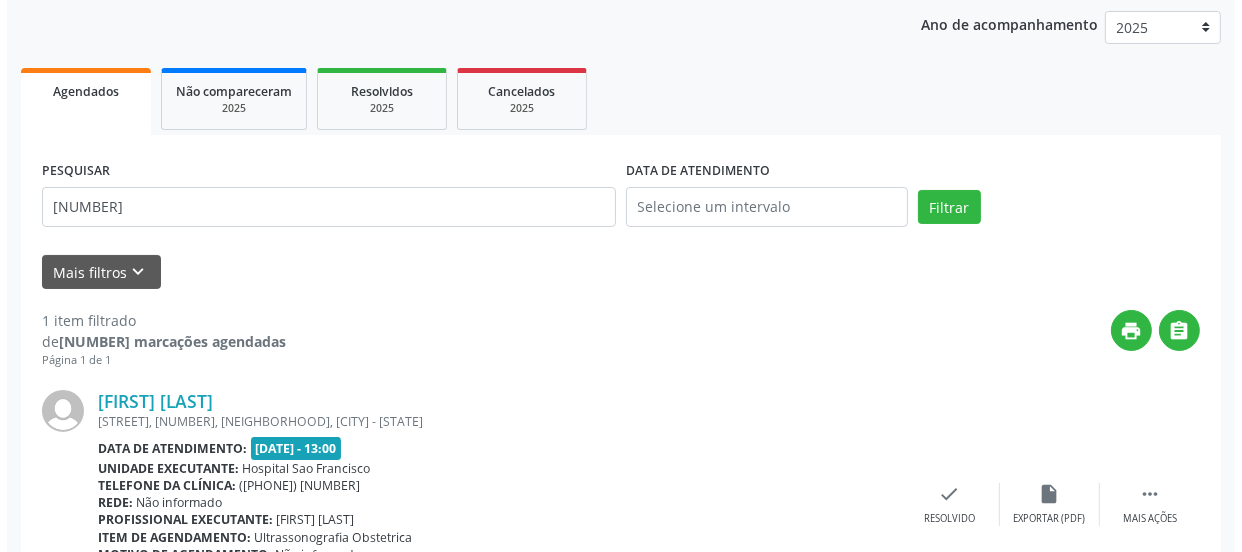 scroll, scrollTop: 352, scrollLeft: 0, axis: vertical 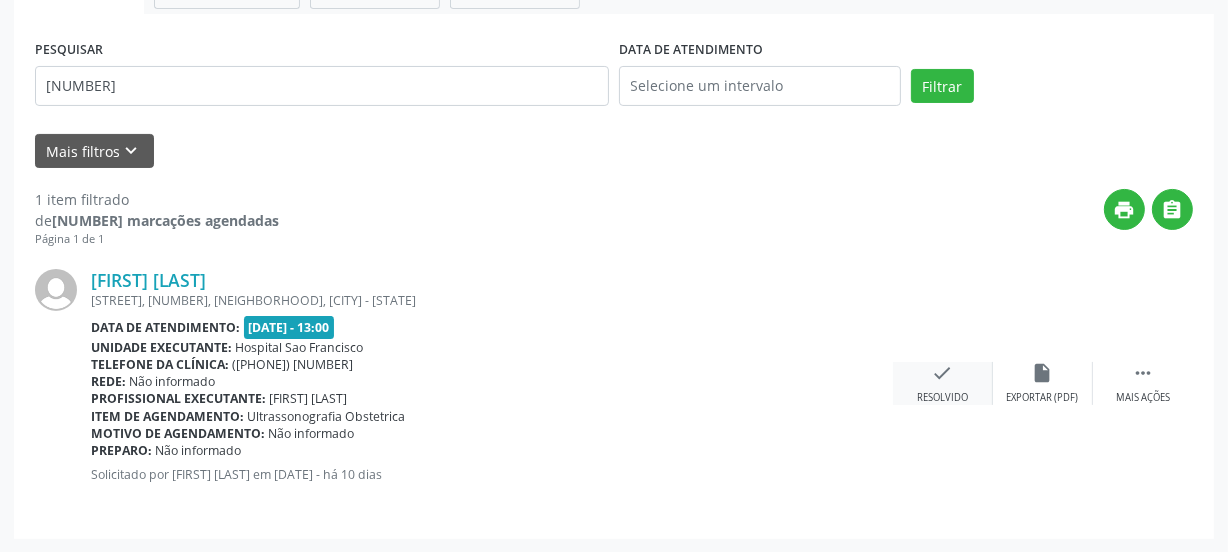 click on "check
Resolvido" at bounding box center (943, 383) 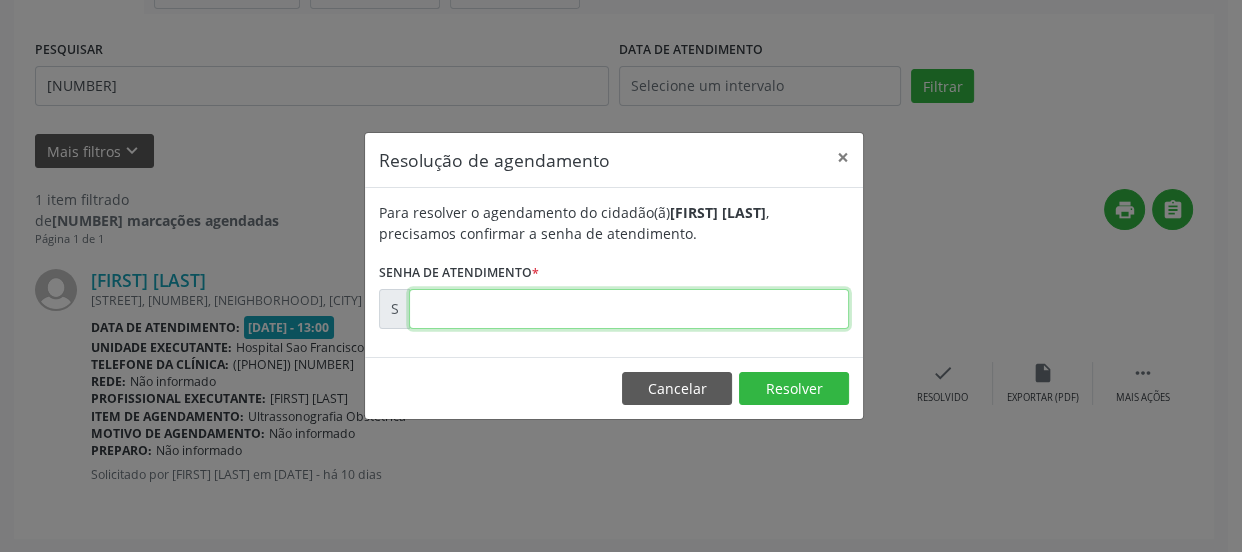 click at bounding box center [629, 309] 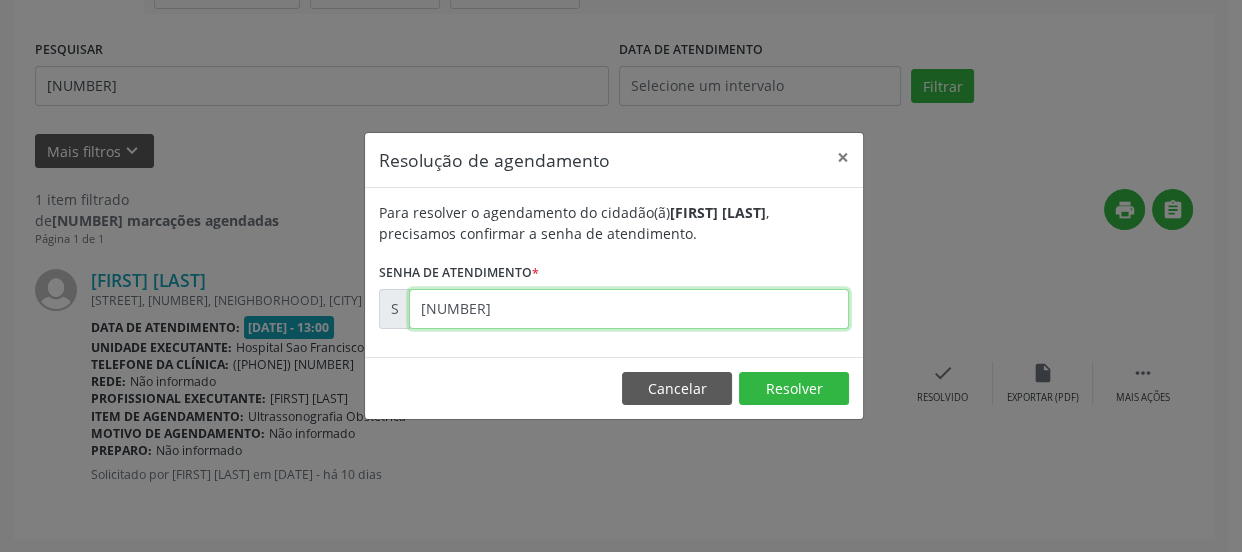 type on "[NUMBER]" 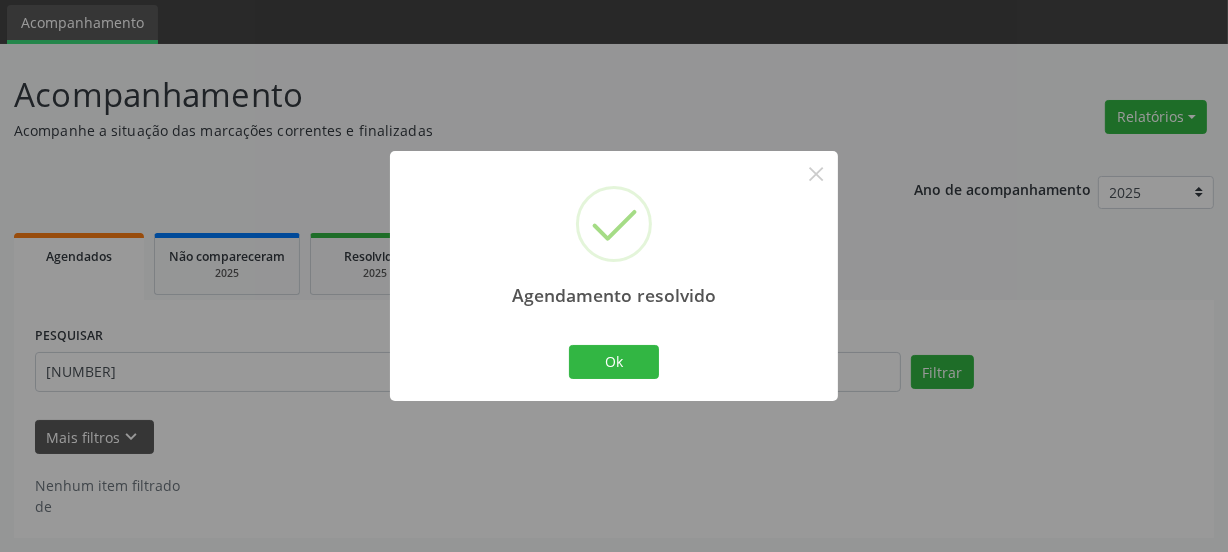 scroll, scrollTop: 65, scrollLeft: 0, axis: vertical 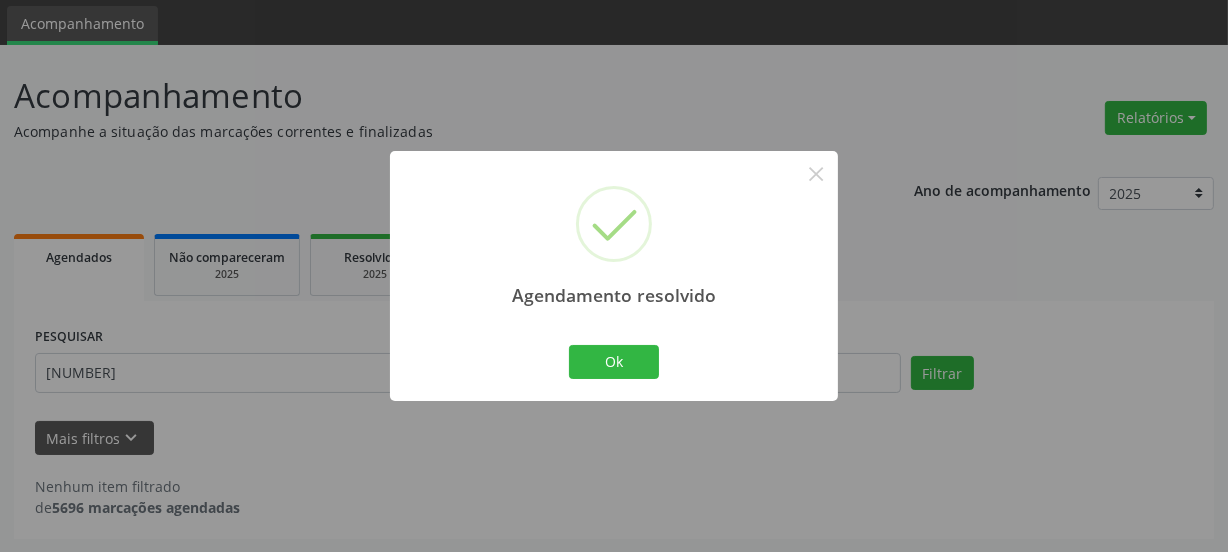 click on "Ok Cancel" at bounding box center (614, 362) 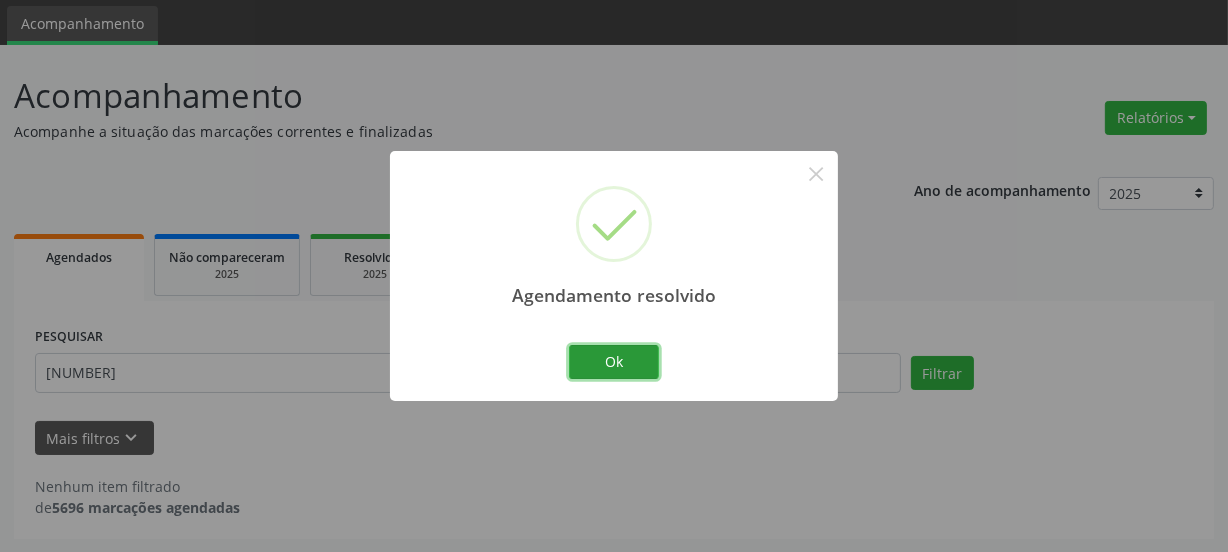 drag, startPoint x: 589, startPoint y: 351, endPoint x: 569, endPoint y: 351, distance: 20 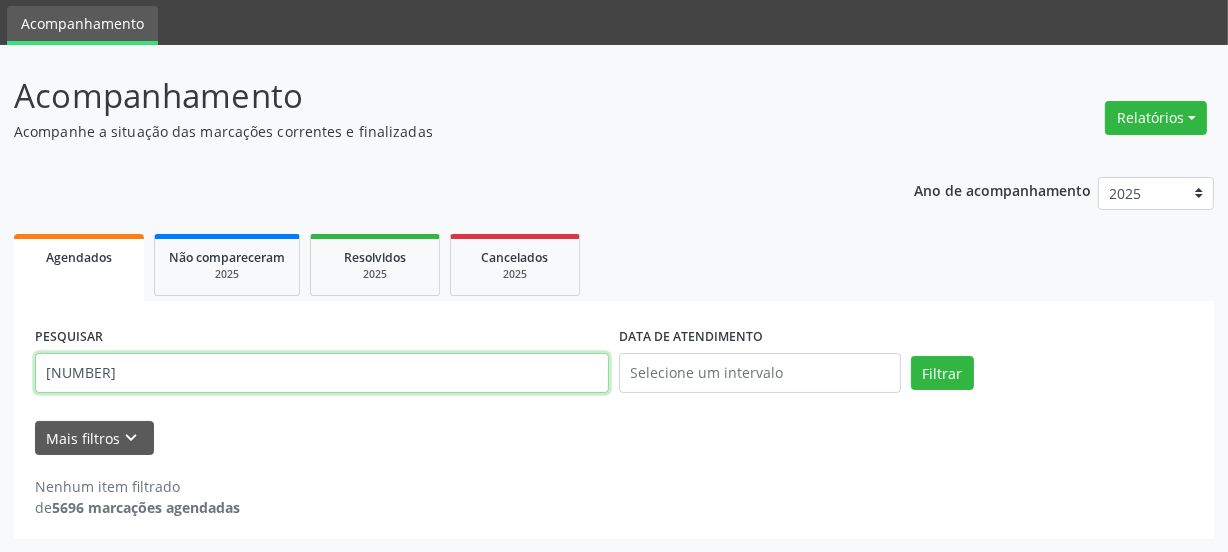 drag, startPoint x: 251, startPoint y: 369, endPoint x: 0, endPoint y: 401, distance: 253.03162 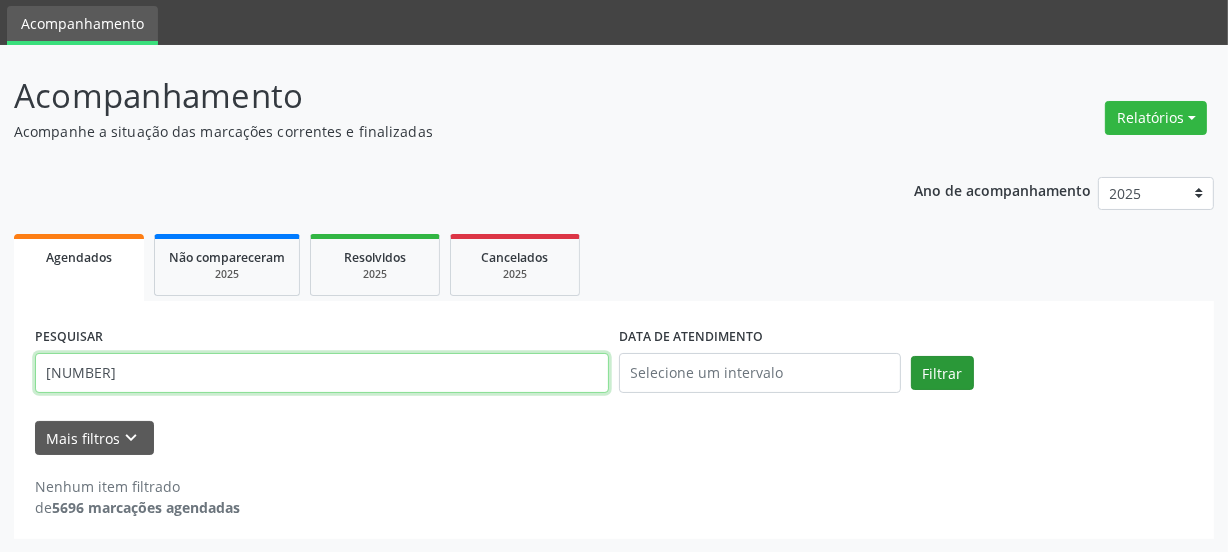 type on "[NUMBER]" 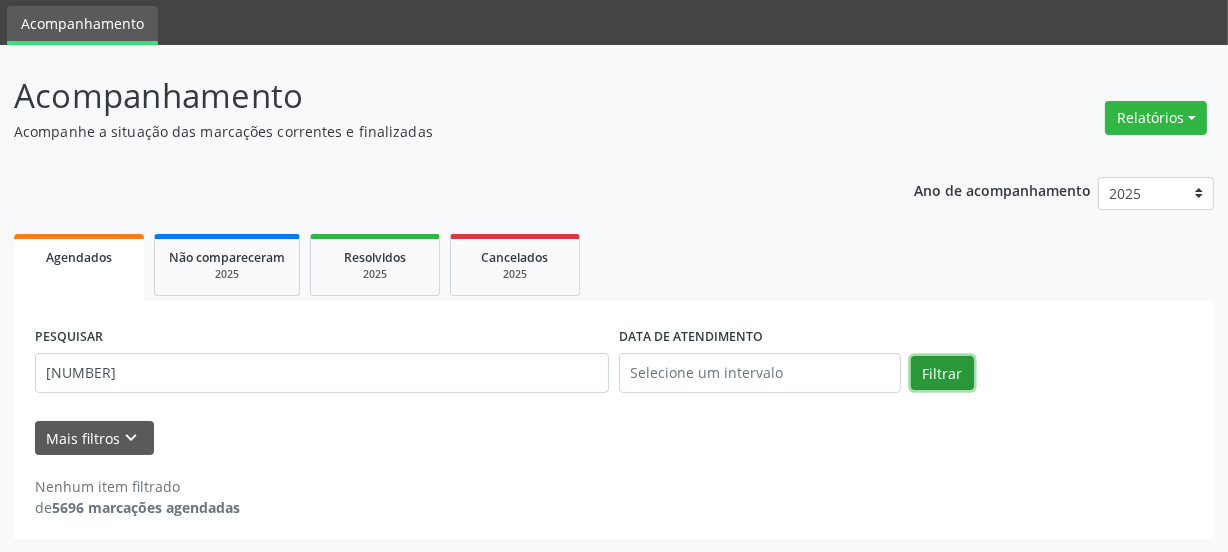 click on "Filtrar" at bounding box center (942, 373) 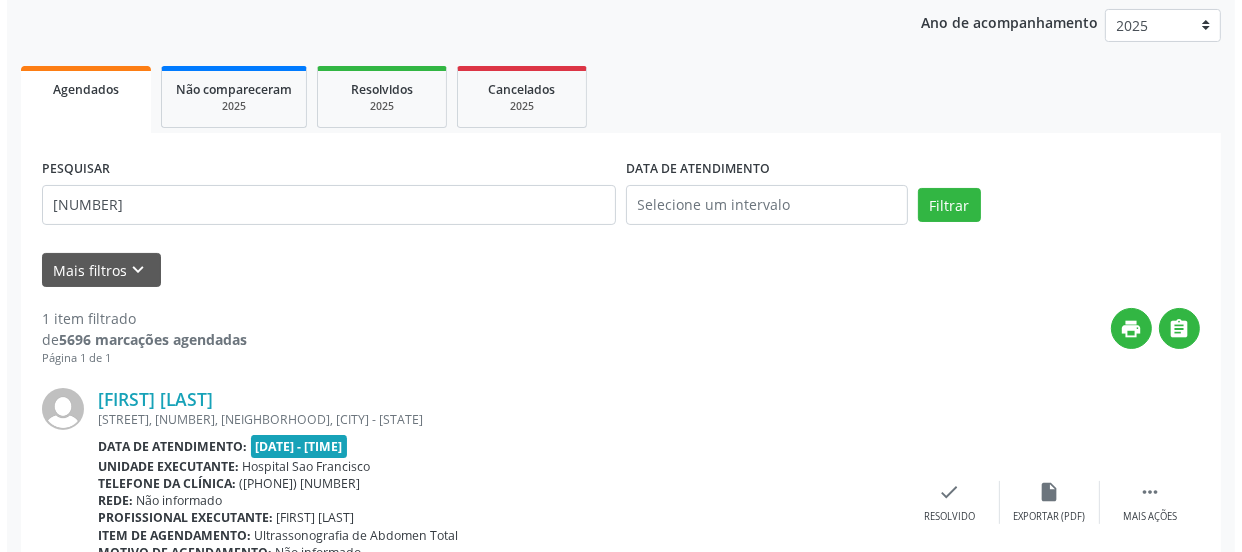 scroll, scrollTop: 352, scrollLeft: 0, axis: vertical 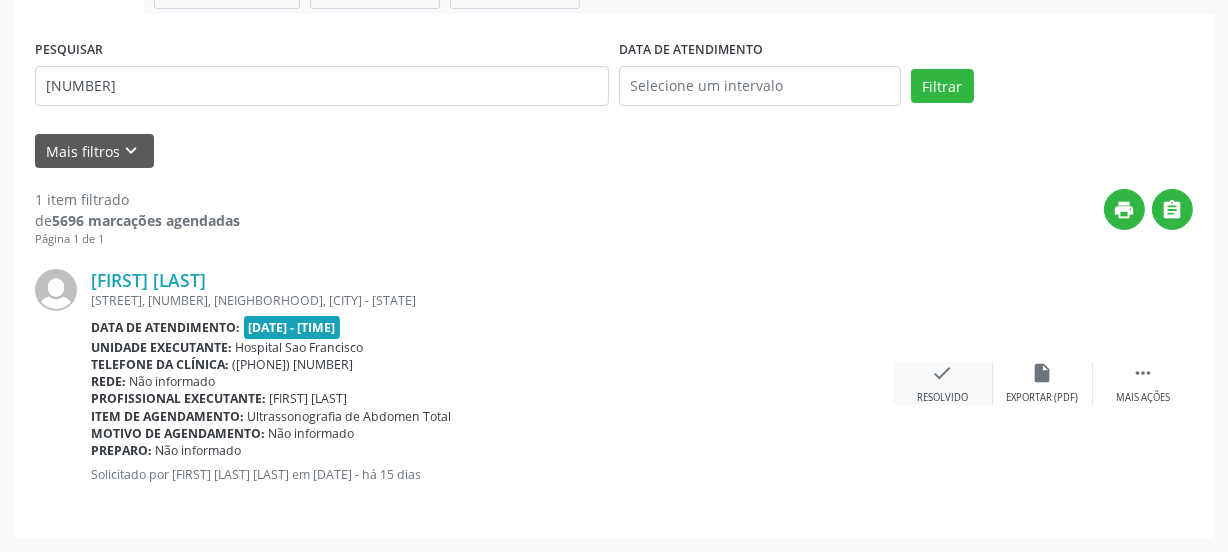 click on "check
Resolvido" at bounding box center (943, 383) 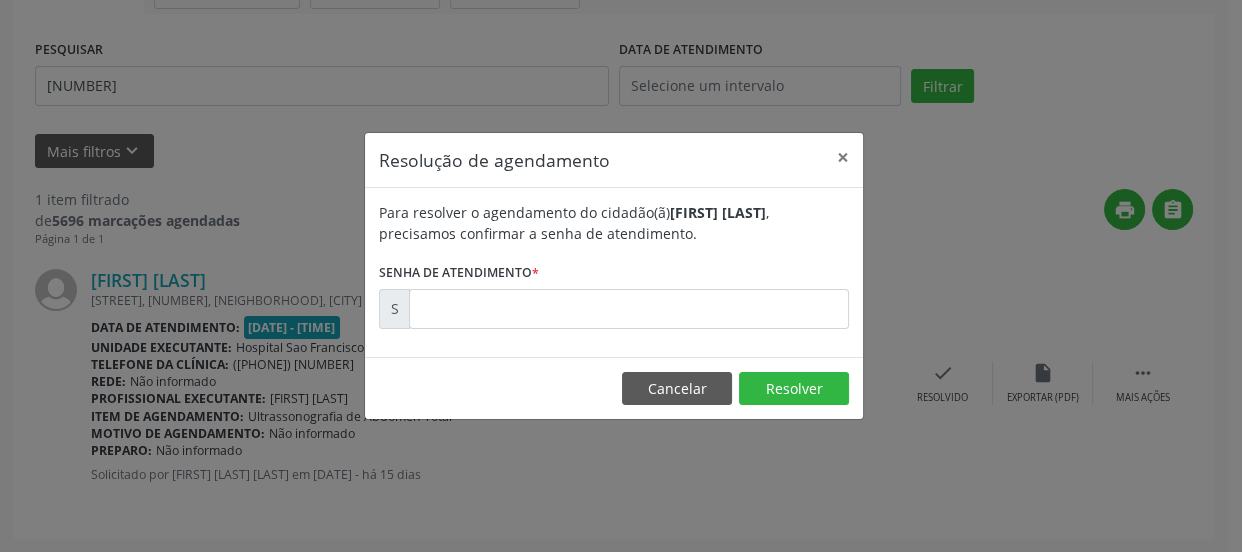 drag, startPoint x: 588, startPoint y: 344, endPoint x: 576, endPoint y: 325, distance: 22.472204 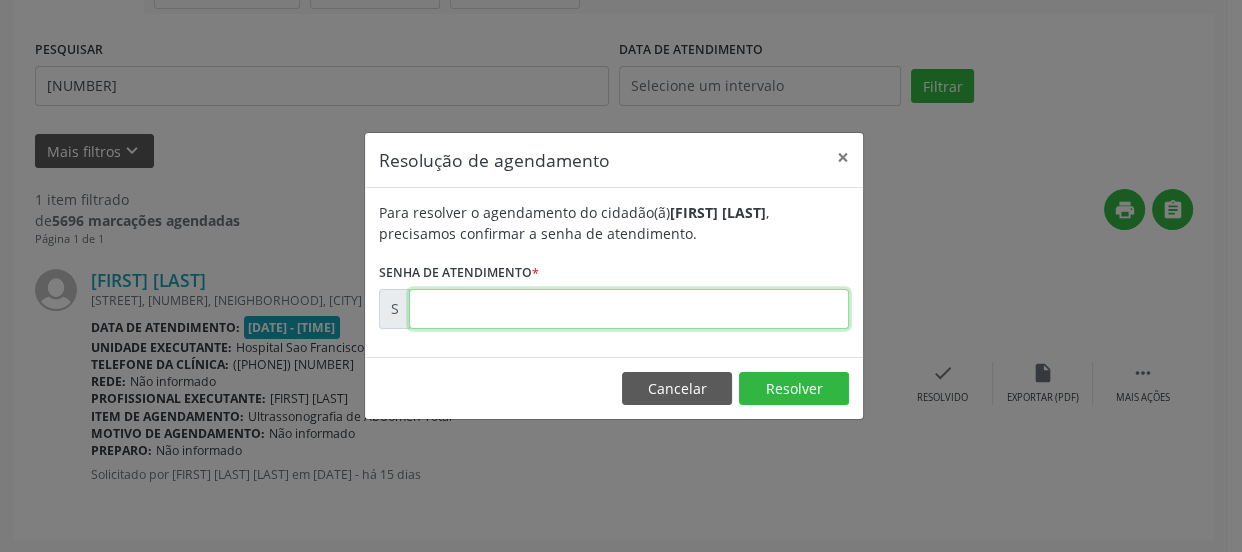 click at bounding box center (629, 309) 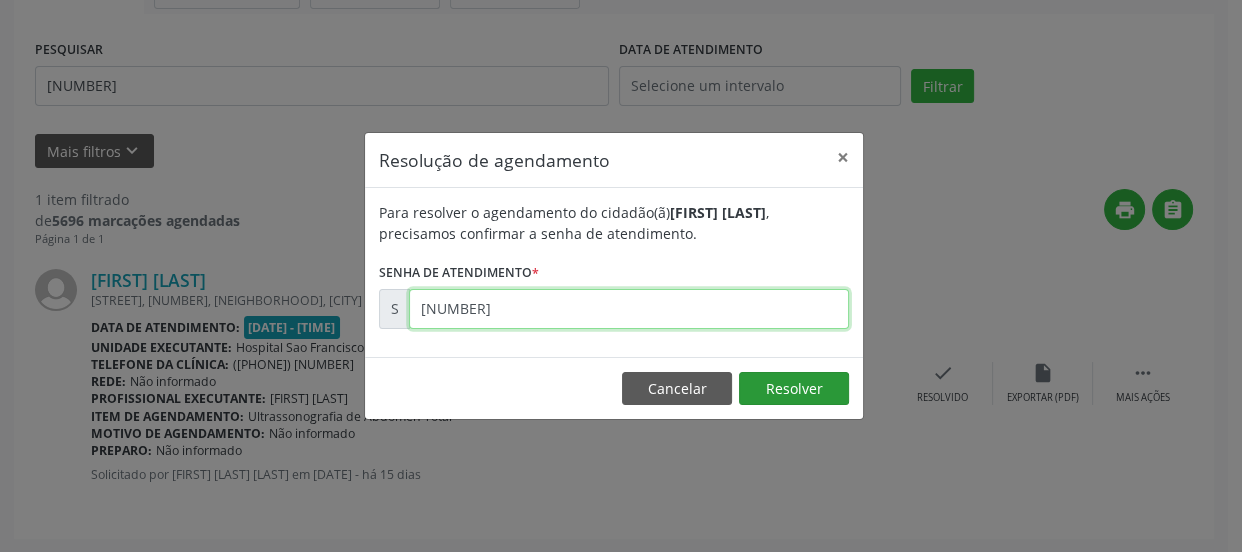type on "[NUMBER]" 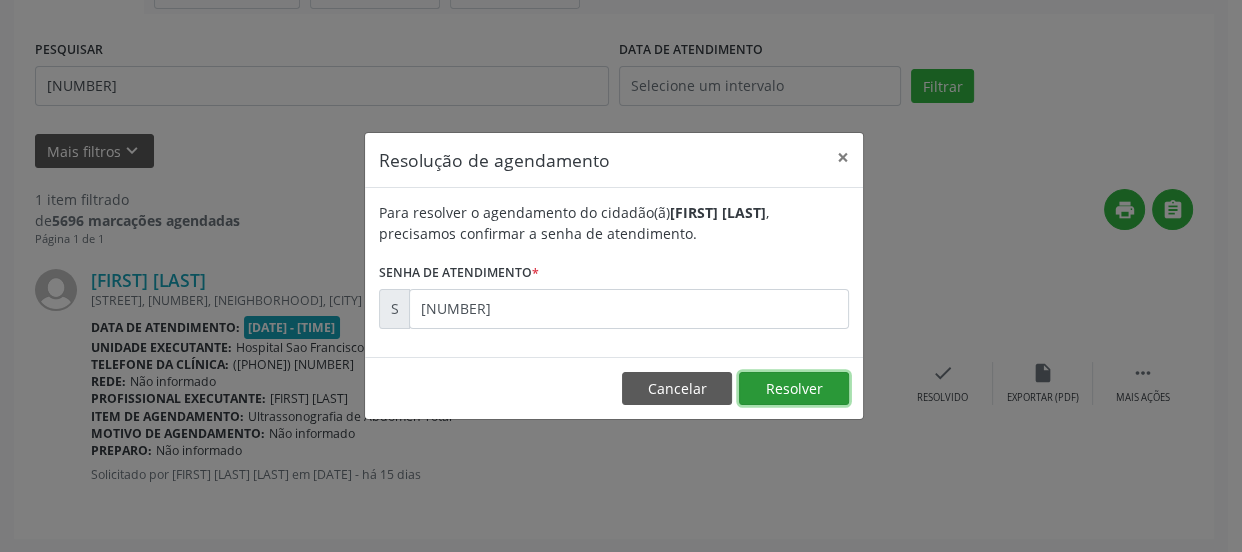 click on "Resolver" at bounding box center [794, 389] 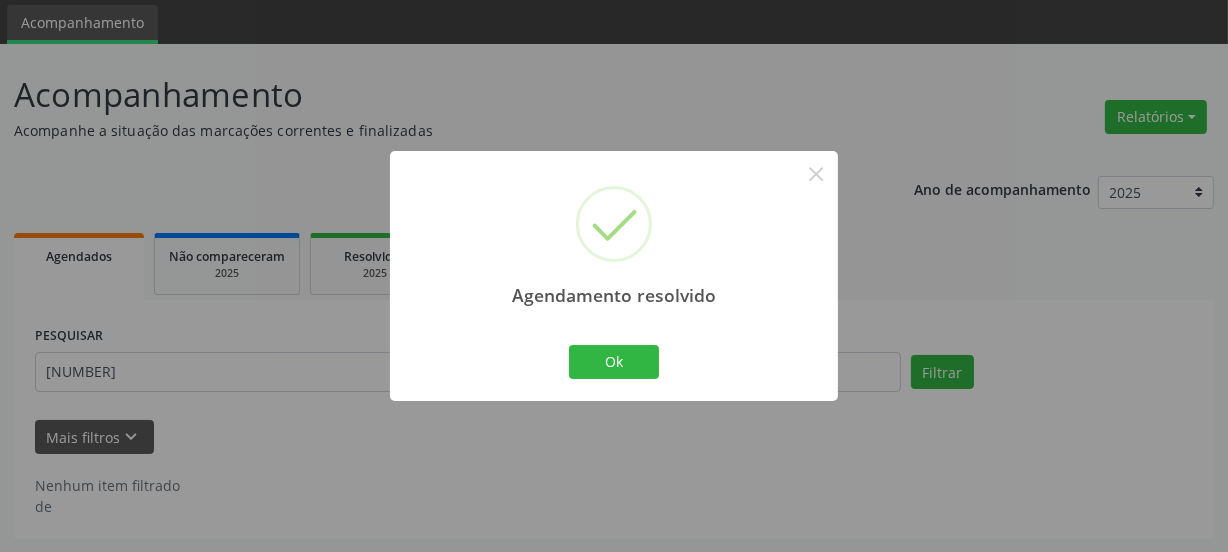 scroll, scrollTop: 65, scrollLeft: 0, axis: vertical 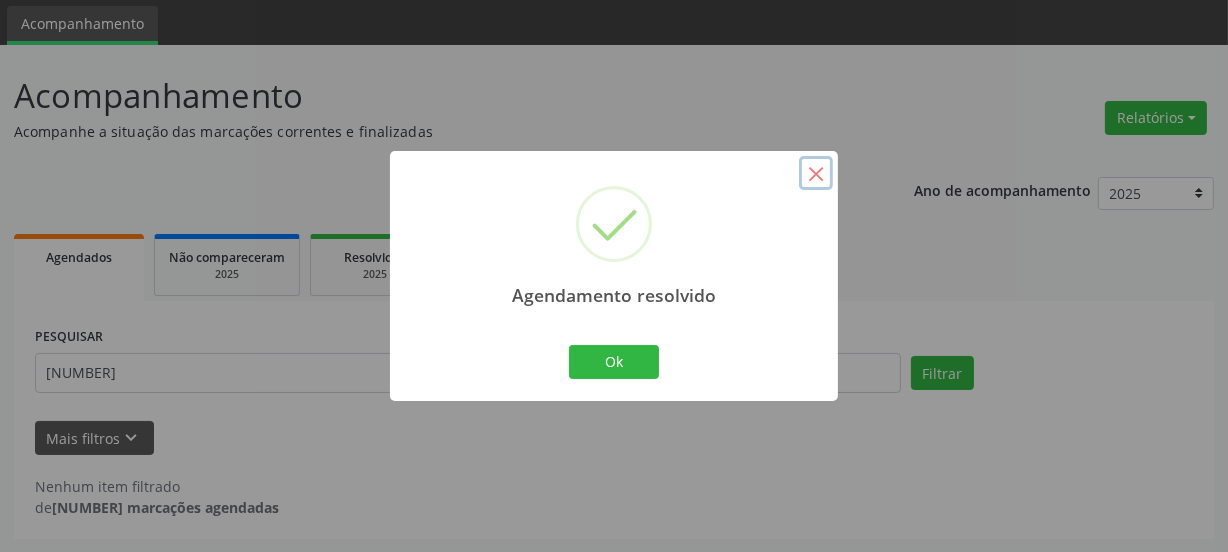 click on "×" at bounding box center [816, 173] 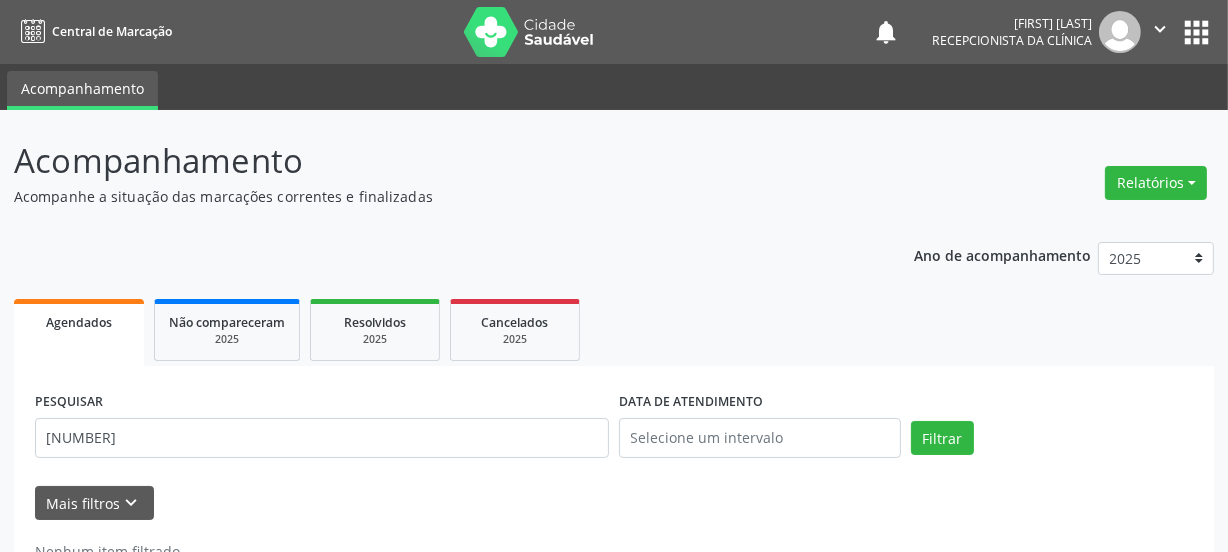 scroll, scrollTop: 0, scrollLeft: 0, axis: both 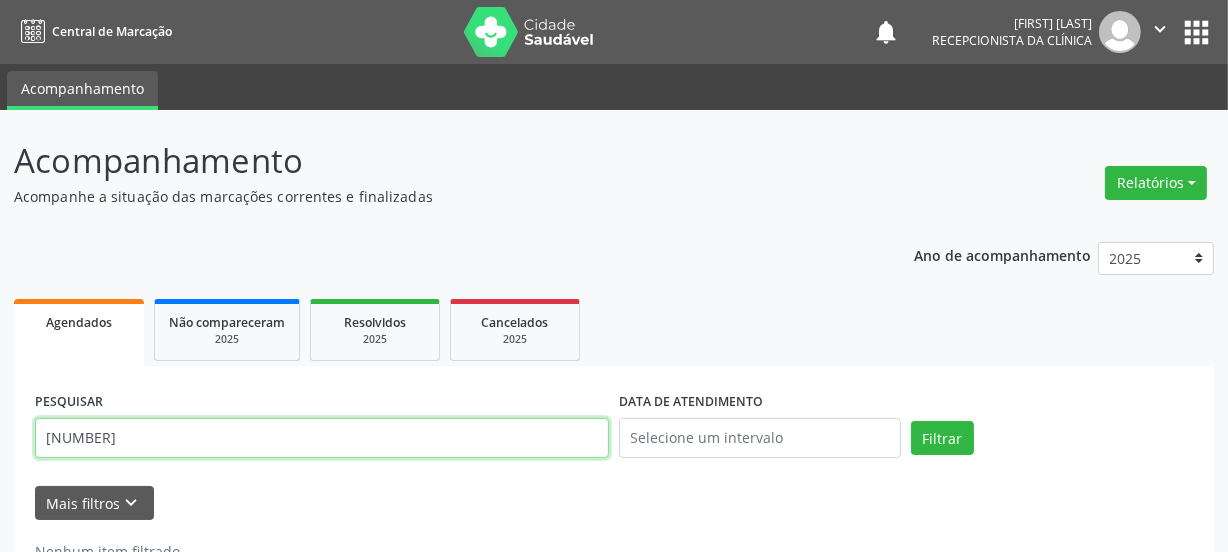 drag, startPoint x: 229, startPoint y: 434, endPoint x: 0, endPoint y: 459, distance: 230.36058 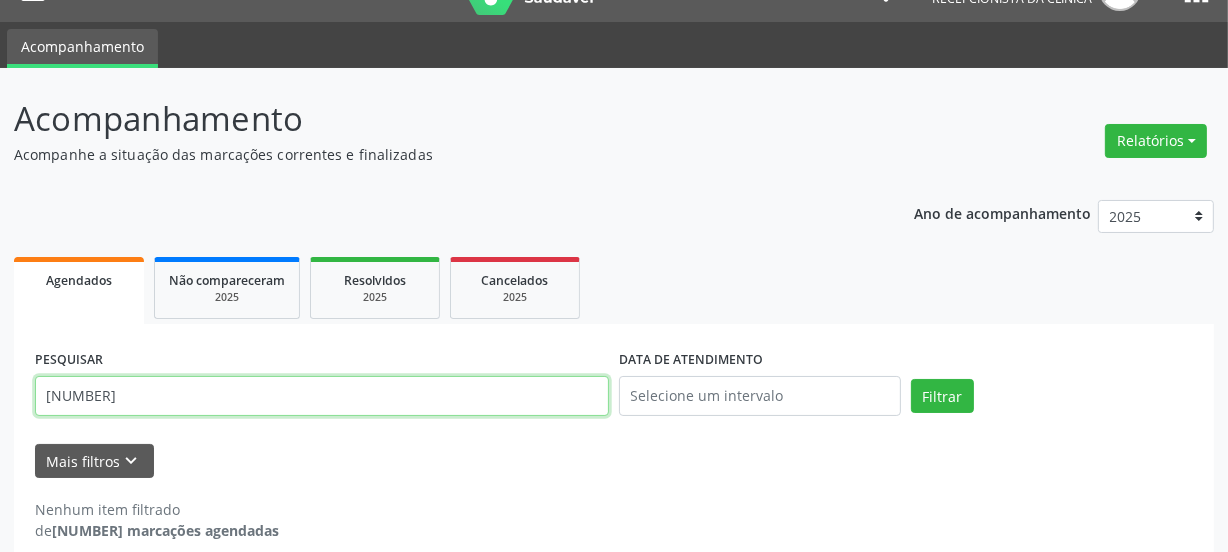 scroll, scrollTop: 65, scrollLeft: 0, axis: vertical 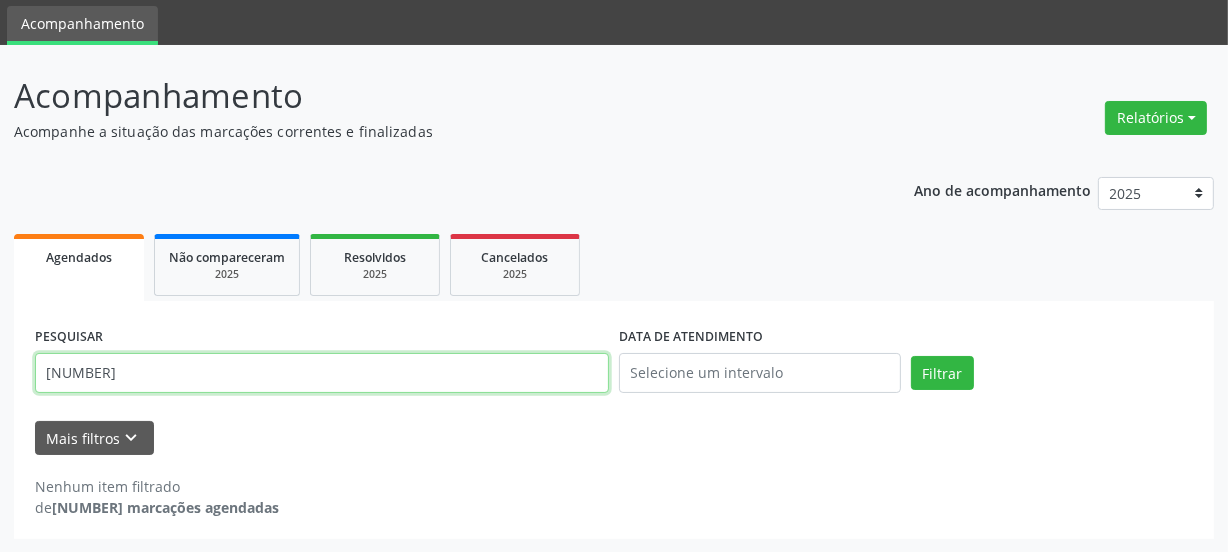 type on "[NUMBER]" 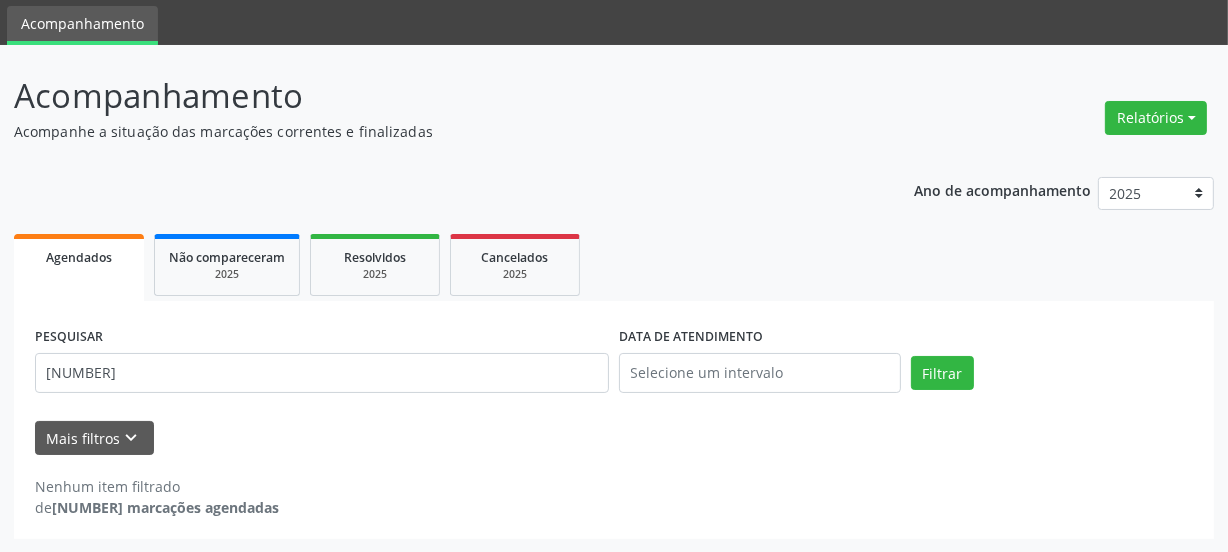 click on "Filtrar" at bounding box center [1052, 373] 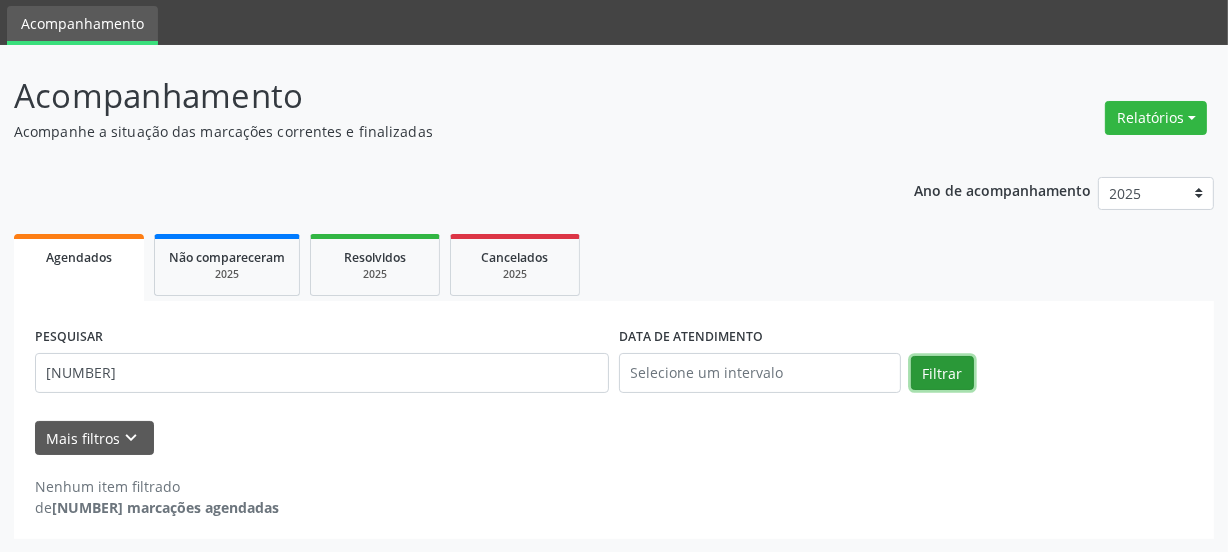 click on "Filtrar" at bounding box center (942, 373) 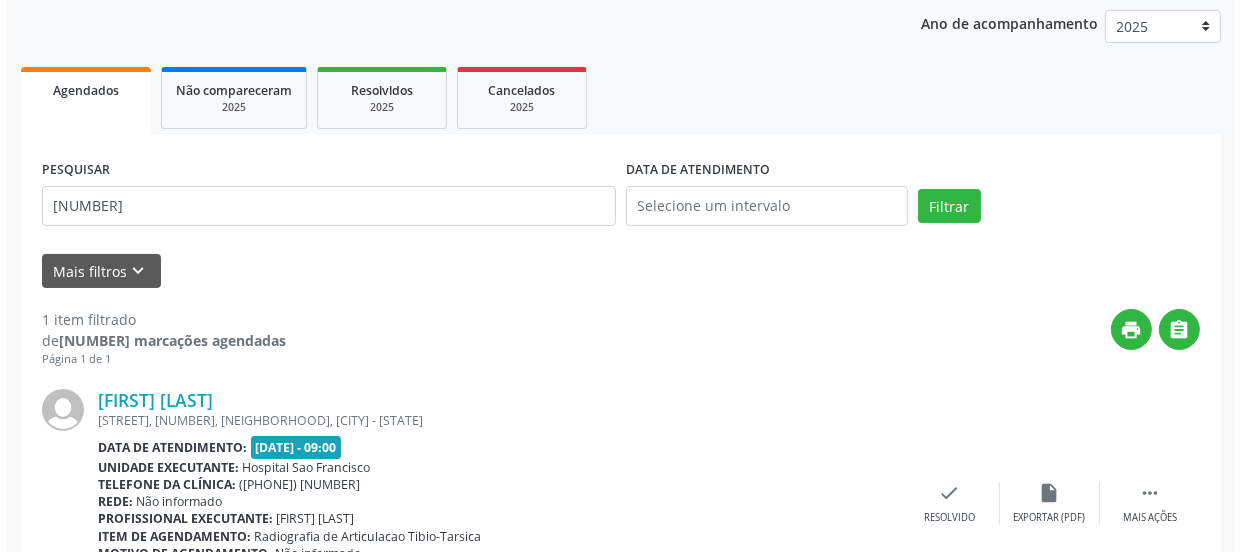 scroll, scrollTop: 352, scrollLeft: 0, axis: vertical 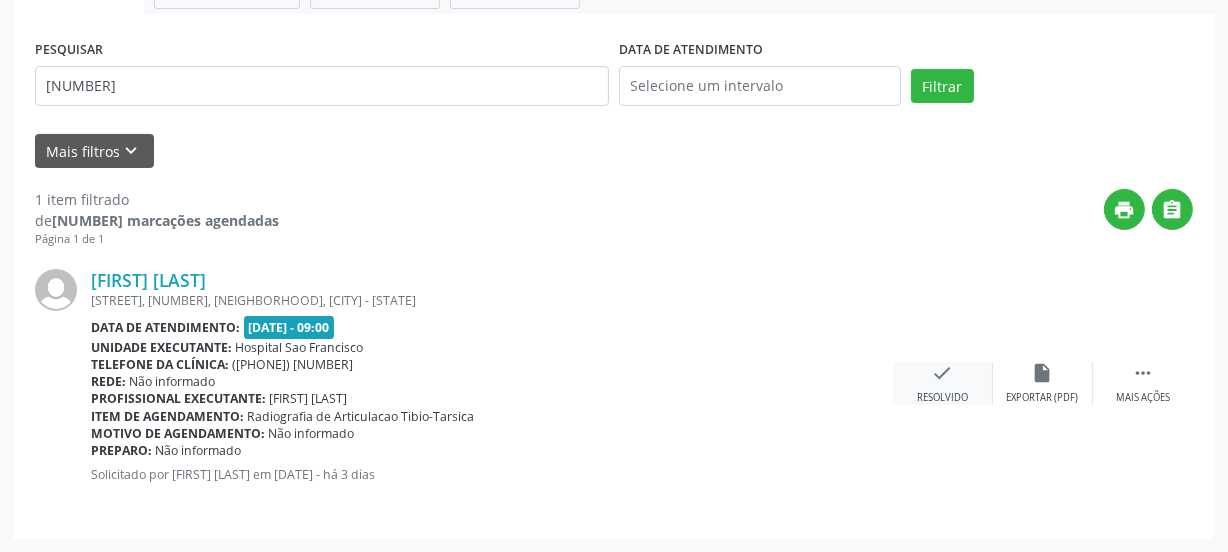 click on "Resolvido" at bounding box center (942, 398) 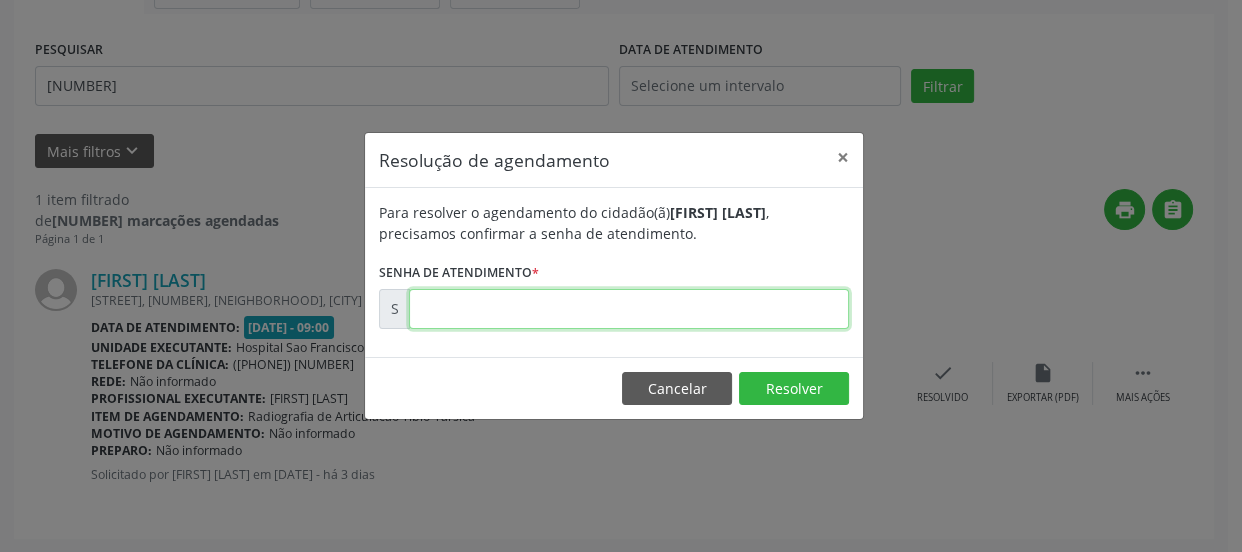 click at bounding box center (629, 309) 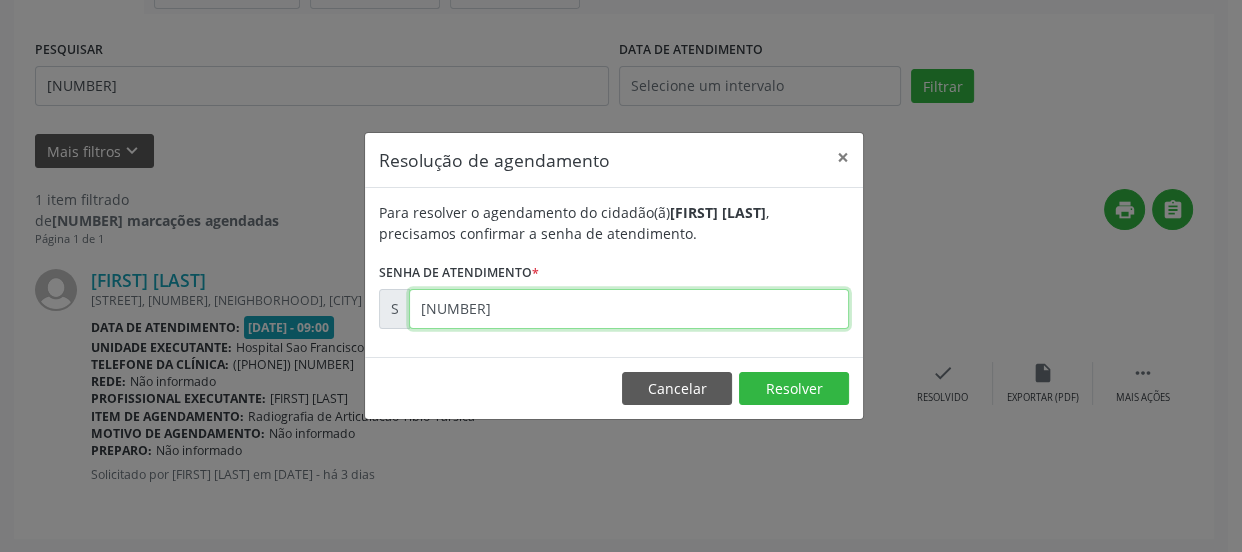 type on "[NUMBER]" 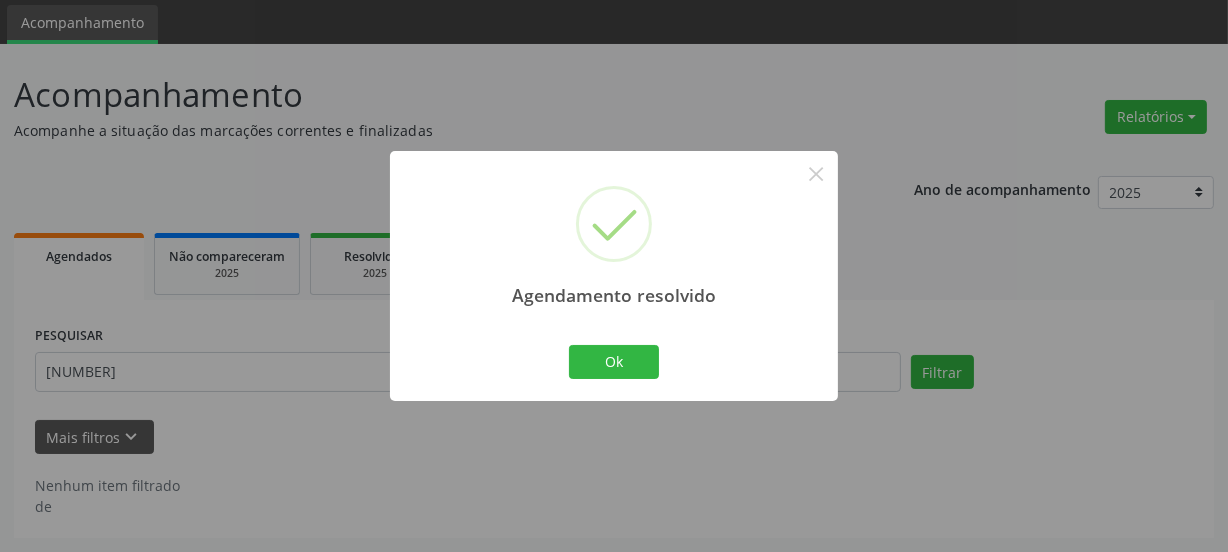 scroll, scrollTop: 65, scrollLeft: 0, axis: vertical 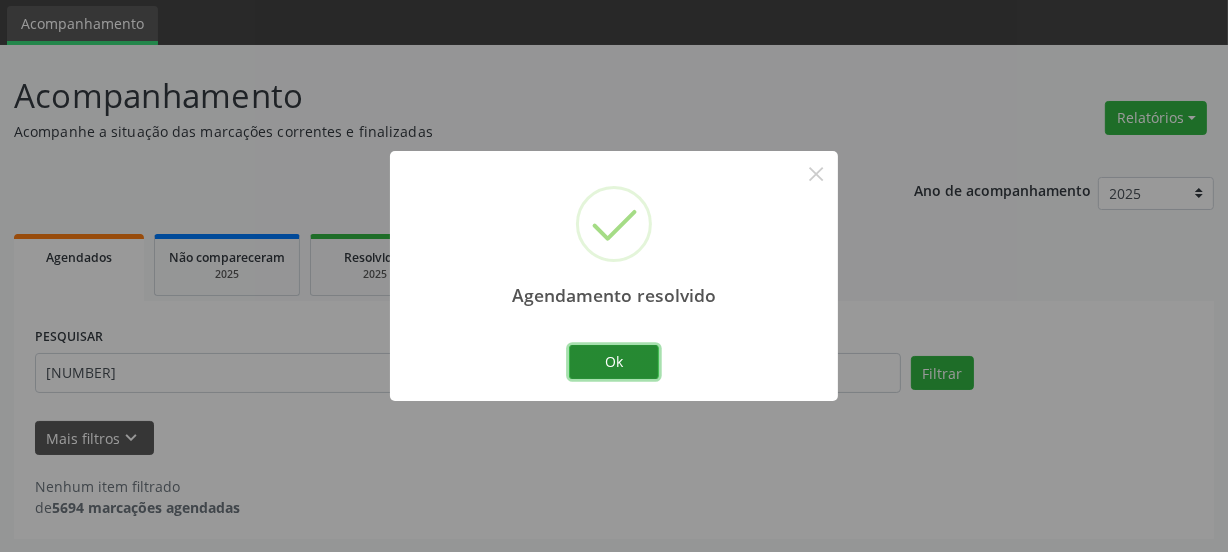 click on "Ok" at bounding box center (614, 362) 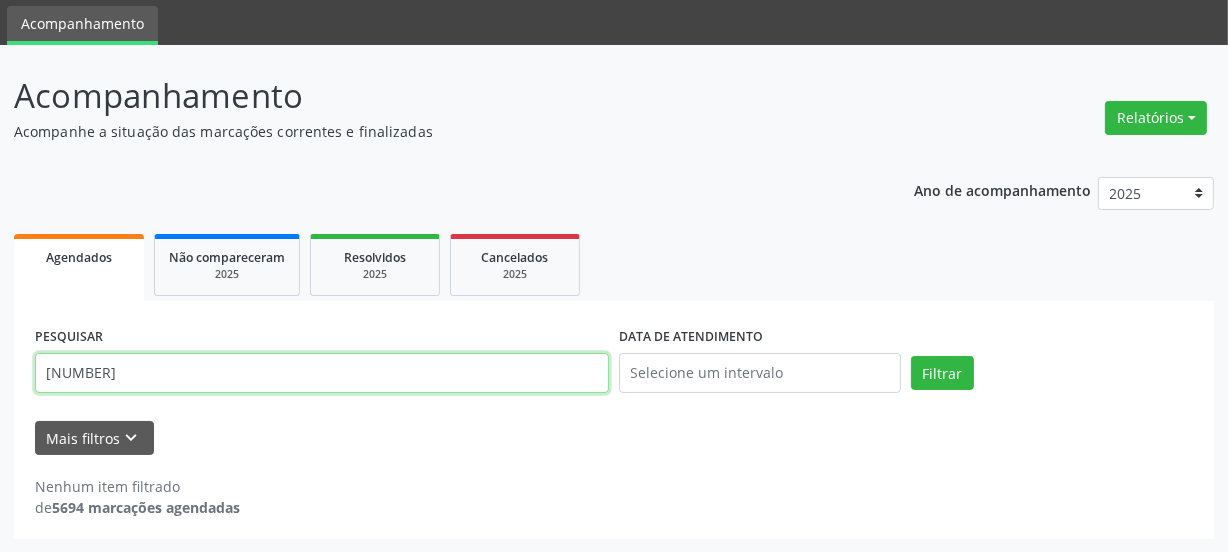 drag, startPoint x: 220, startPoint y: 386, endPoint x: 0, endPoint y: 430, distance: 224.35686 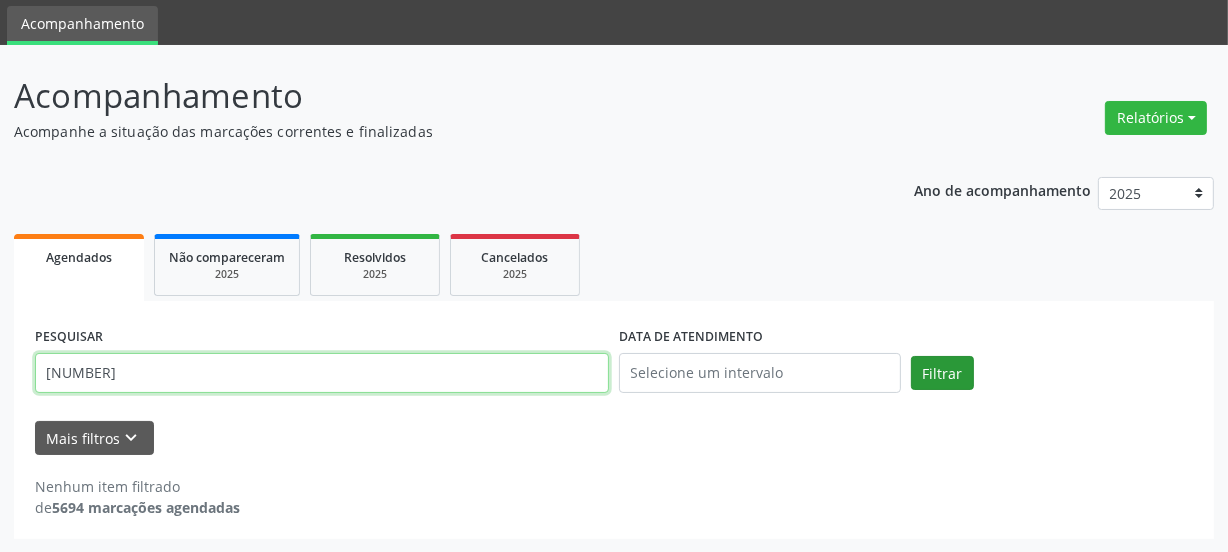 type on "[NUMBER]" 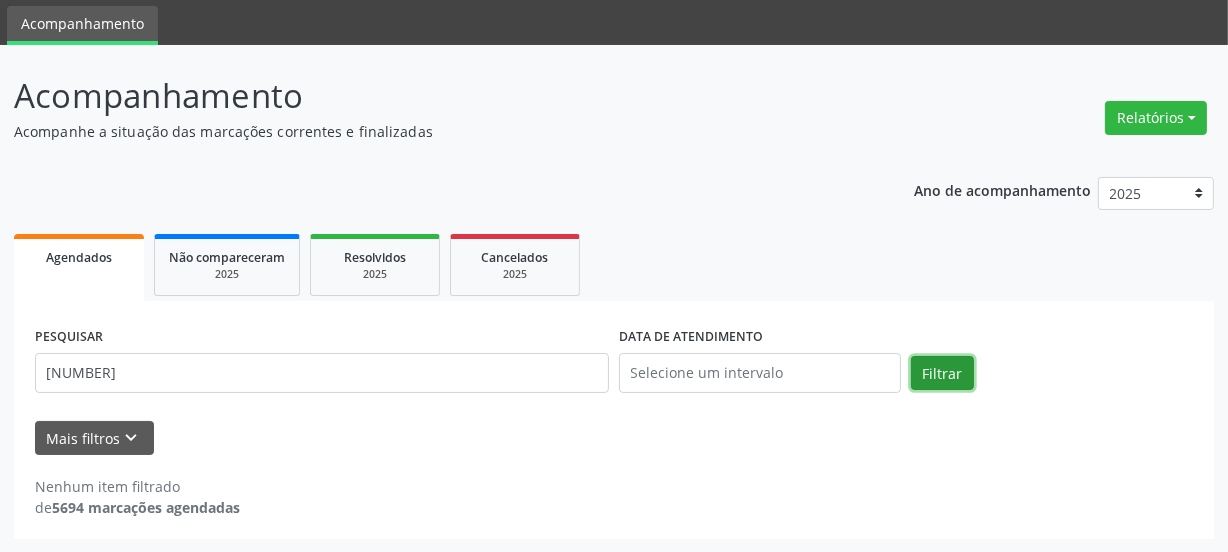 click on "Filtrar" at bounding box center (942, 373) 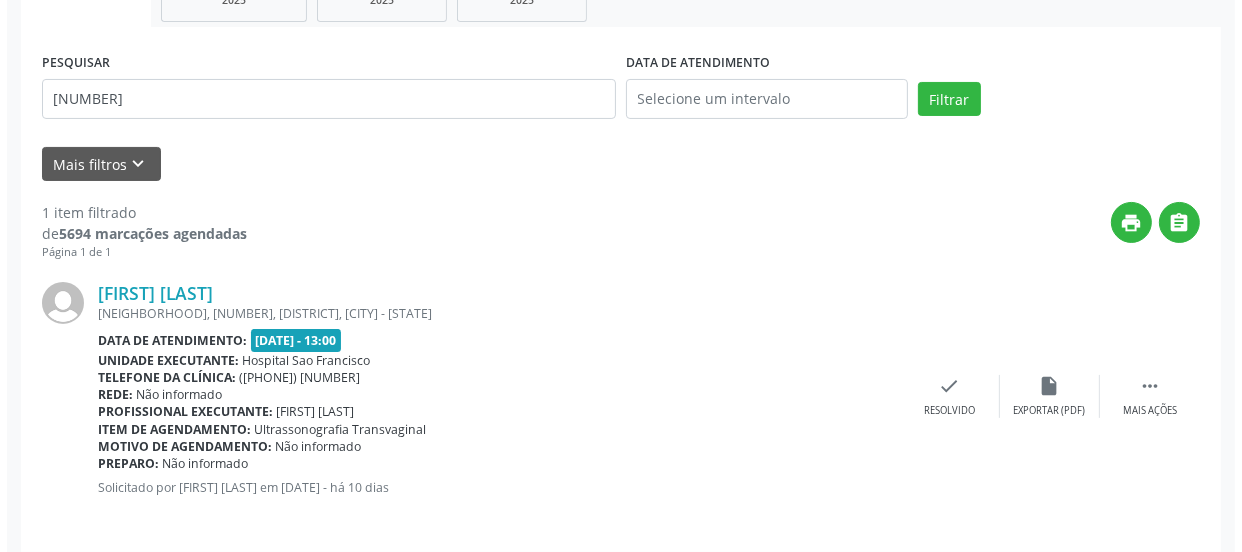 scroll, scrollTop: 352, scrollLeft: 0, axis: vertical 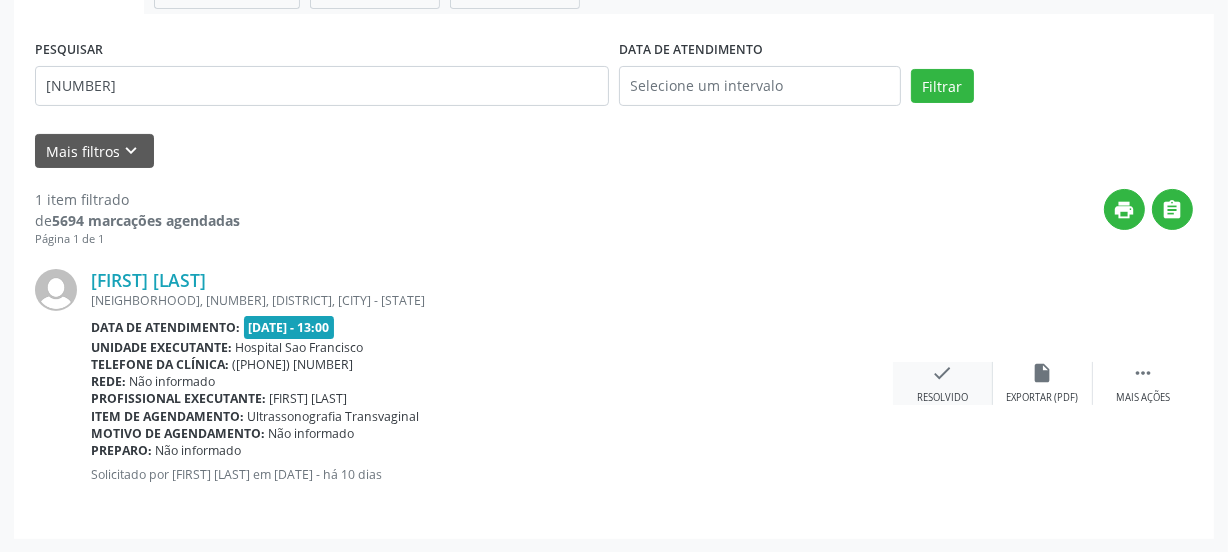 click on "check
Resolvido" at bounding box center [943, 383] 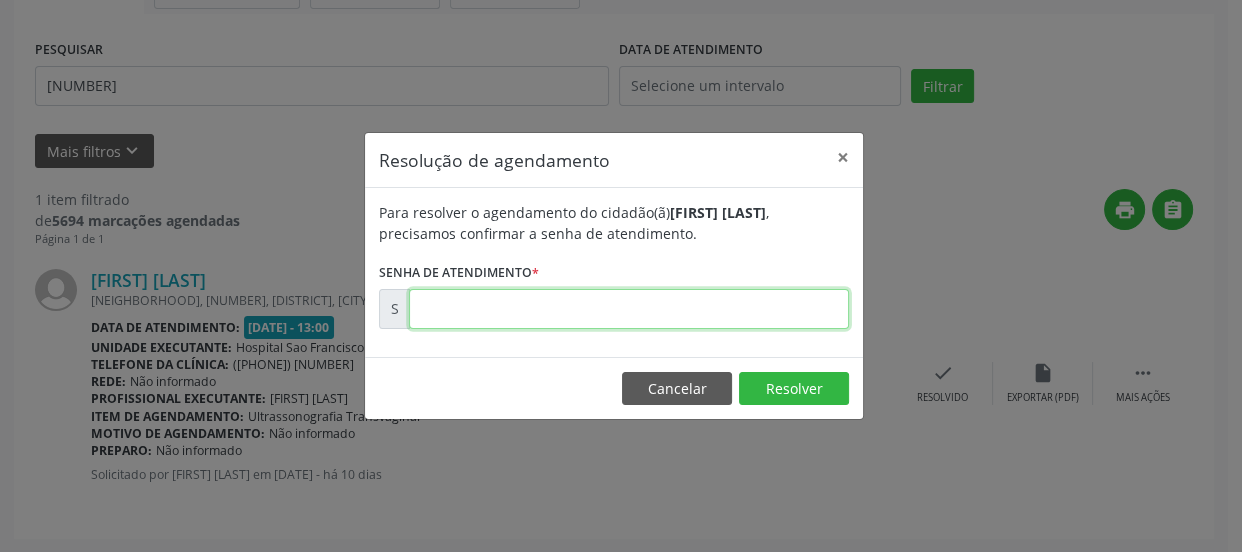click at bounding box center (629, 309) 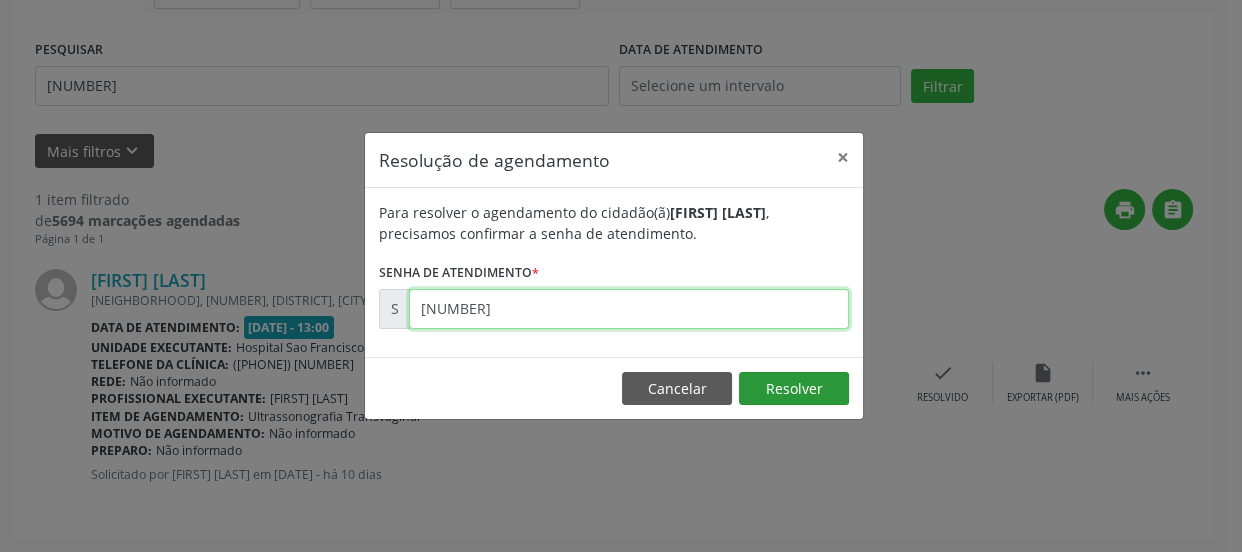 type on "[NUMBER]" 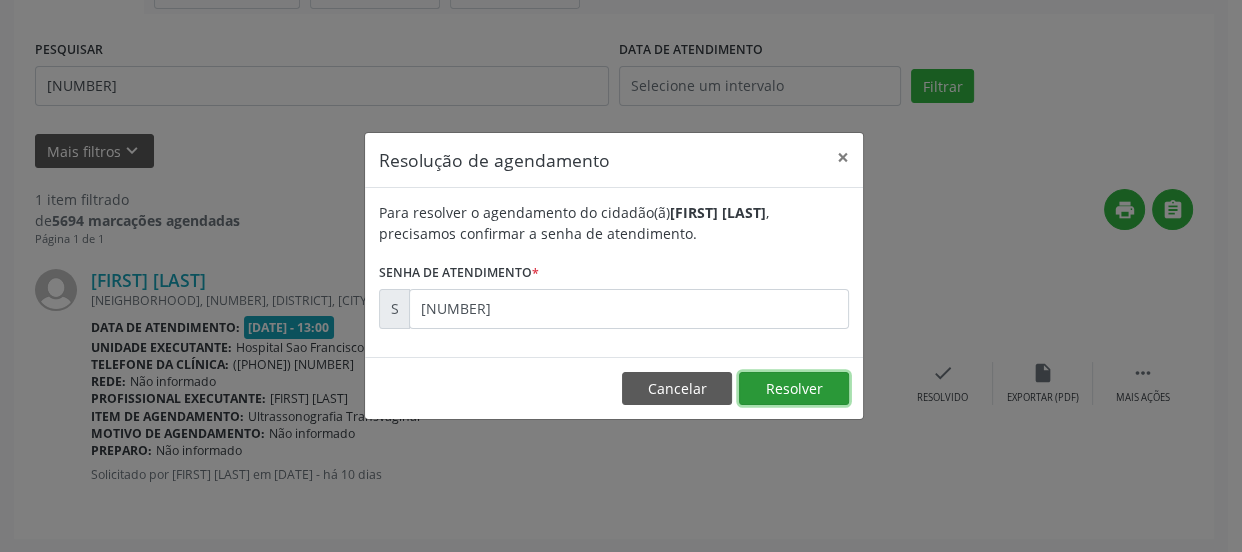 click on "Resolver" at bounding box center (794, 389) 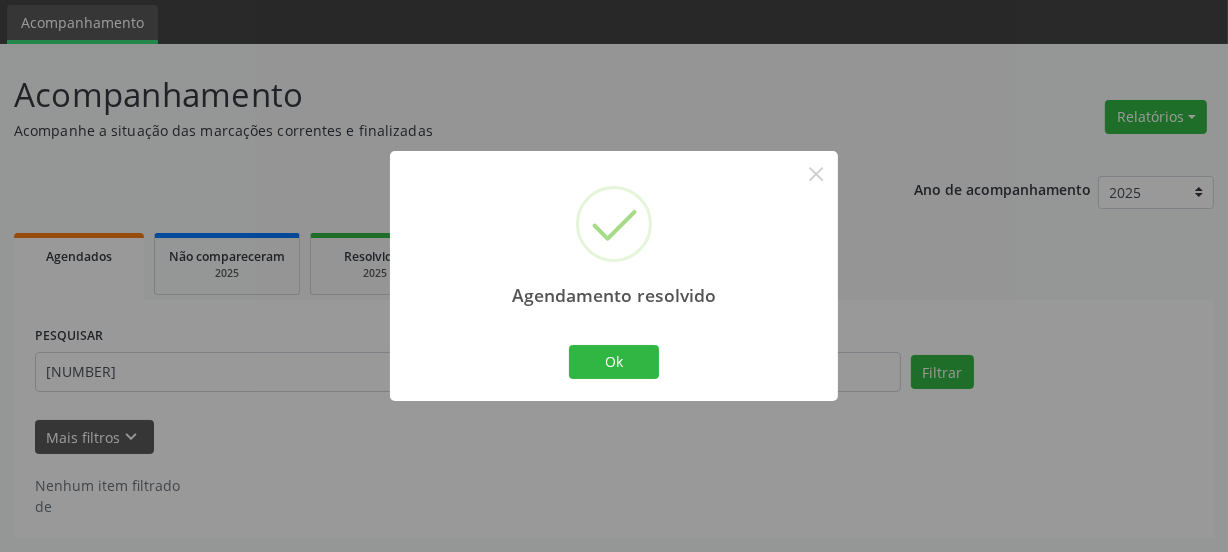 scroll, scrollTop: 65, scrollLeft: 0, axis: vertical 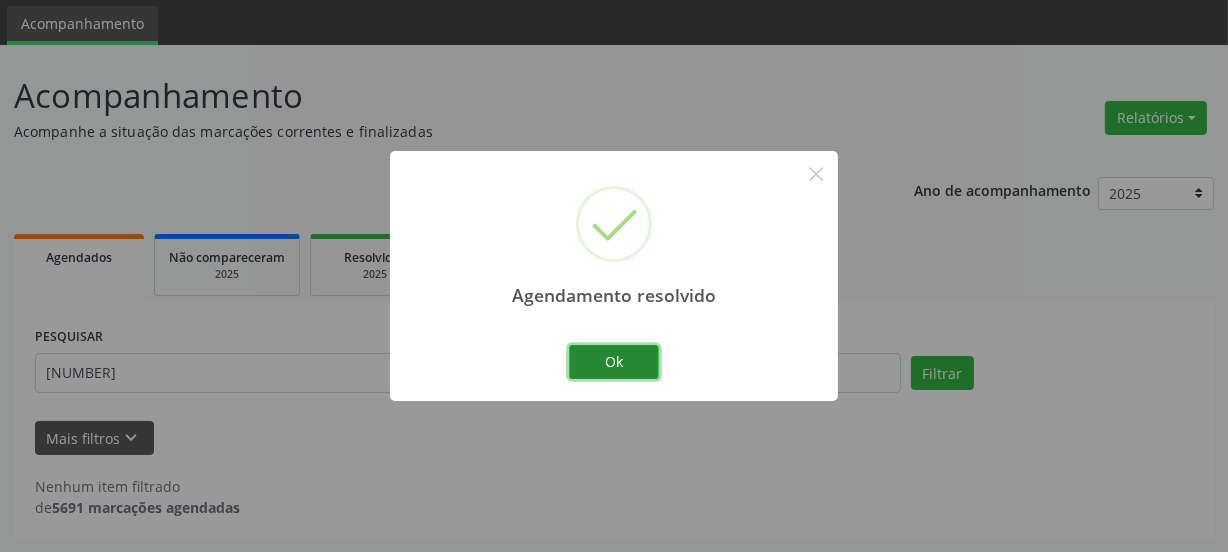 click on "Ok" at bounding box center (614, 362) 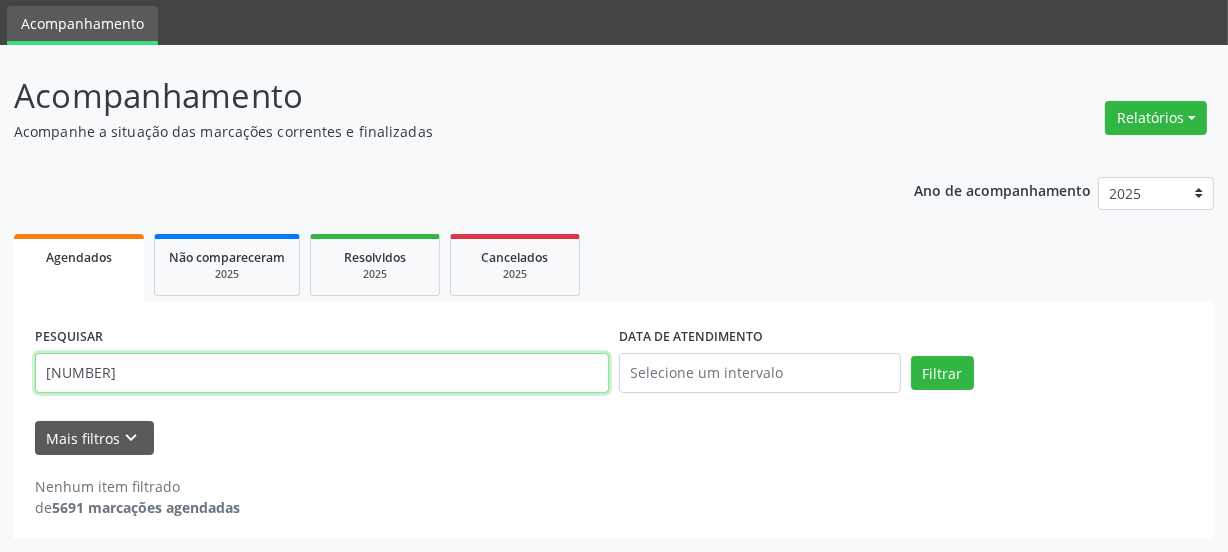 drag, startPoint x: 0, startPoint y: 380, endPoint x: 0, endPoint y: 392, distance: 12 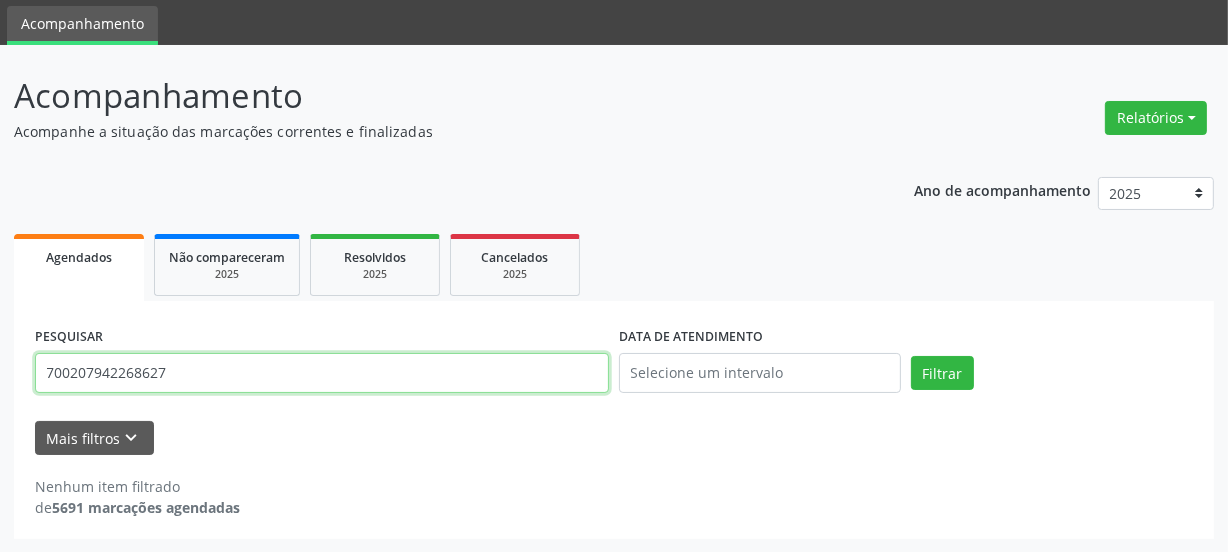 type on "700207942268627" 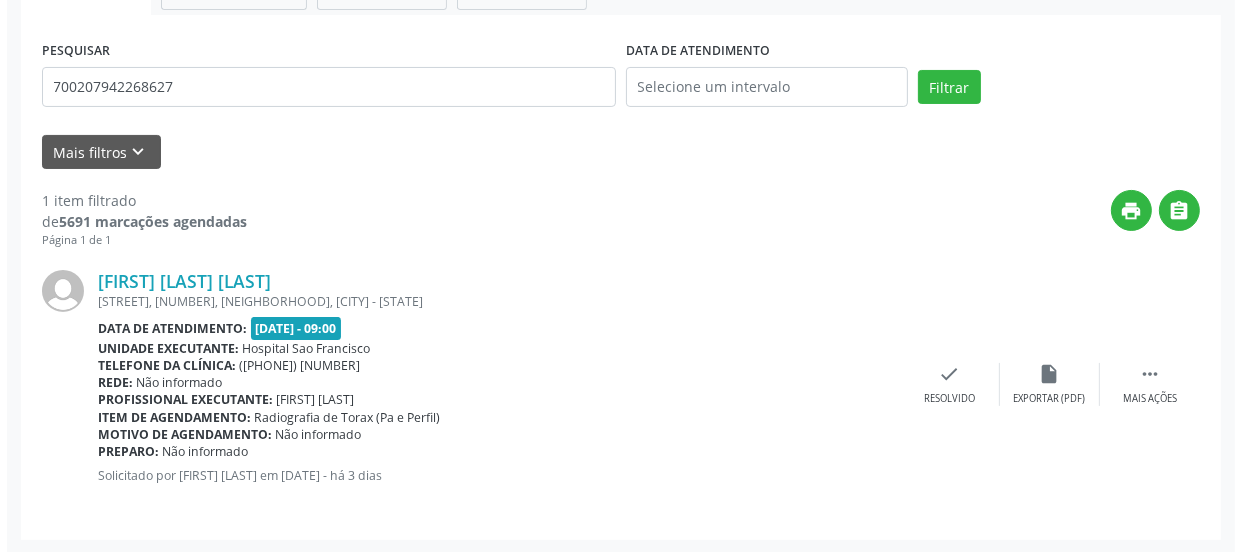 scroll, scrollTop: 352, scrollLeft: 0, axis: vertical 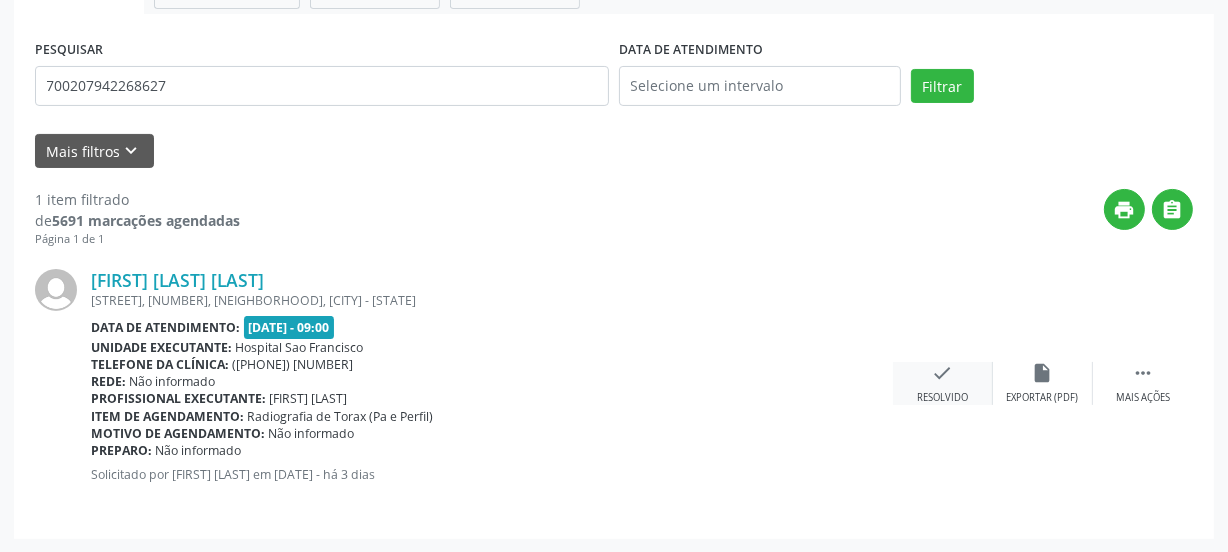 click on "check
Resolvido" at bounding box center (943, 383) 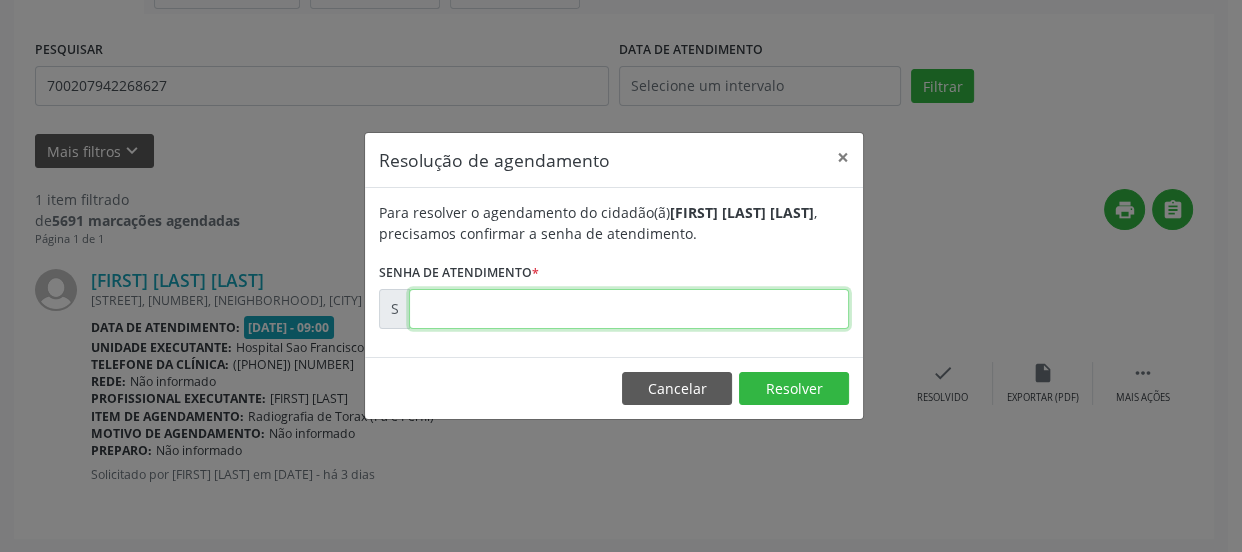 click at bounding box center (629, 309) 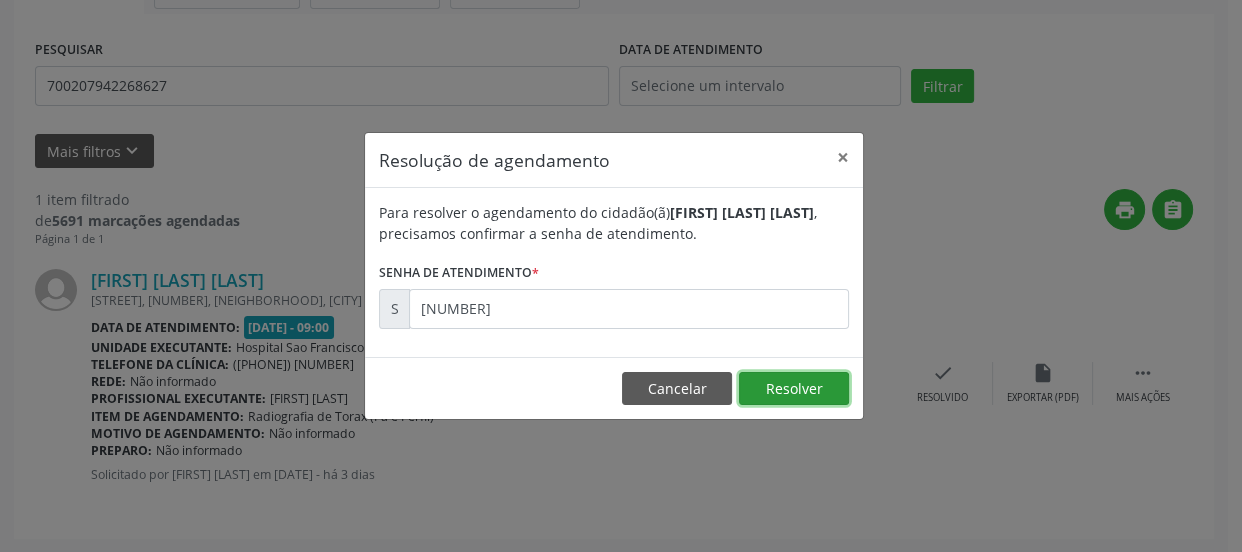 click on "Resolver" at bounding box center (794, 389) 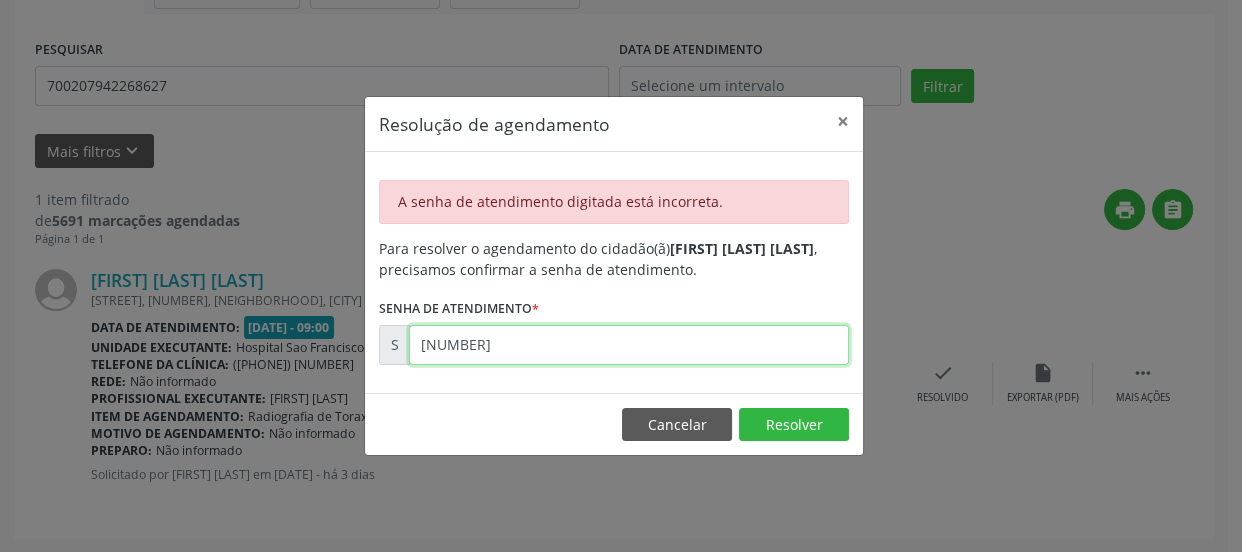 drag, startPoint x: 501, startPoint y: 352, endPoint x: 208, endPoint y: 392, distance: 295.71777 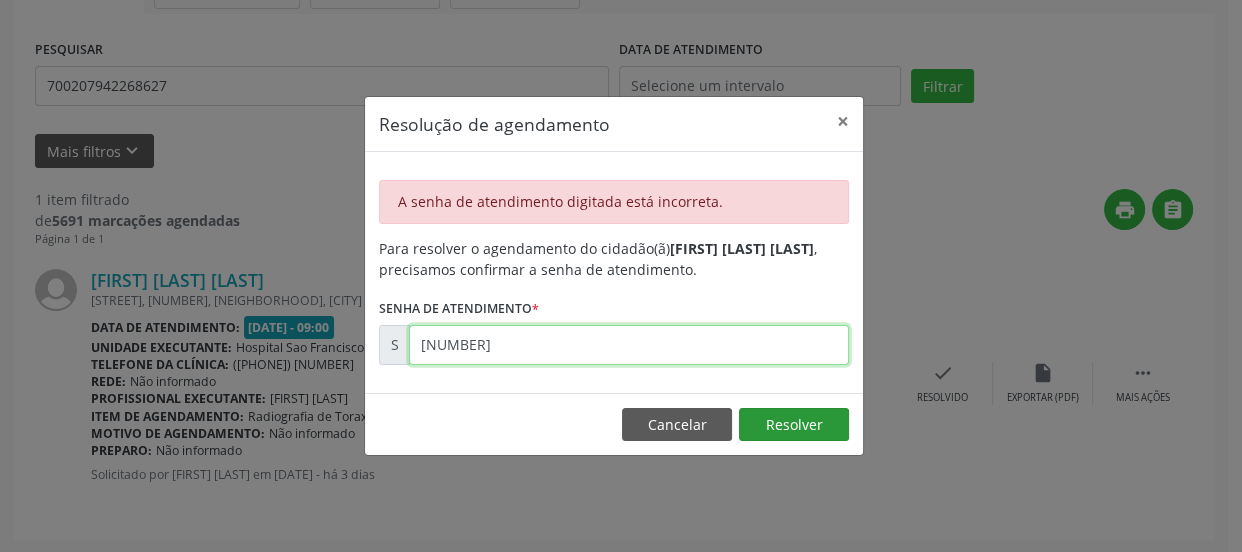 type on "[NUMBER]" 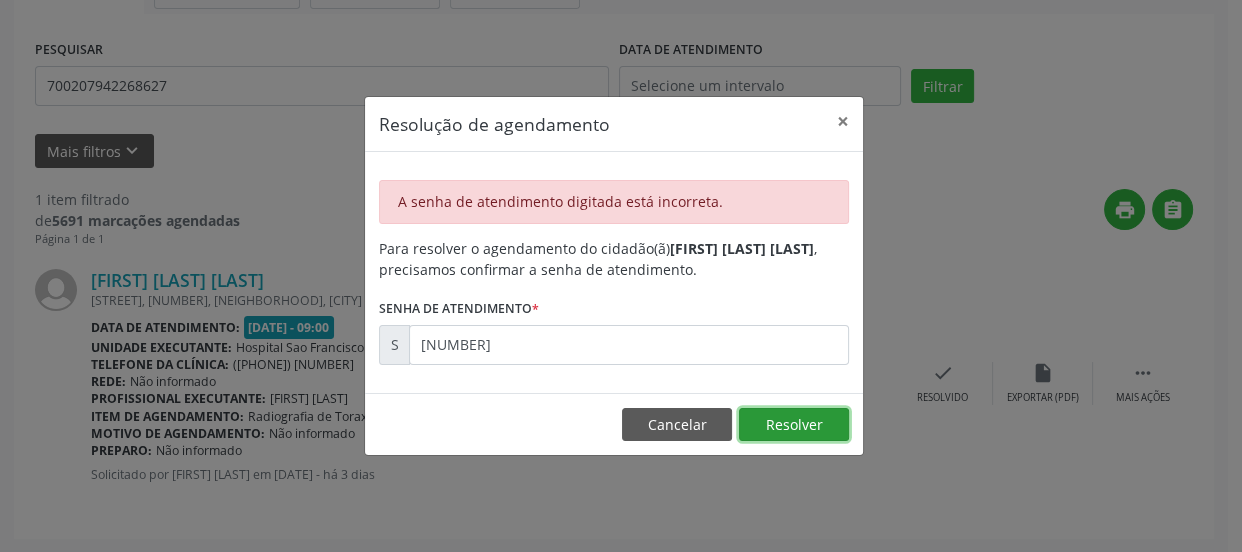 click on "Resolver" at bounding box center (794, 425) 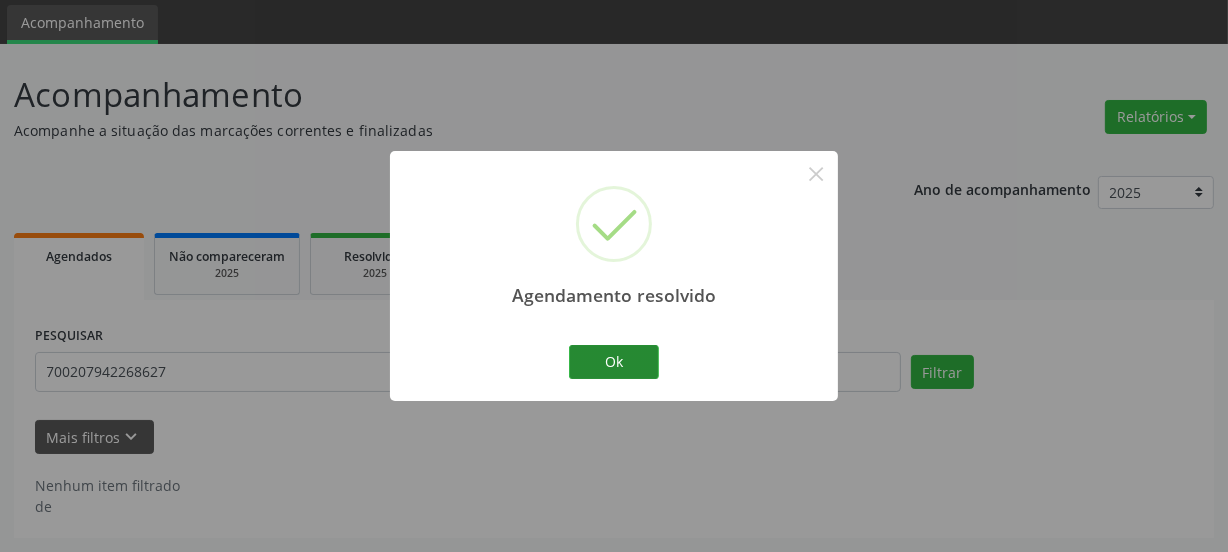 scroll, scrollTop: 65, scrollLeft: 0, axis: vertical 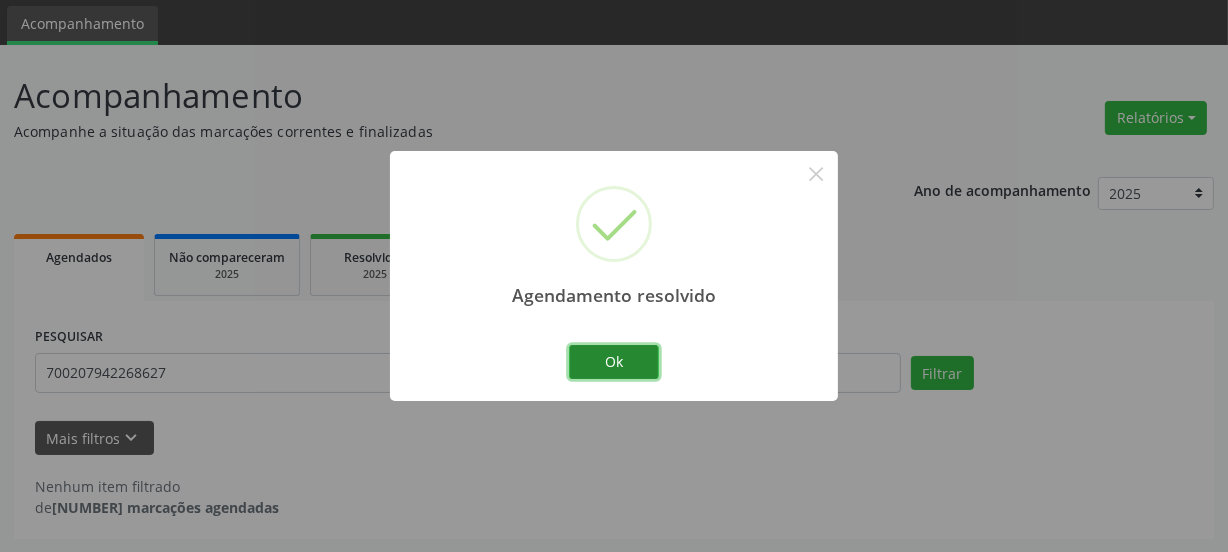 click on "Ok" at bounding box center [614, 362] 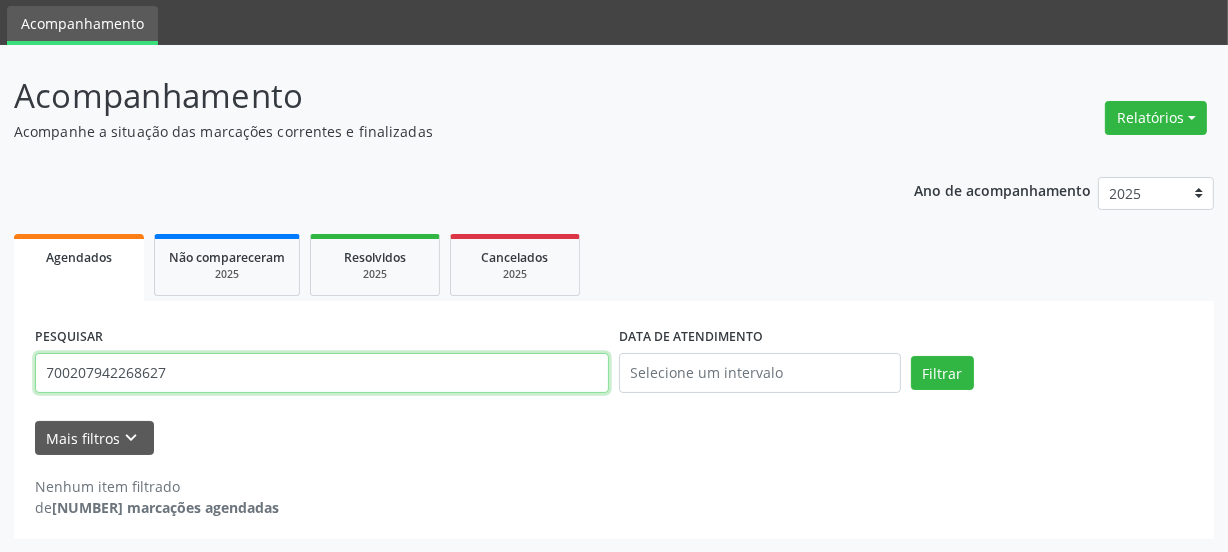 drag, startPoint x: 192, startPoint y: 370, endPoint x: 0, endPoint y: 424, distance: 199.44925 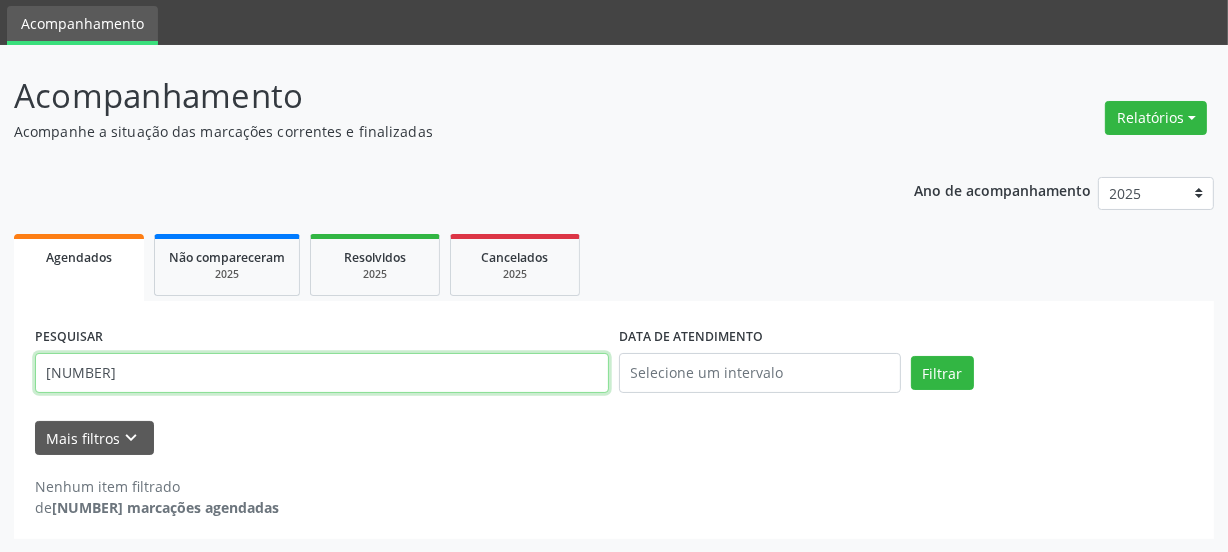 type on "[NUMBER]" 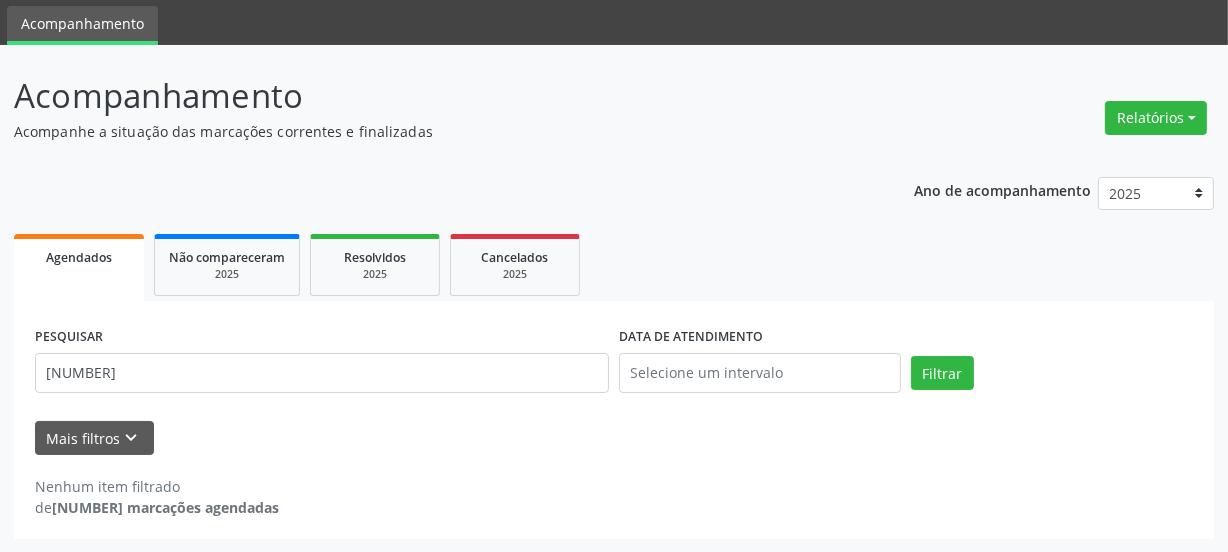 click on "Filtrar" at bounding box center (1052, 373) 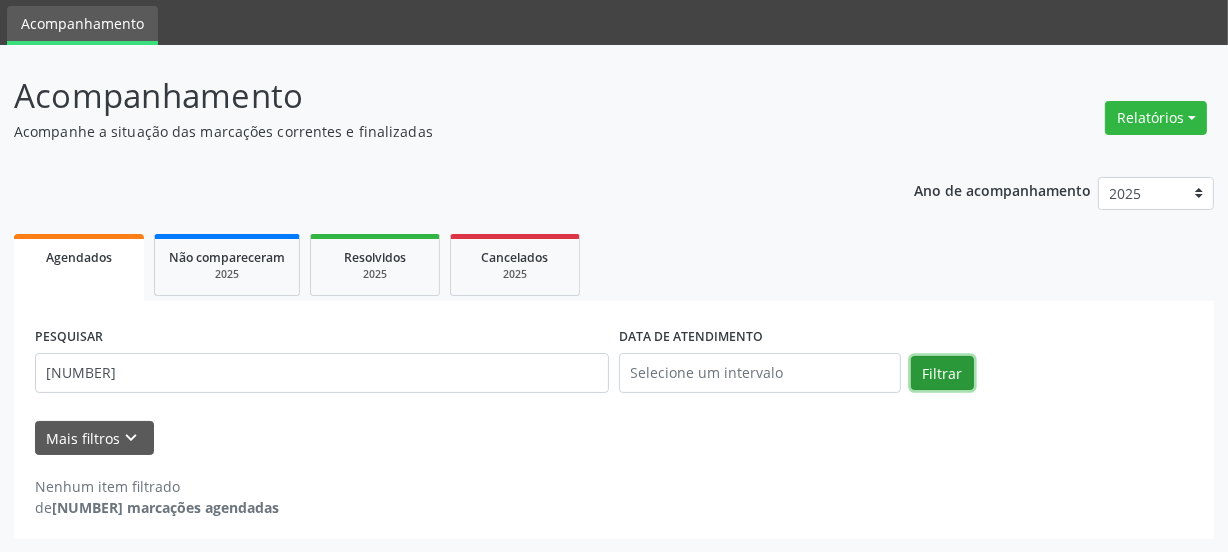 click on "Filtrar" at bounding box center (942, 373) 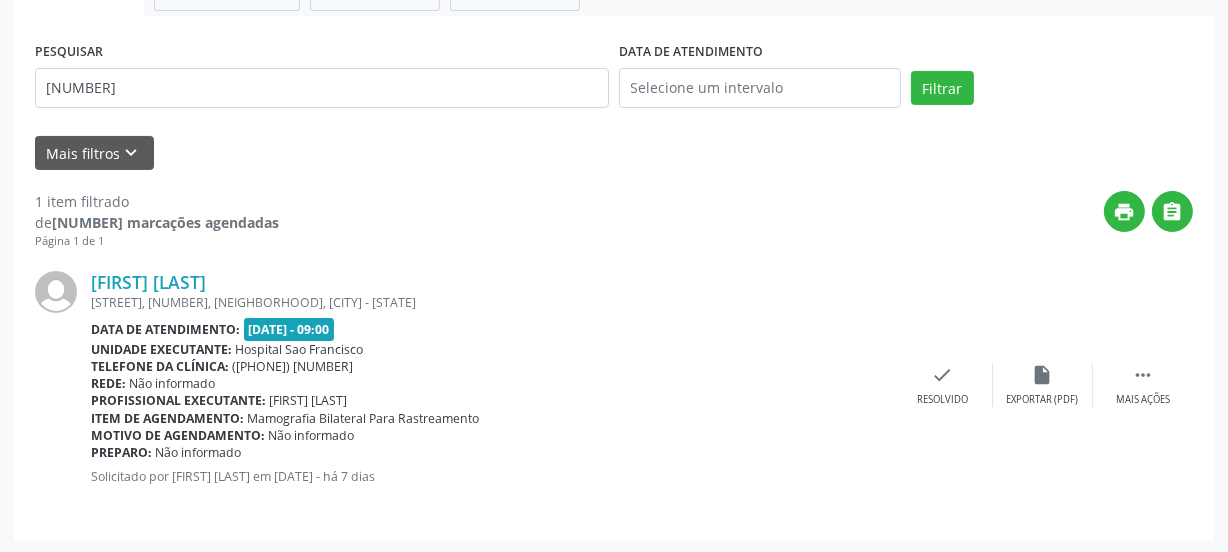 scroll, scrollTop: 352, scrollLeft: 0, axis: vertical 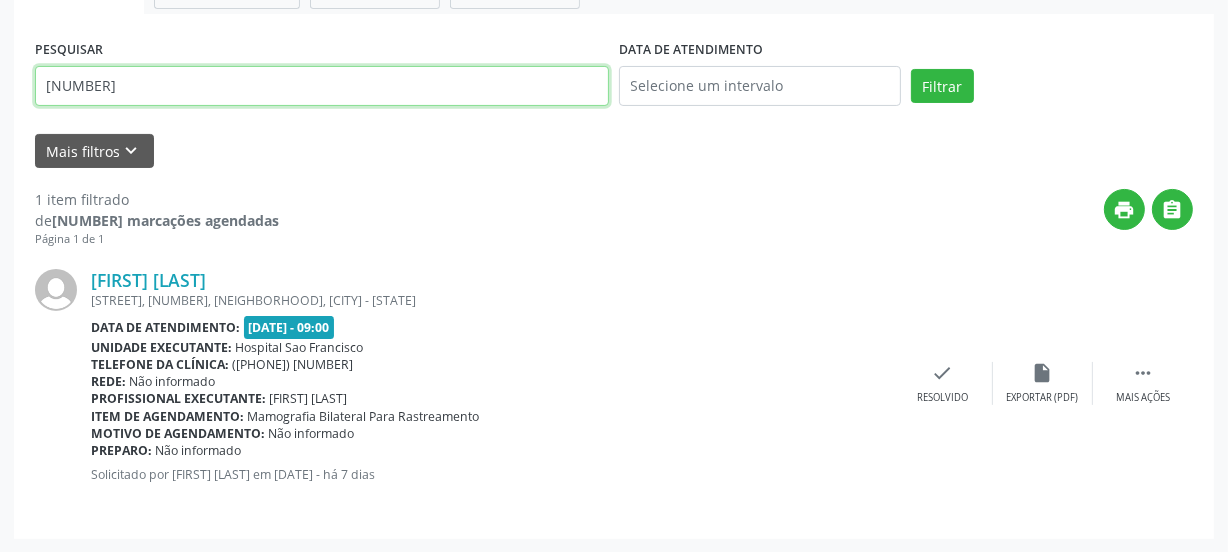 drag, startPoint x: 200, startPoint y: 91, endPoint x: 0, endPoint y: 88, distance: 200.02249 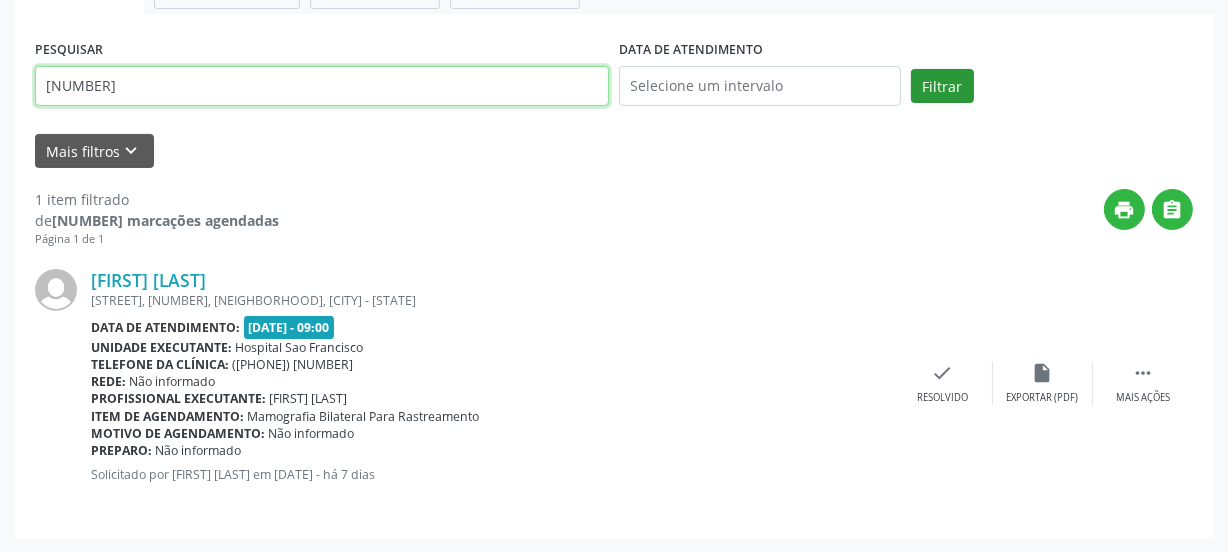 type on "[NUMBER]" 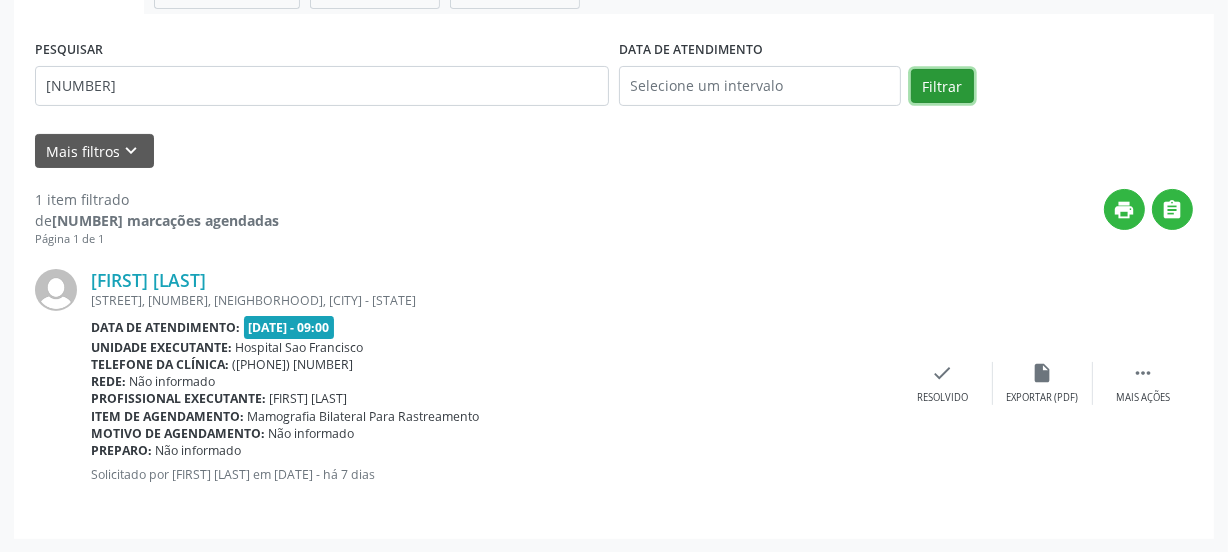 drag, startPoint x: 962, startPoint y: 77, endPoint x: 846, endPoint y: 144, distance: 133.95895 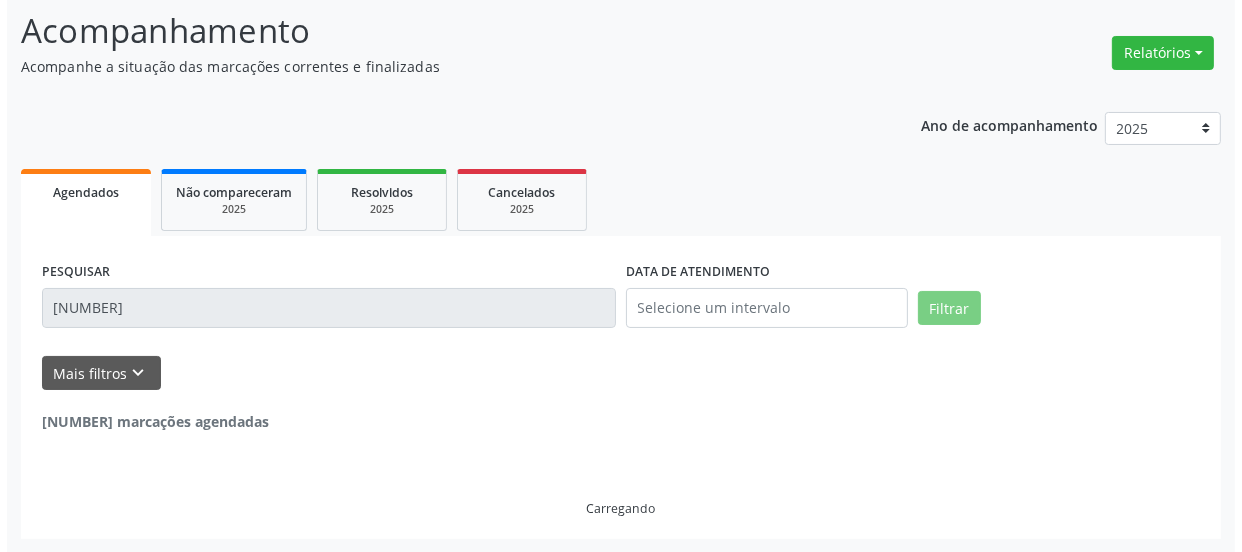 scroll, scrollTop: 352, scrollLeft: 0, axis: vertical 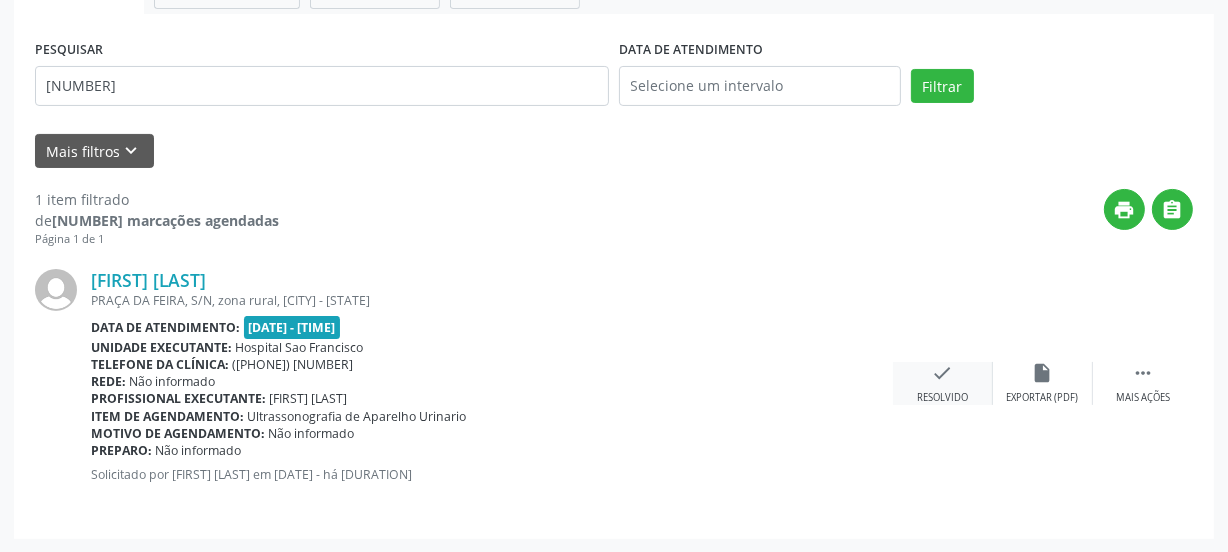 click on "check
Resolvido" at bounding box center (943, 383) 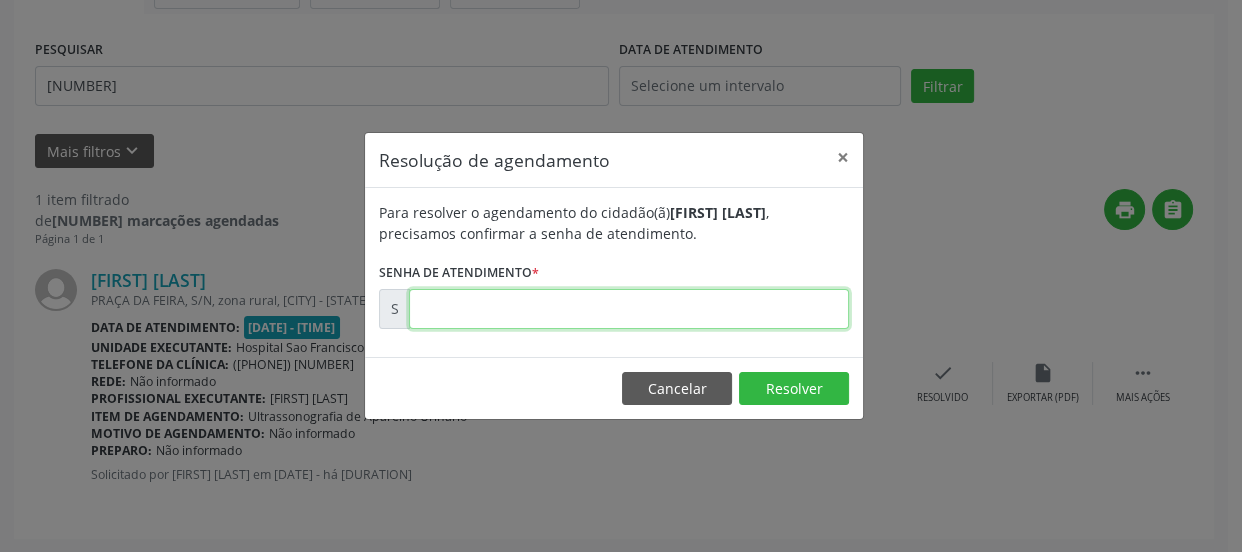 click at bounding box center [629, 309] 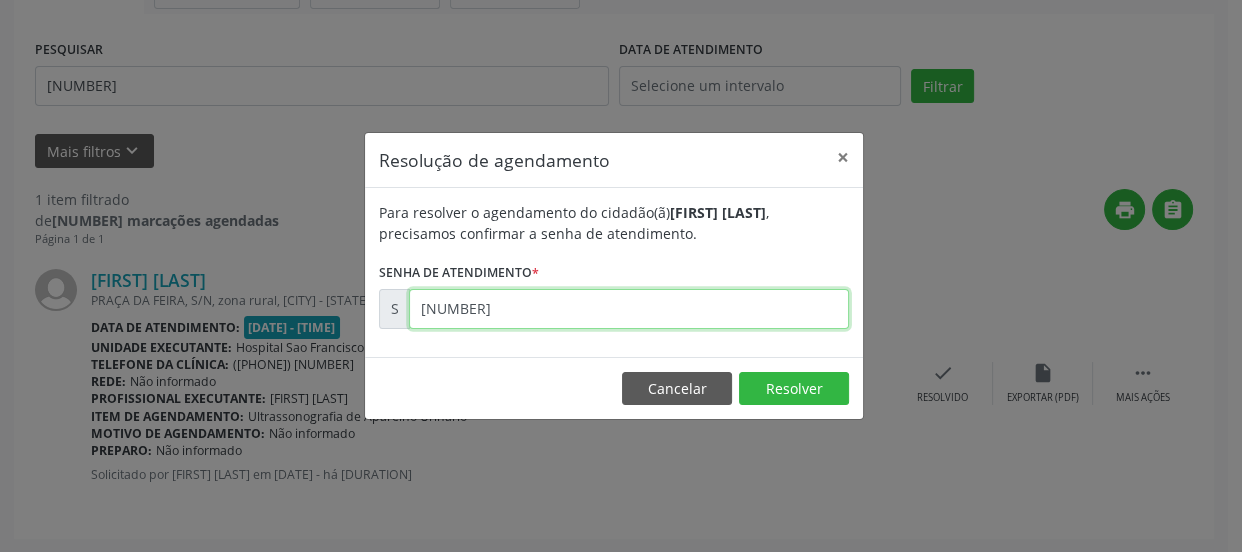 type on "[NUMBER]" 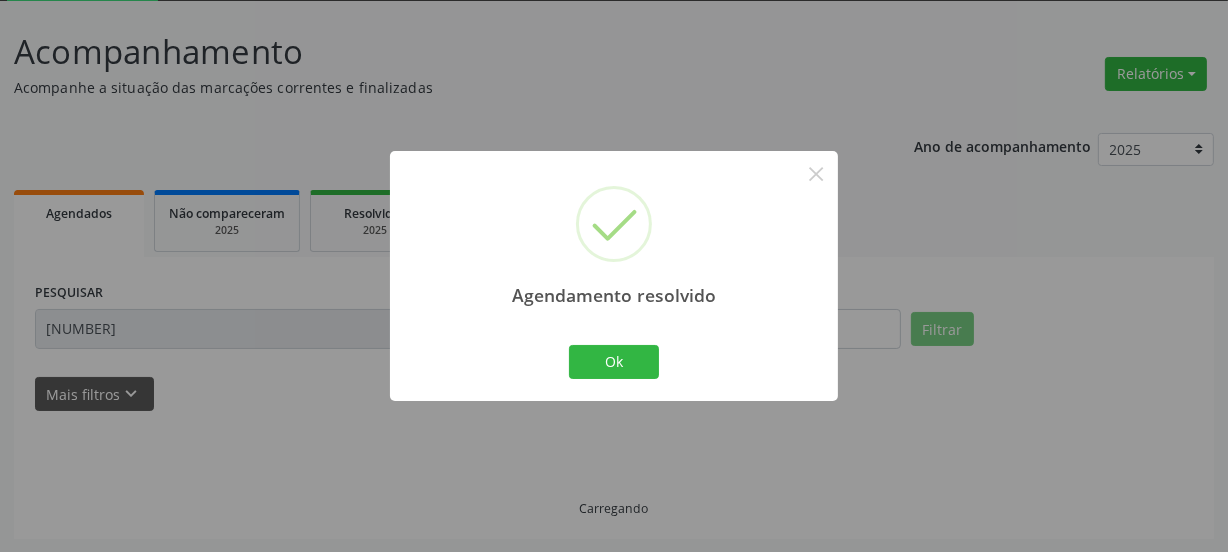 scroll, scrollTop: 65, scrollLeft: 0, axis: vertical 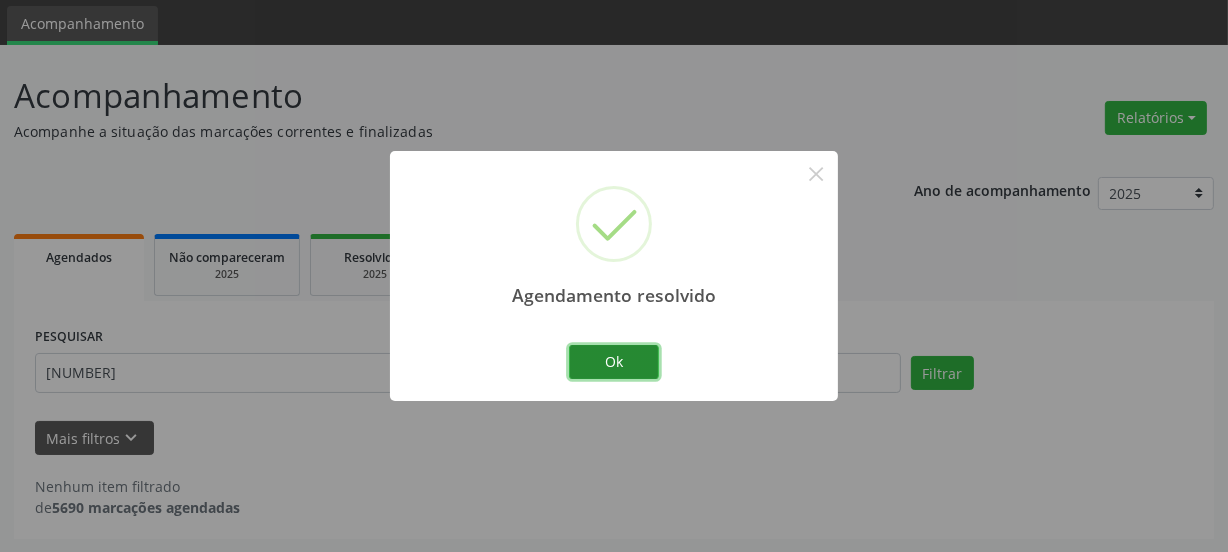 click on "Ok" at bounding box center (614, 362) 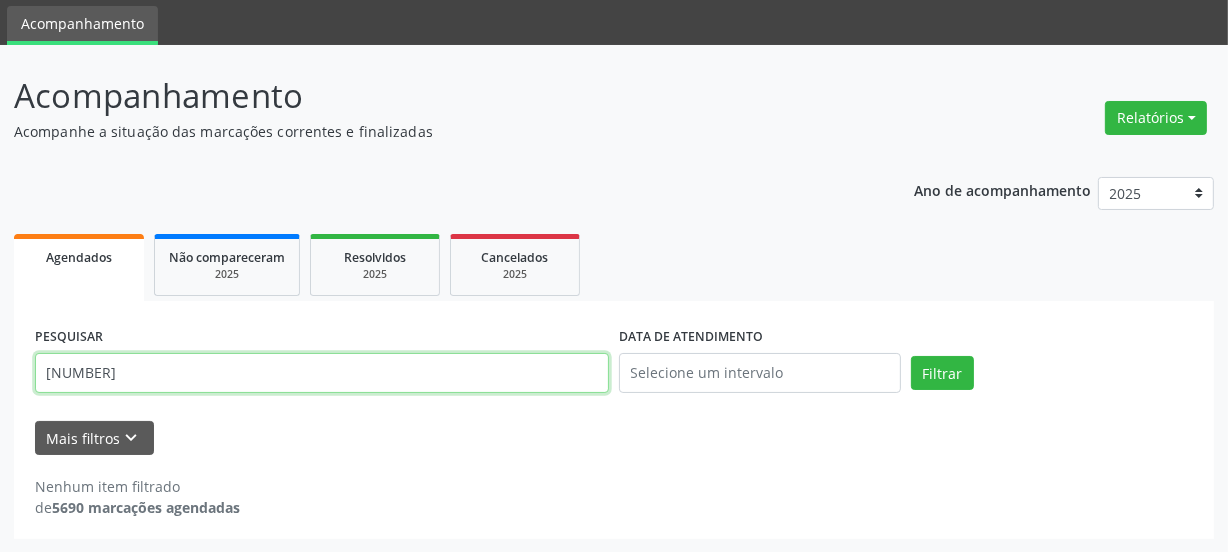 drag, startPoint x: 72, startPoint y: 372, endPoint x: 0, endPoint y: 397, distance: 76.2168 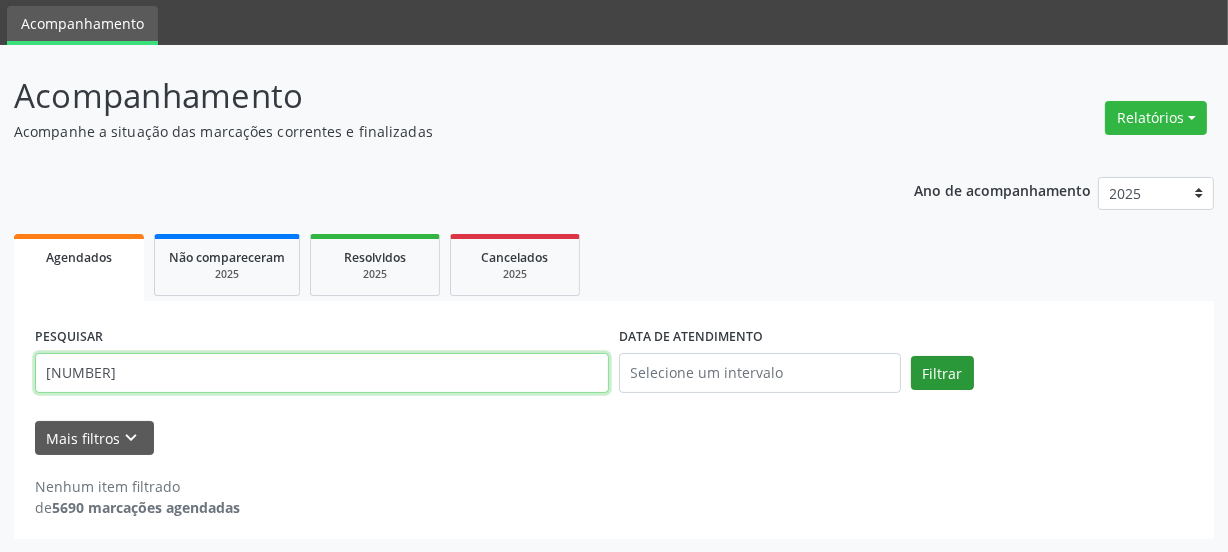 type on "[NUMBER]" 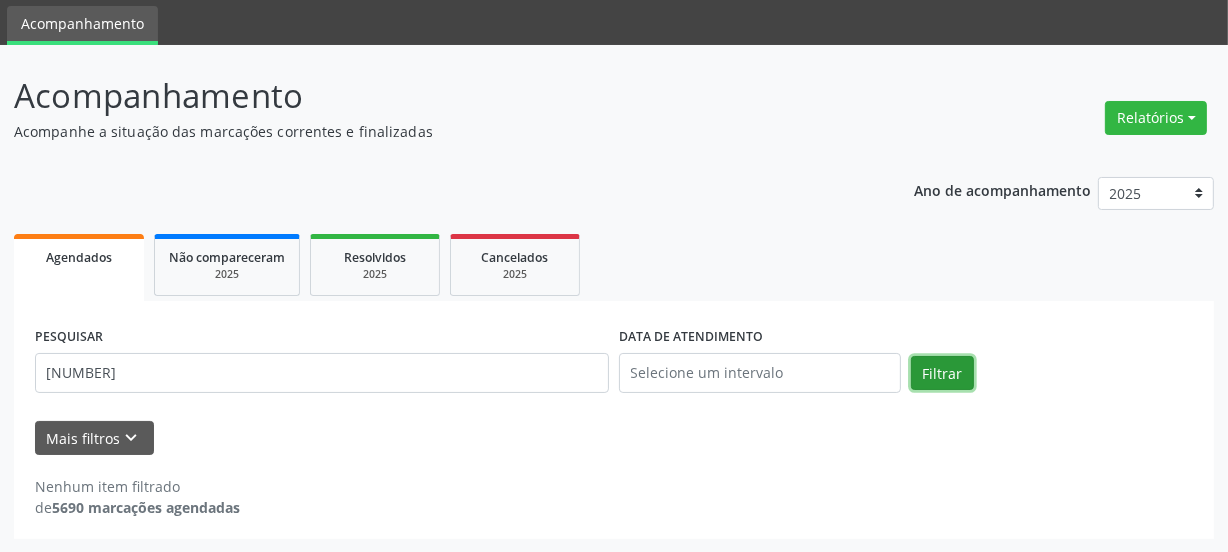 click on "Filtrar" at bounding box center [942, 373] 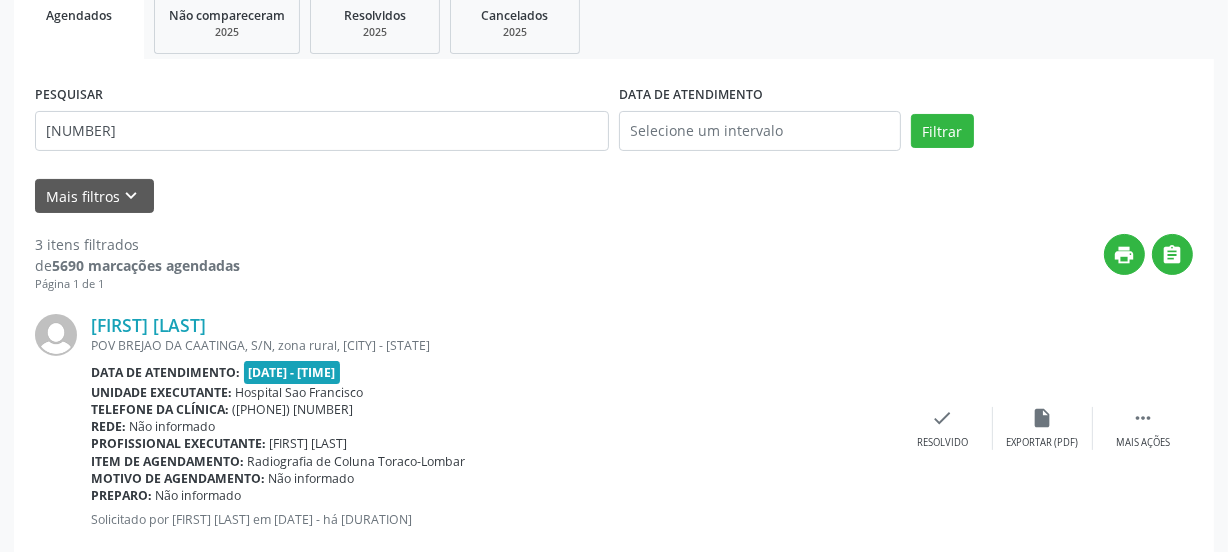 scroll, scrollTop: 493, scrollLeft: 0, axis: vertical 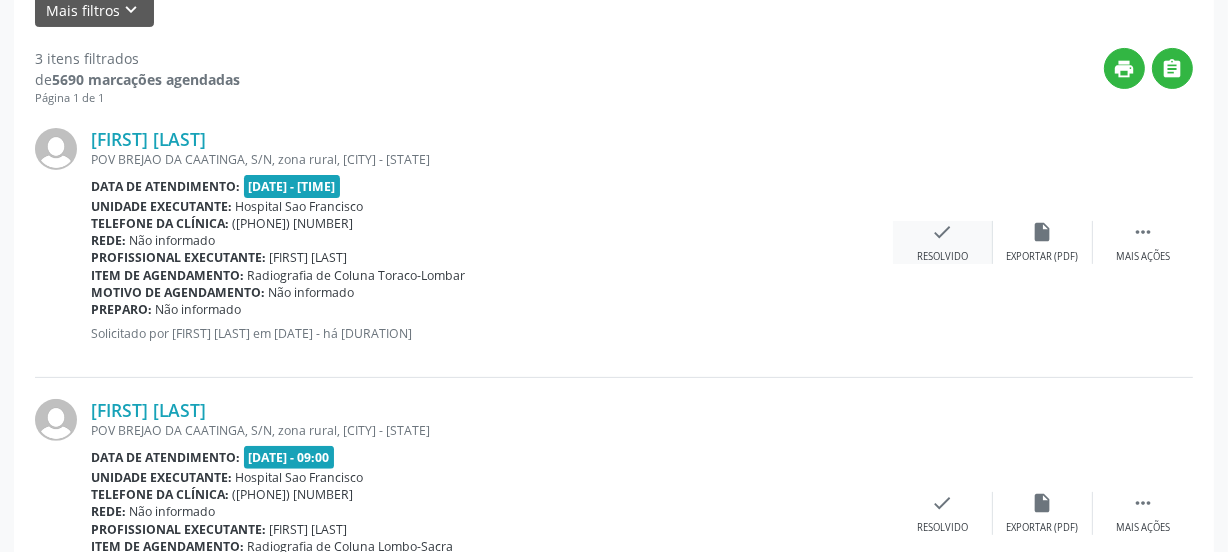 click on "check
Resolvido" at bounding box center [943, 242] 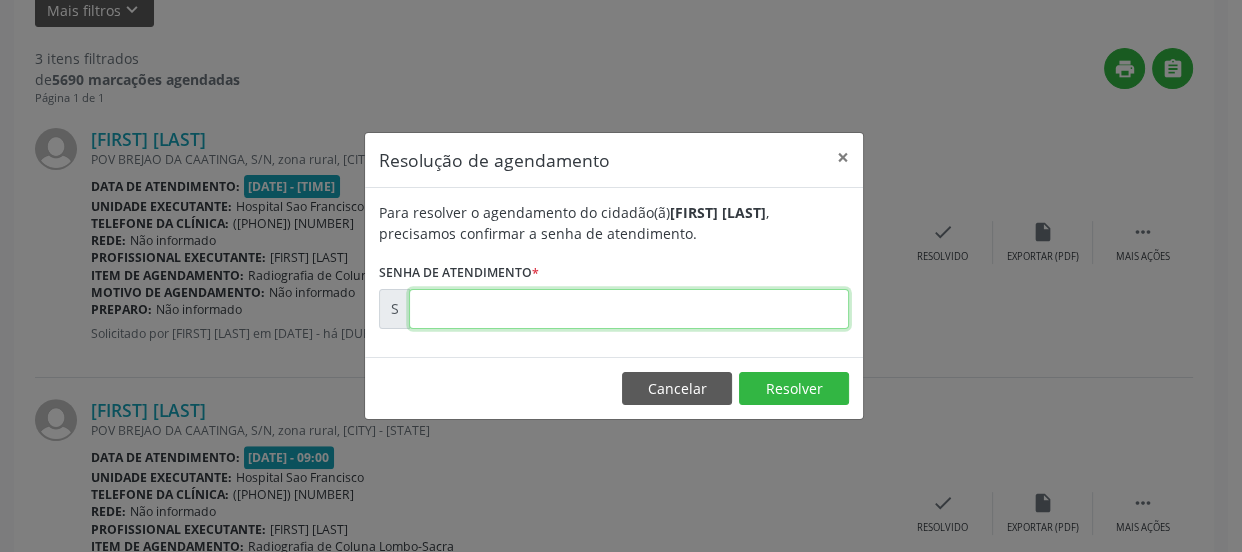 click at bounding box center (629, 309) 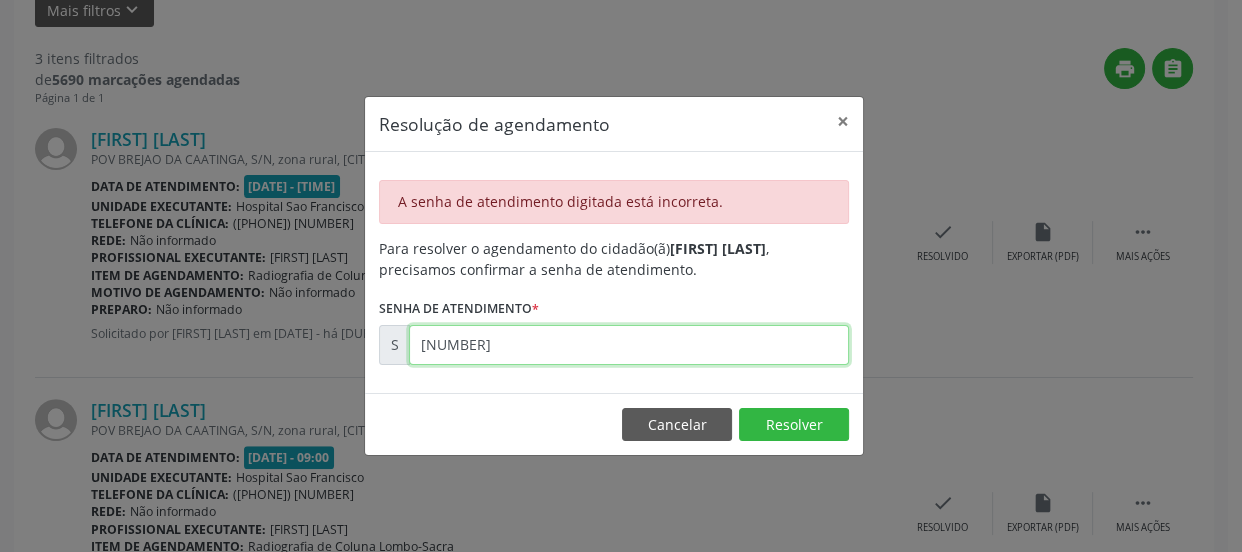 drag, startPoint x: 554, startPoint y: 331, endPoint x: 297, endPoint y: 370, distance: 259.9423 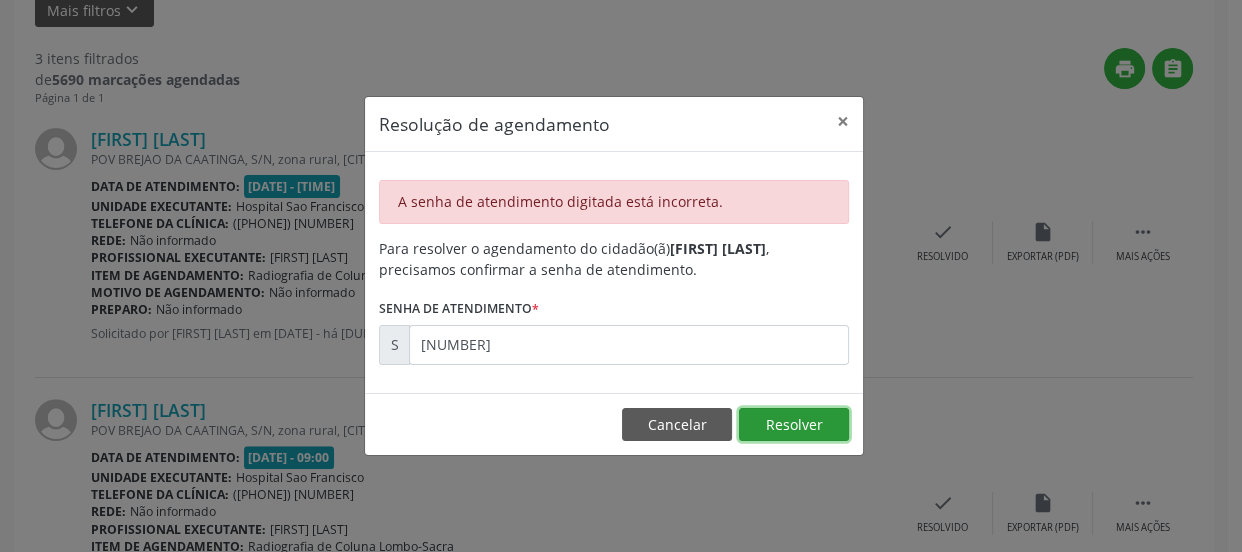 click on "Resolver" at bounding box center [794, 425] 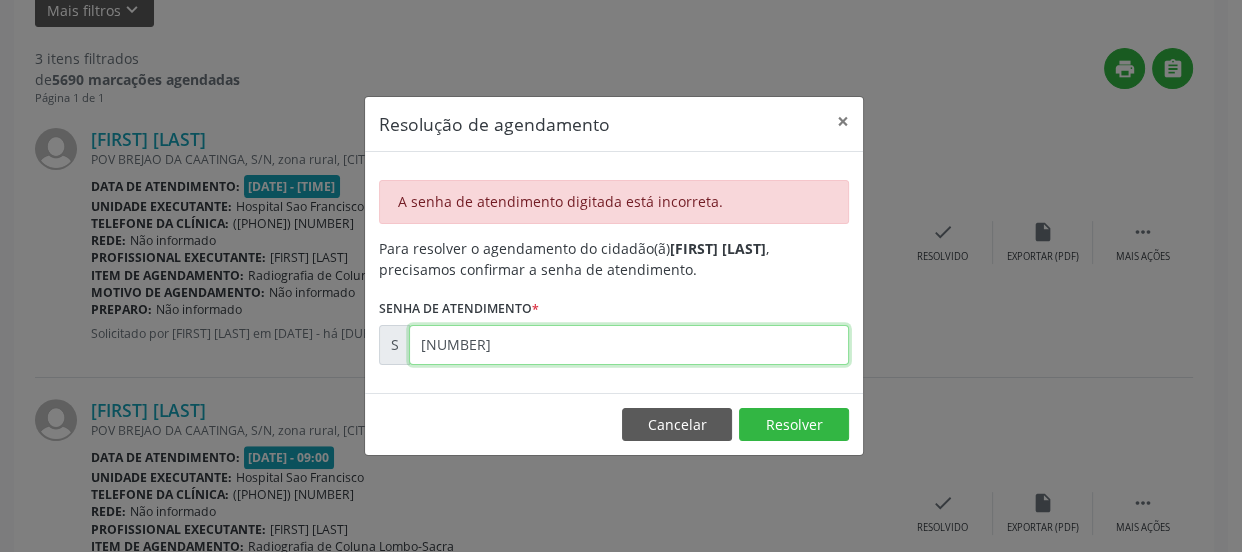 drag, startPoint x: 368, startPoint y: 362, endPoint x: 367, endPoint y: 347, distance: 15.033297 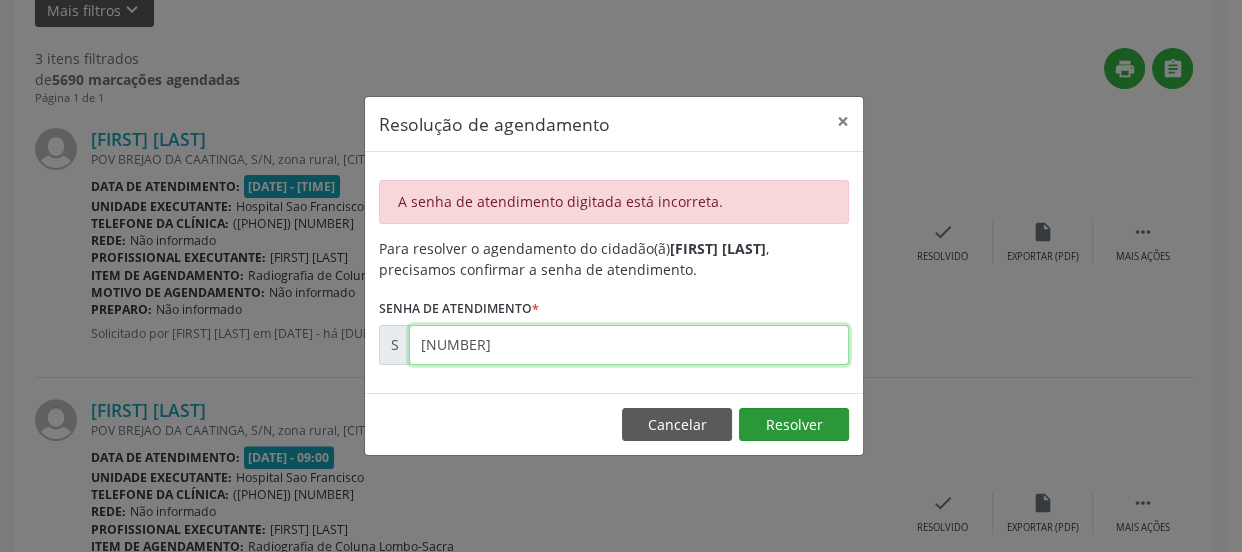type on "[NUMBER]" 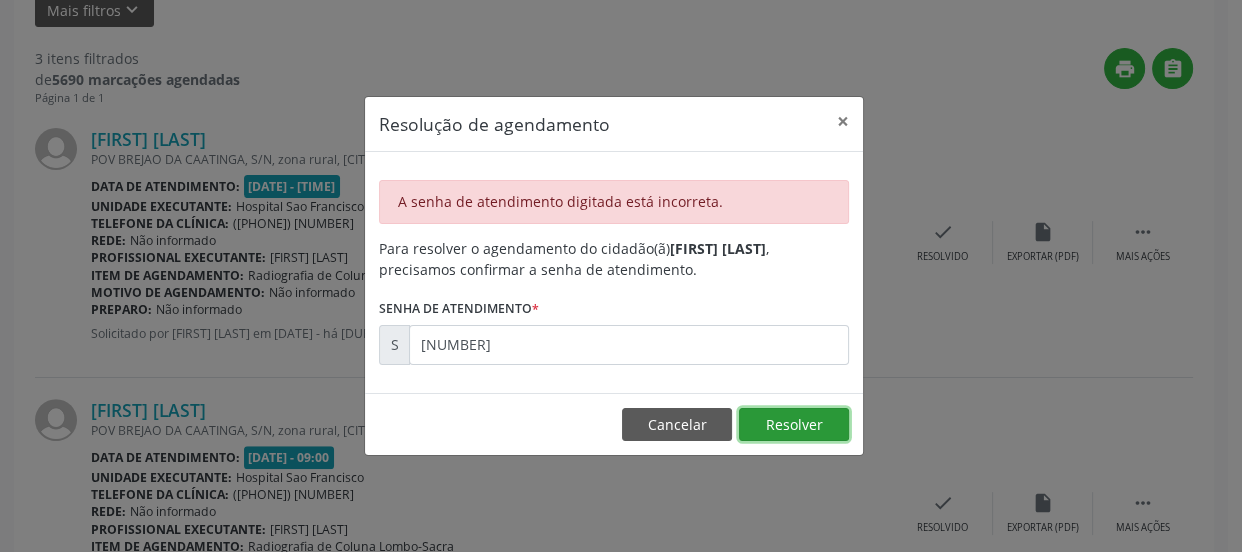 click on "Resolver" at bounding box center (794, 425) 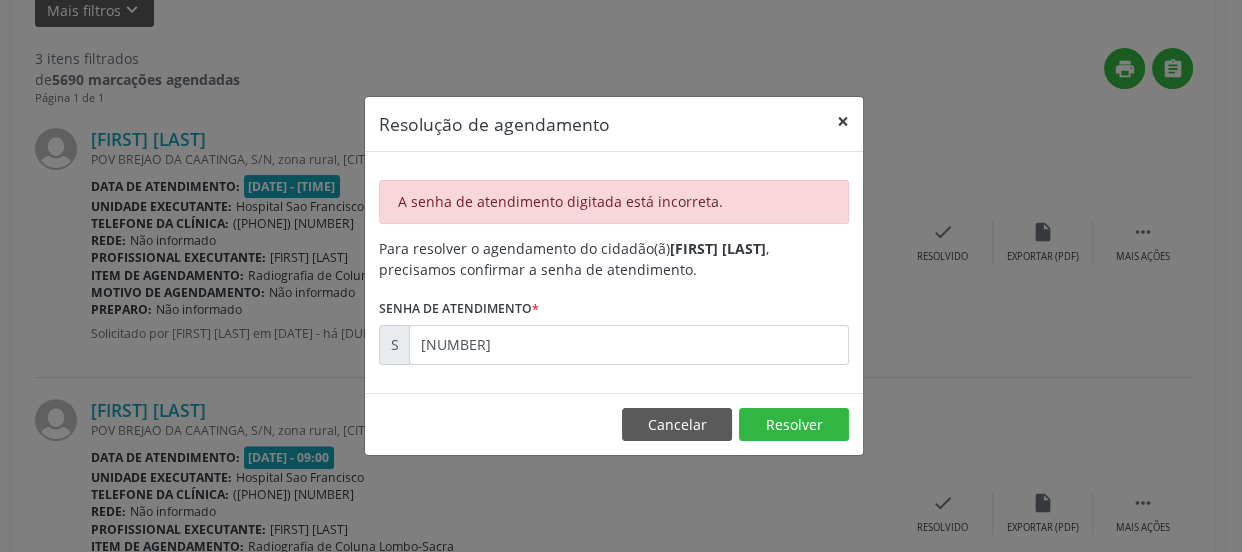 click on "×" at bounding box center (843, 121) 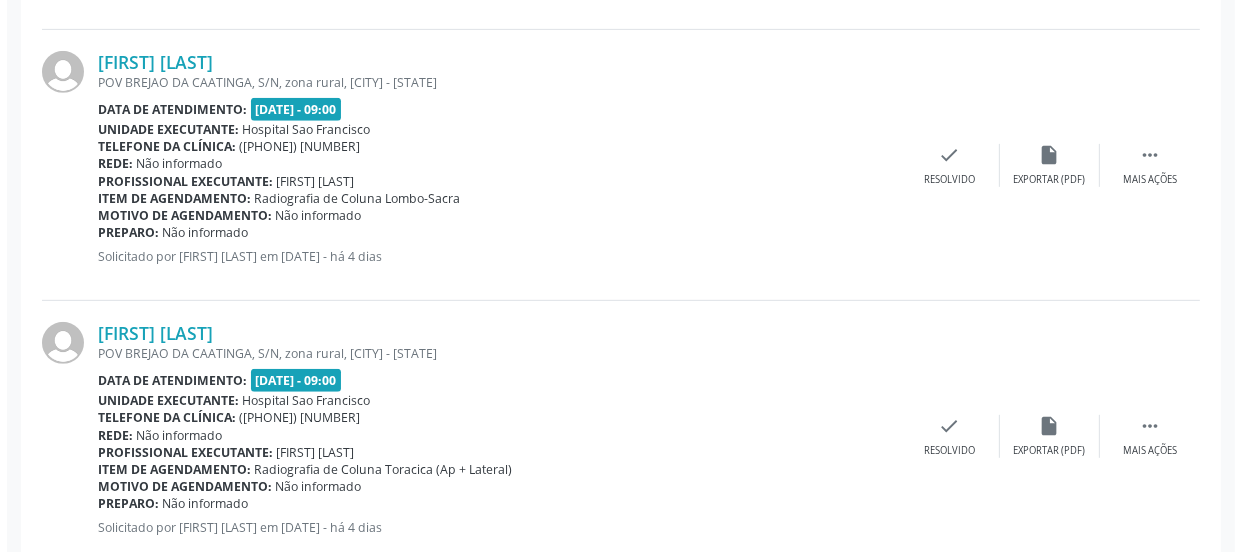 scroll, scrollTop: 894, scrollLeft: 0, axis: vertical 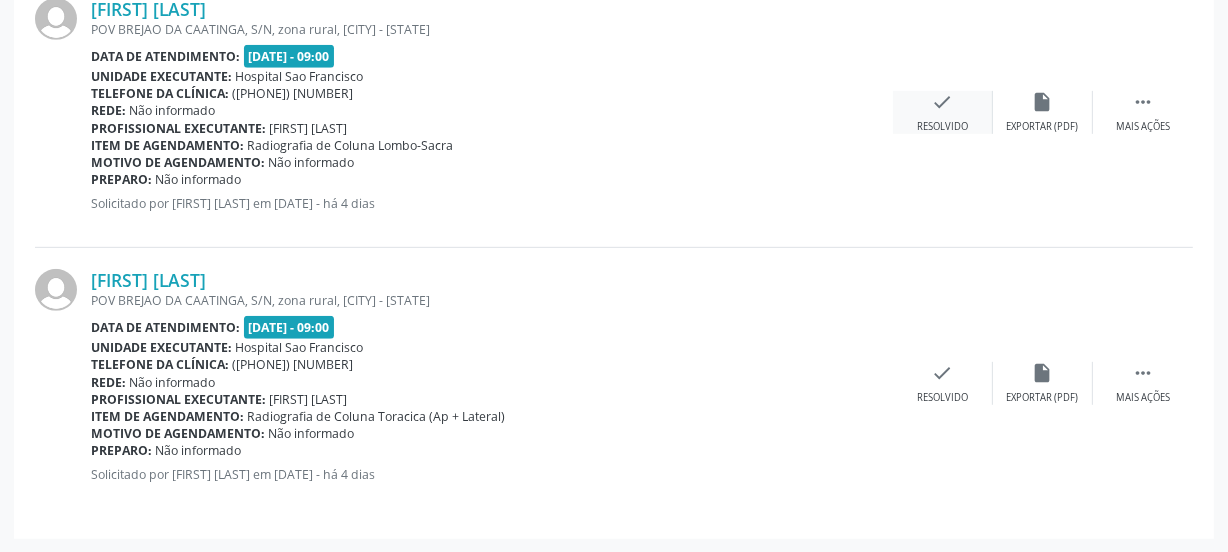 click on "check
Resolvido" at bounding box center [943, 112] 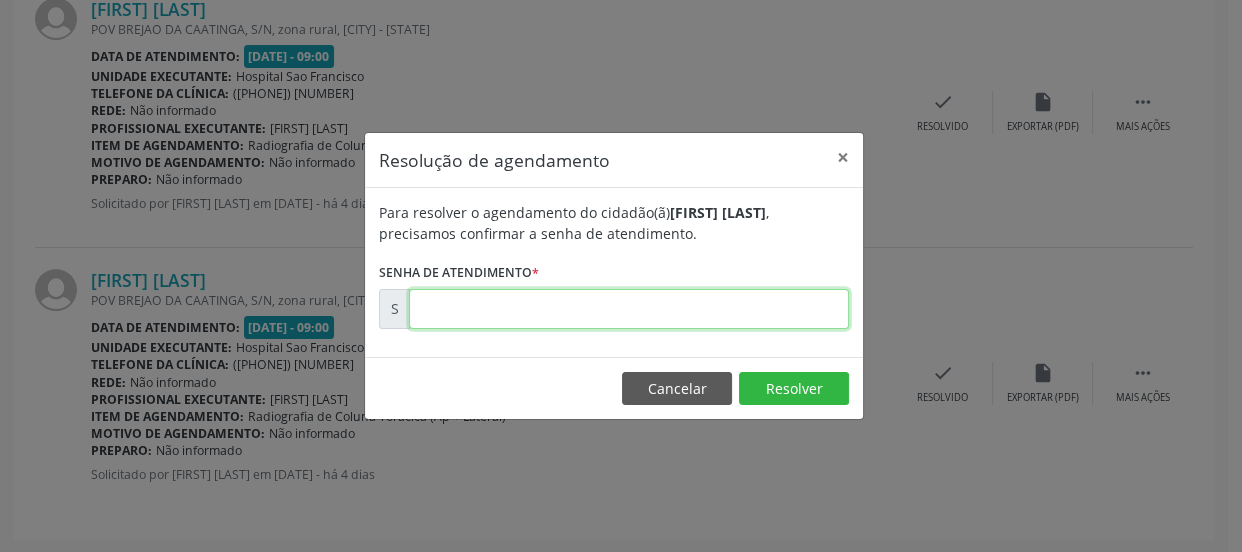 click at bounding box center [629, 309] 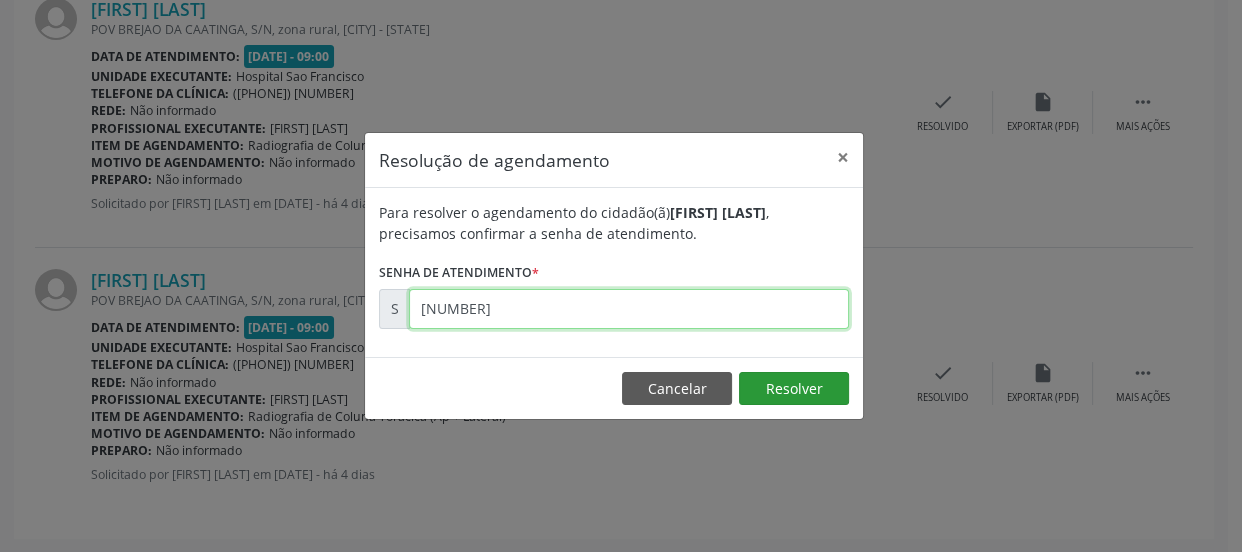 type on "[NUMBER]" 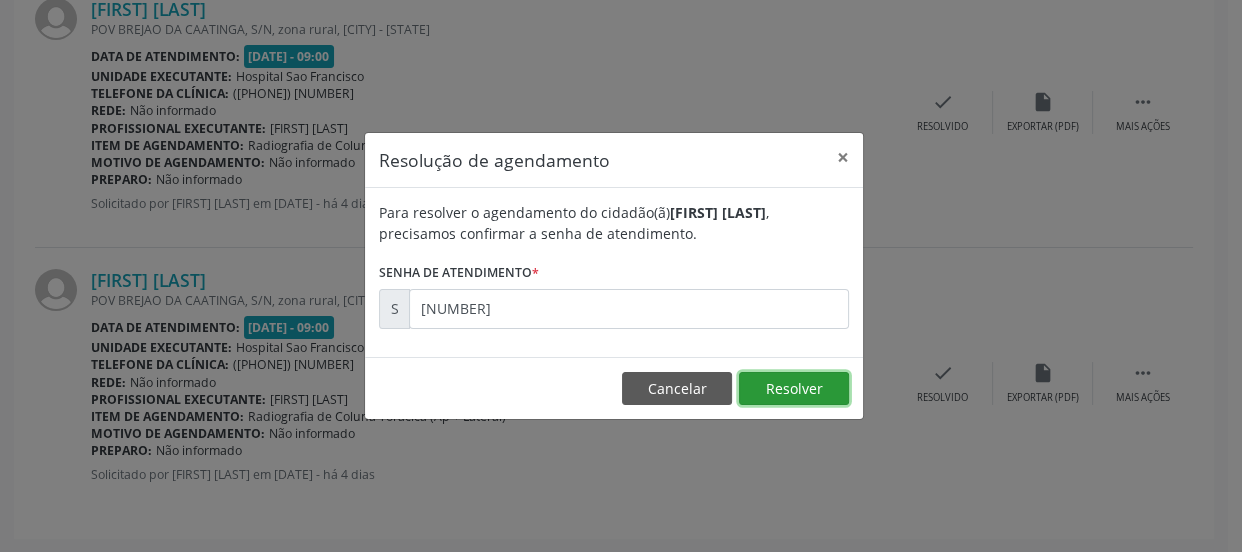 click on "Resolver" at bounding box center [794, 389] 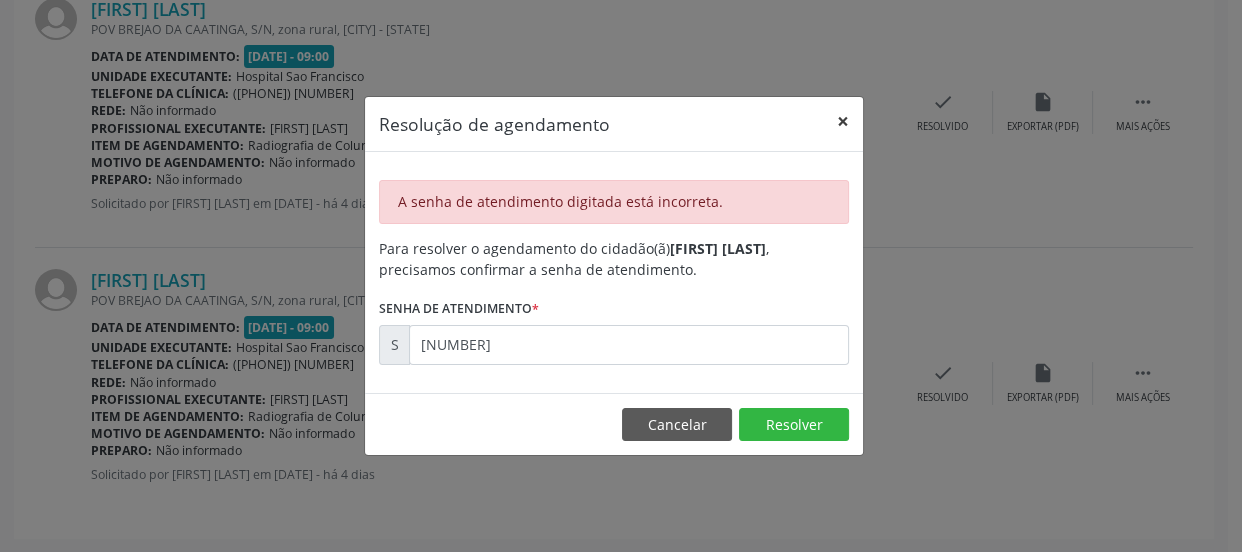 click on "×" at bounding box center [843, 121] 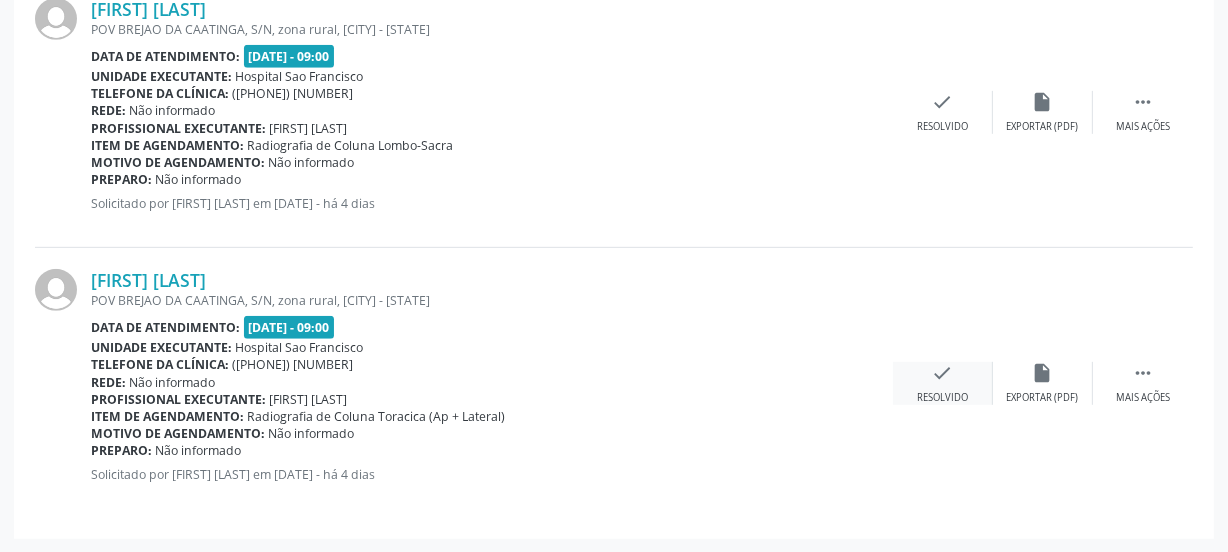 click on "Resolvido" at bounding box center (942, 398) 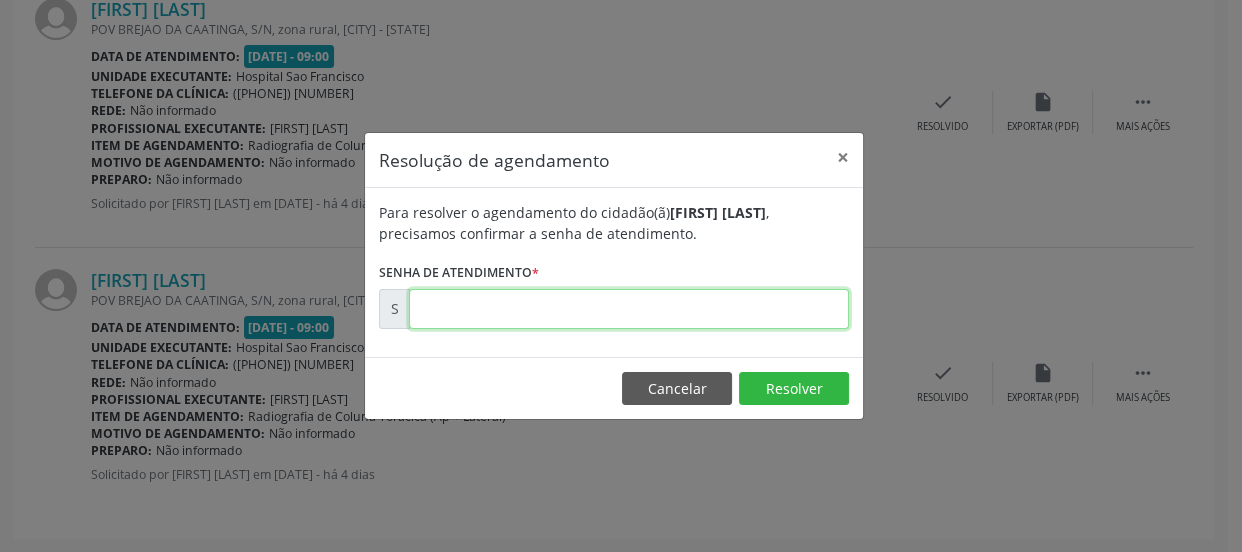 click at bounding box center [629, 309] 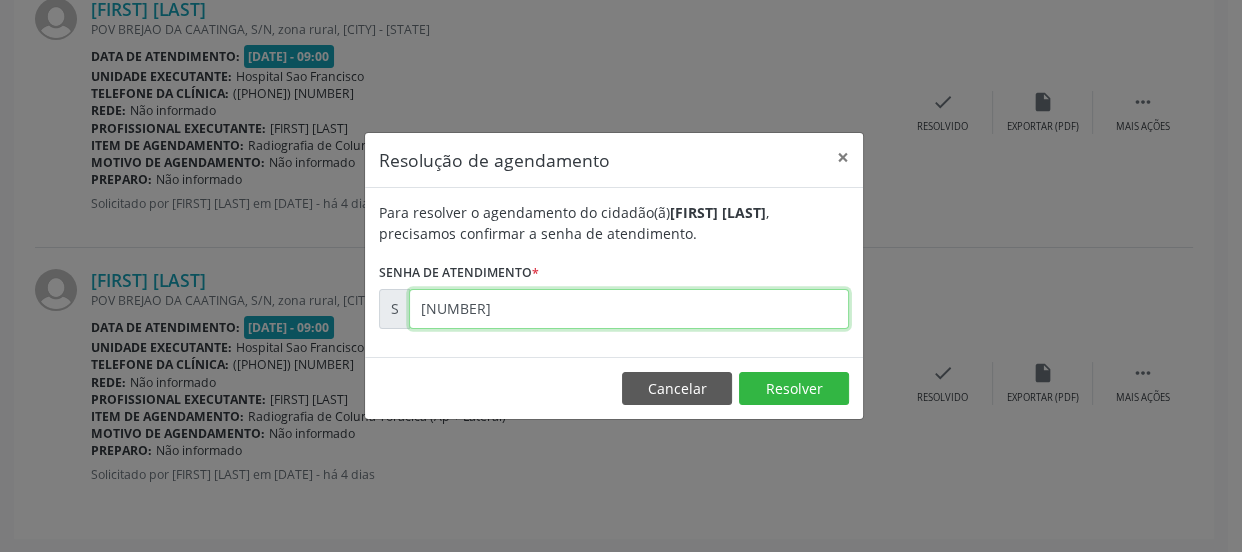 type on "[NUMBER]" 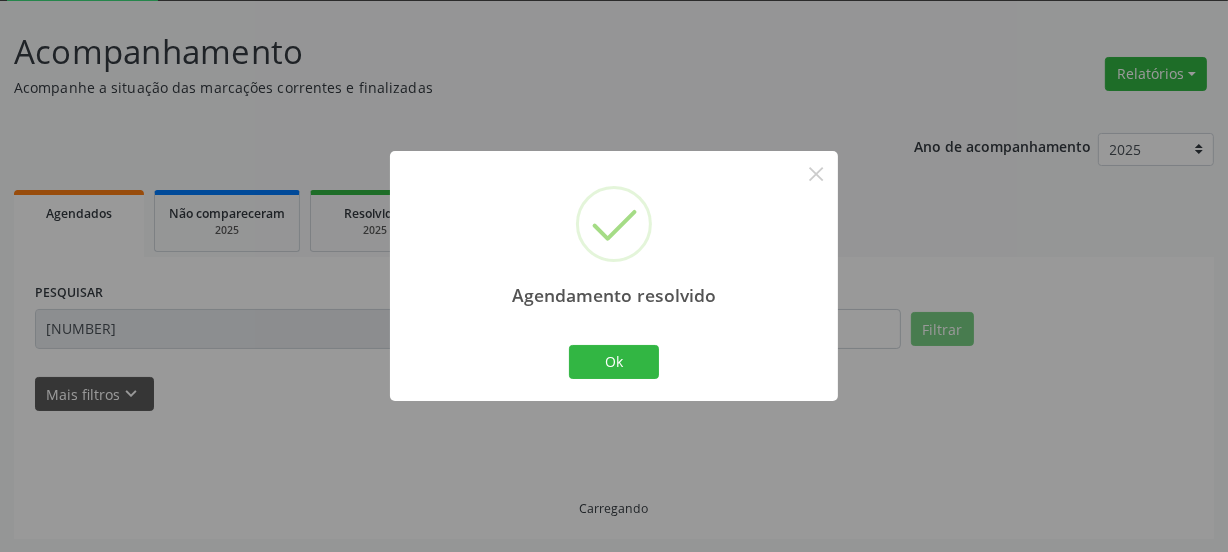 scroll, scrollTop: 623, scrollLeft: 0, axis: vertical 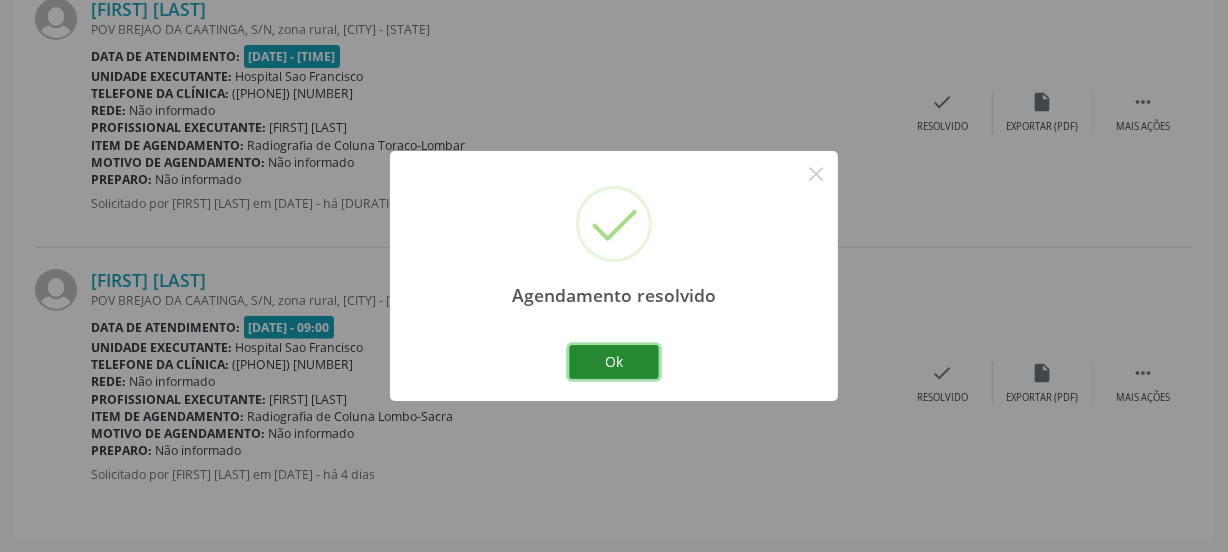 click on "Ok" at bounding box center [614, 362] 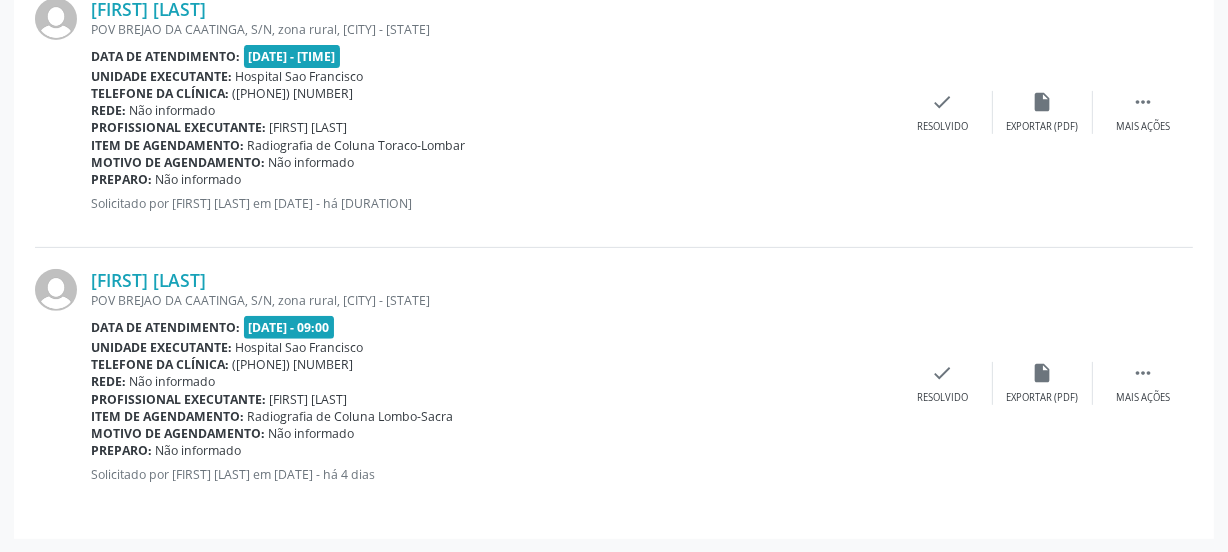 click on "Telefone da clínica:
([PHONE_AREA]) [PHONE]" at bounding box center [492, 364] 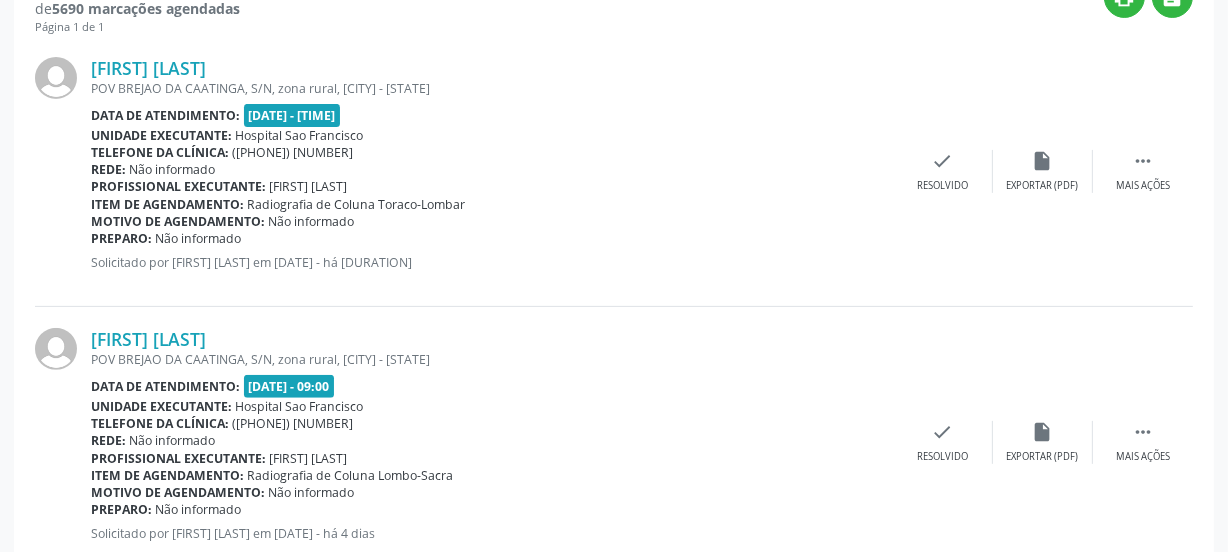 scroll, scrollTop: 532, scrollLeft: 0, axis: vertical 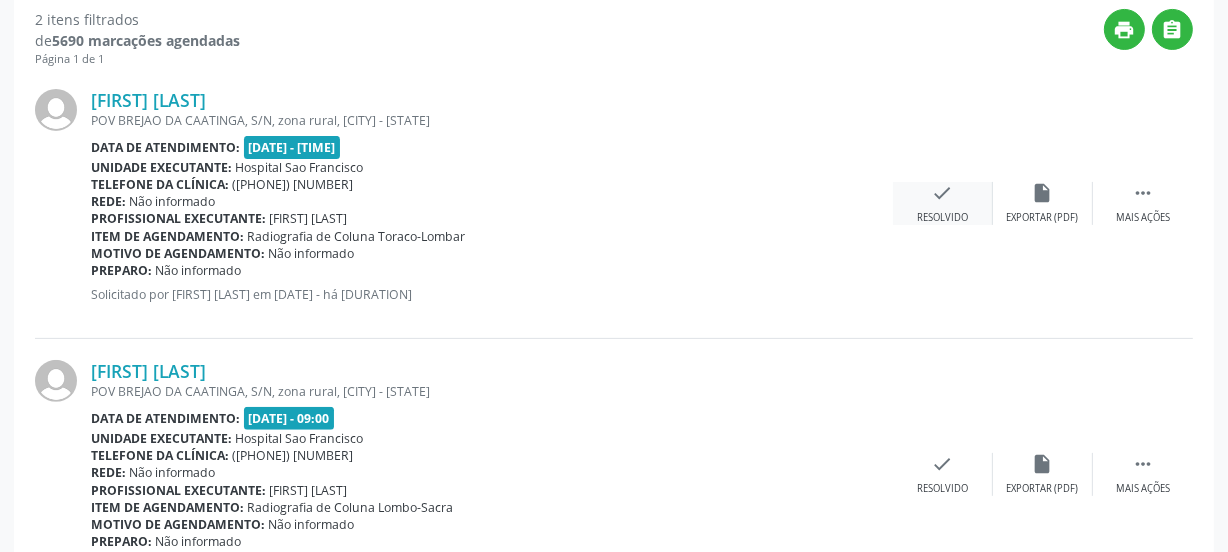 click on "check" at bounding box center (943, 193) 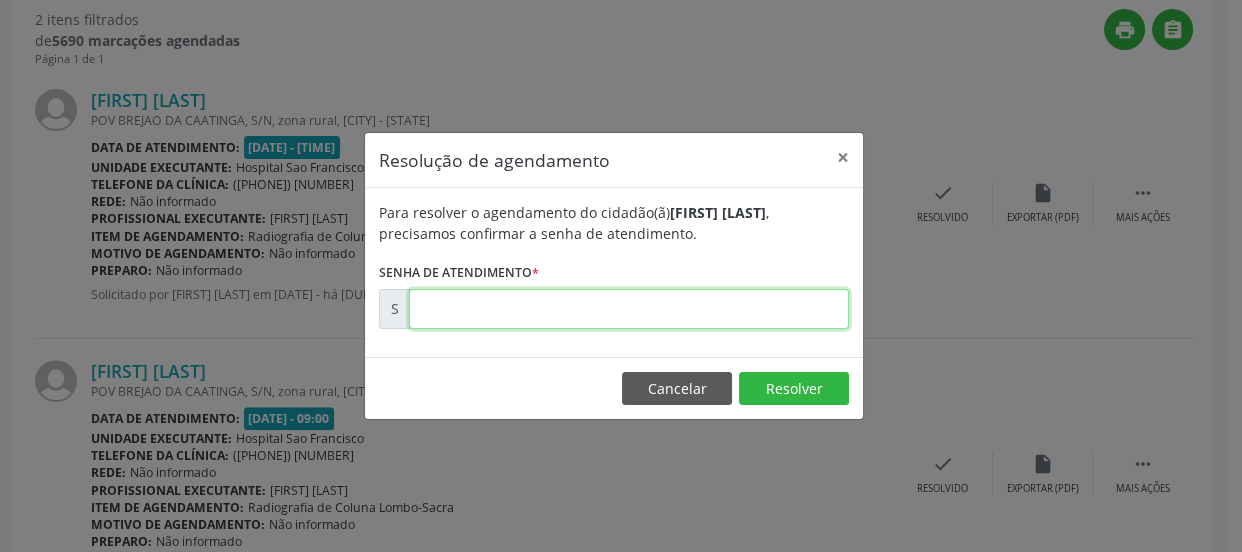 click at bounding box center [629, 309] 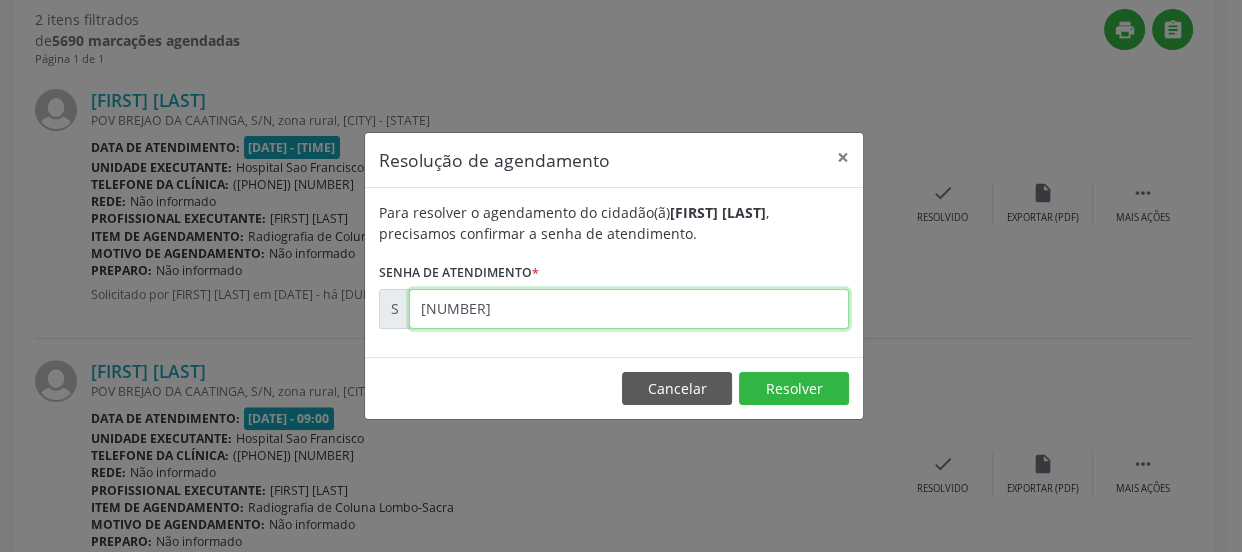 type on "[NUMBER]" 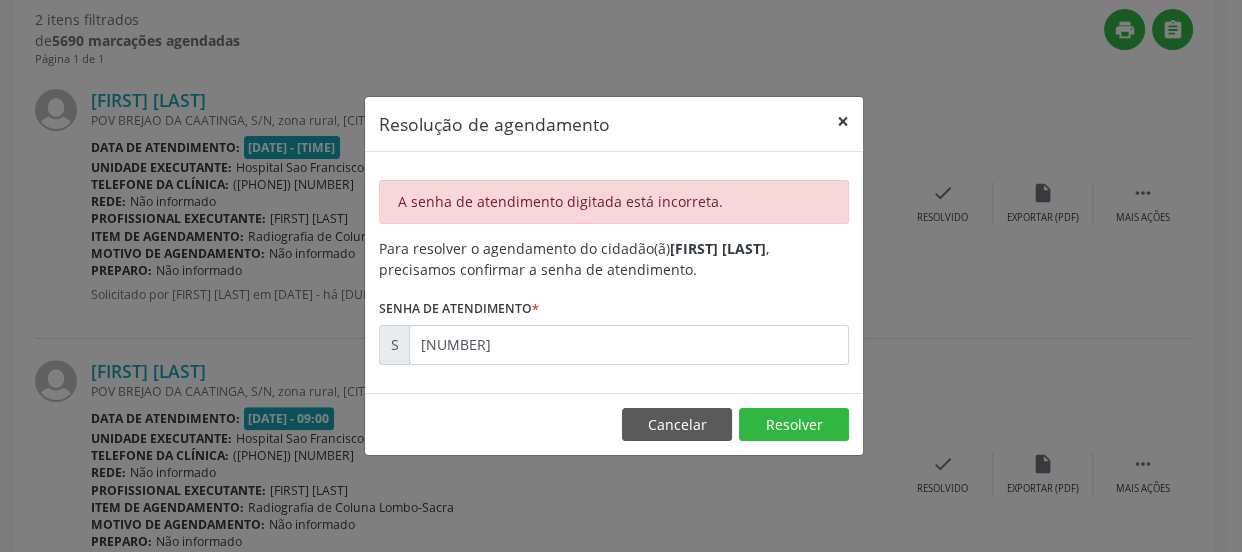 click on "×" at bounding box center [843, 121] 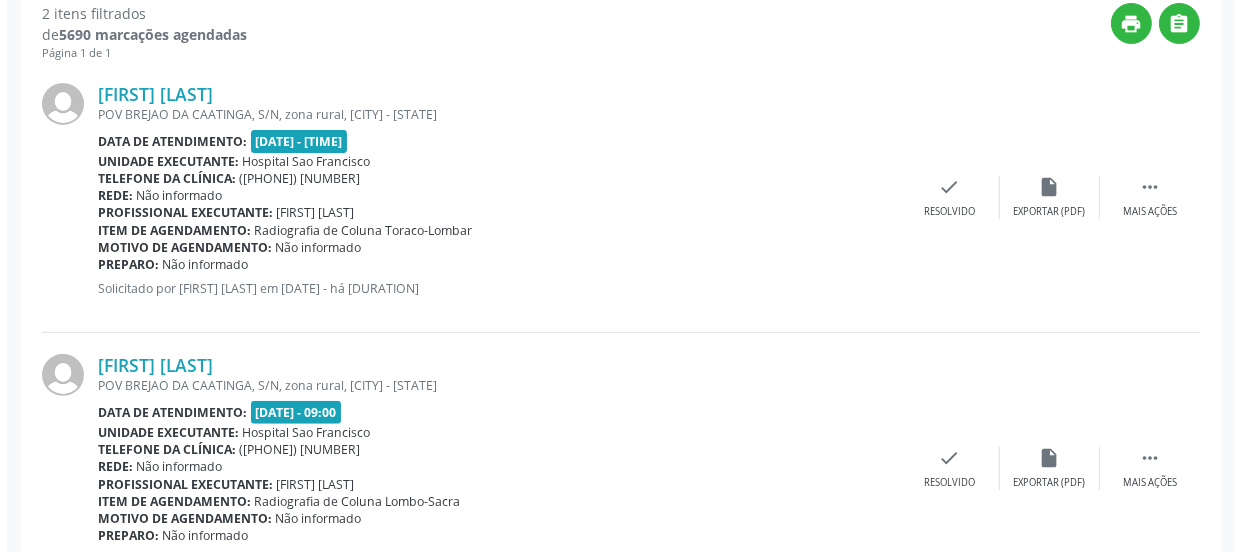 scroll, scrollTop: 623, scrollLeft: 0, axis: vertical 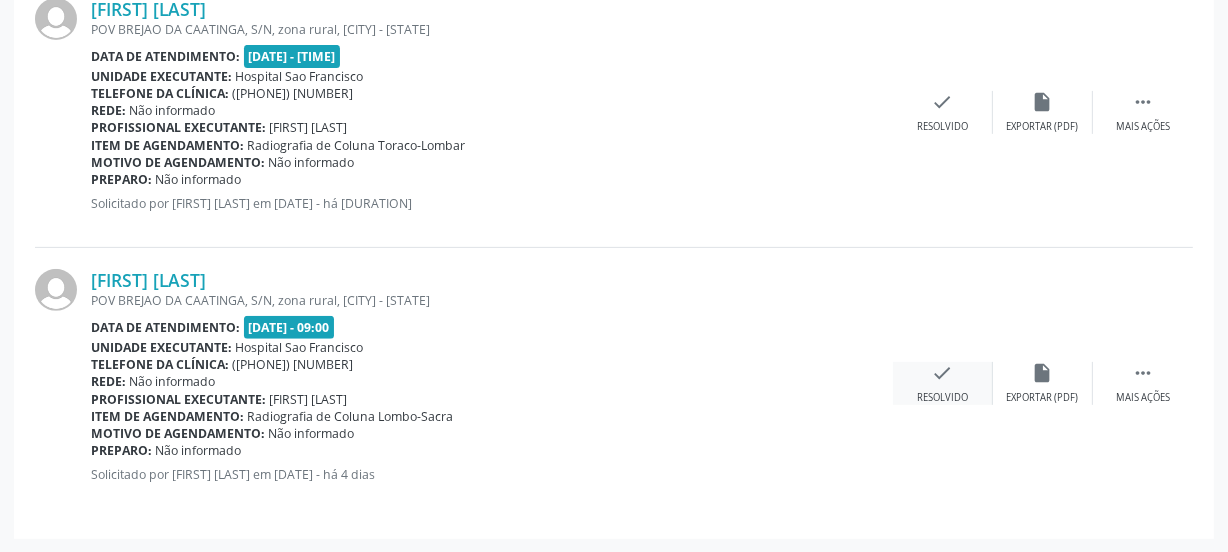 click on "check" at bounding box center [943, 373] 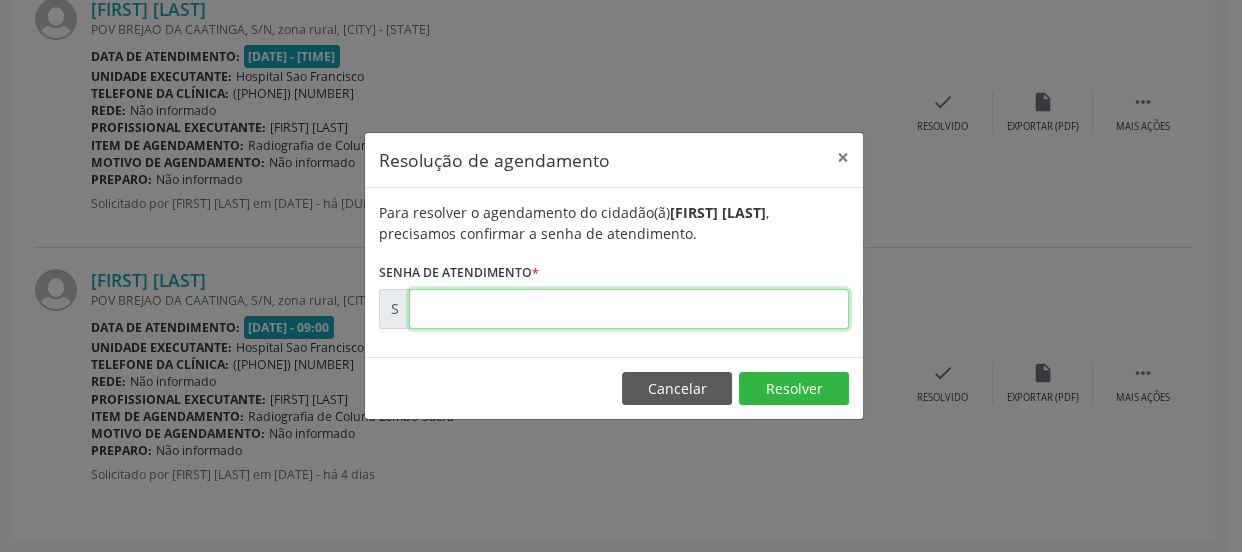 click at bounding box center (629, 309) 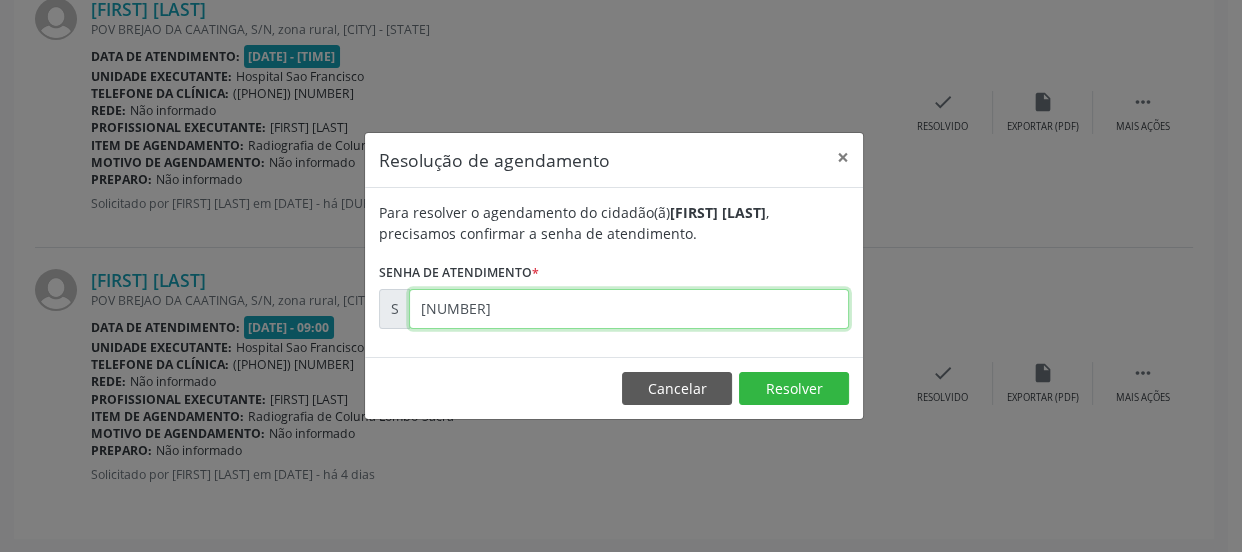 type on "[NUMBER]" 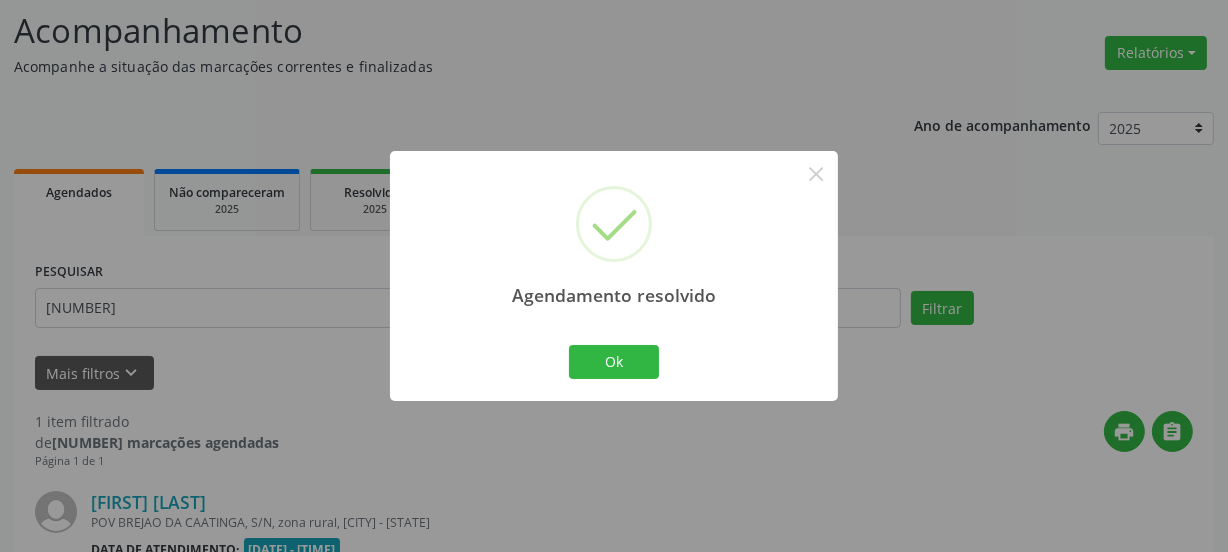 scroll, scrollTop: 352, scrollLeft: 0, axis: vertical 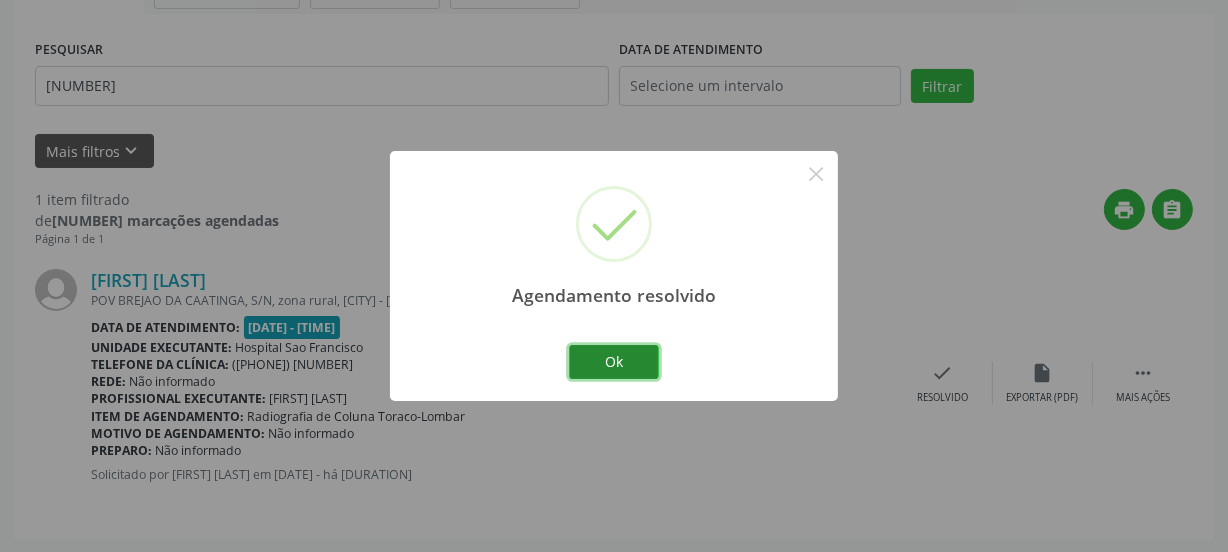 click on "Ok" at bounding box center [614, 362] 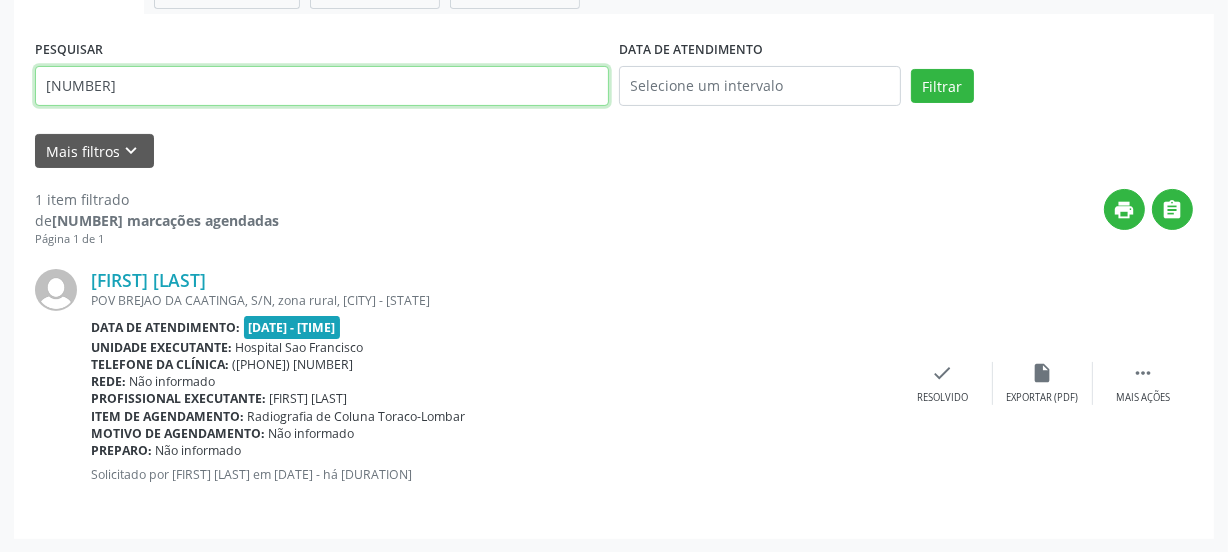 drag, startPoint x: 200, startPoint y: 86, endPoint x: 0, endPoint y: 90, distance: 200.04 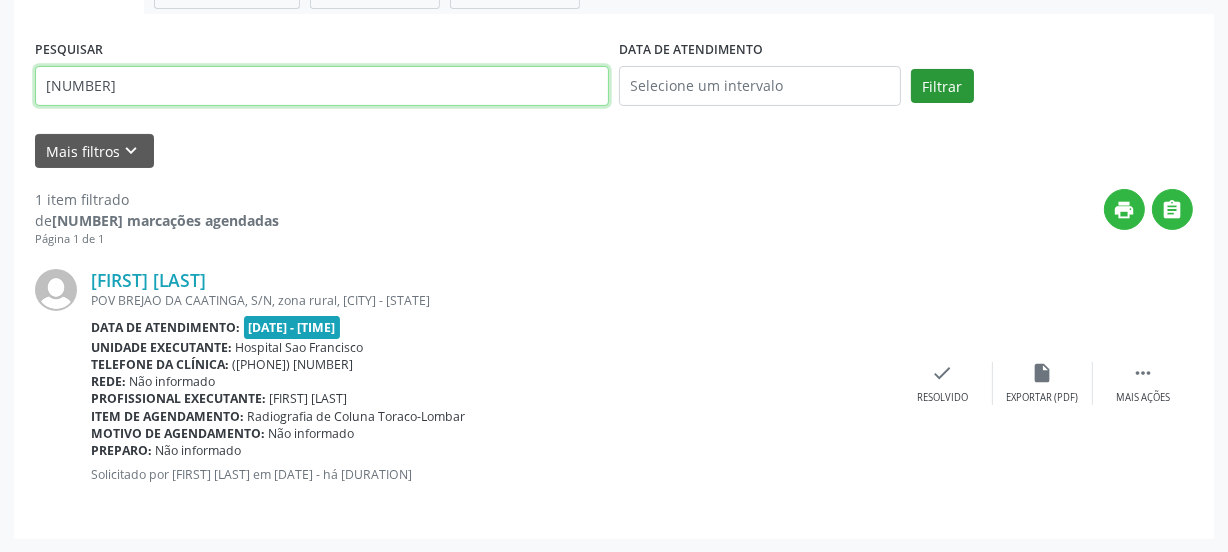type on "[NUMBER]" 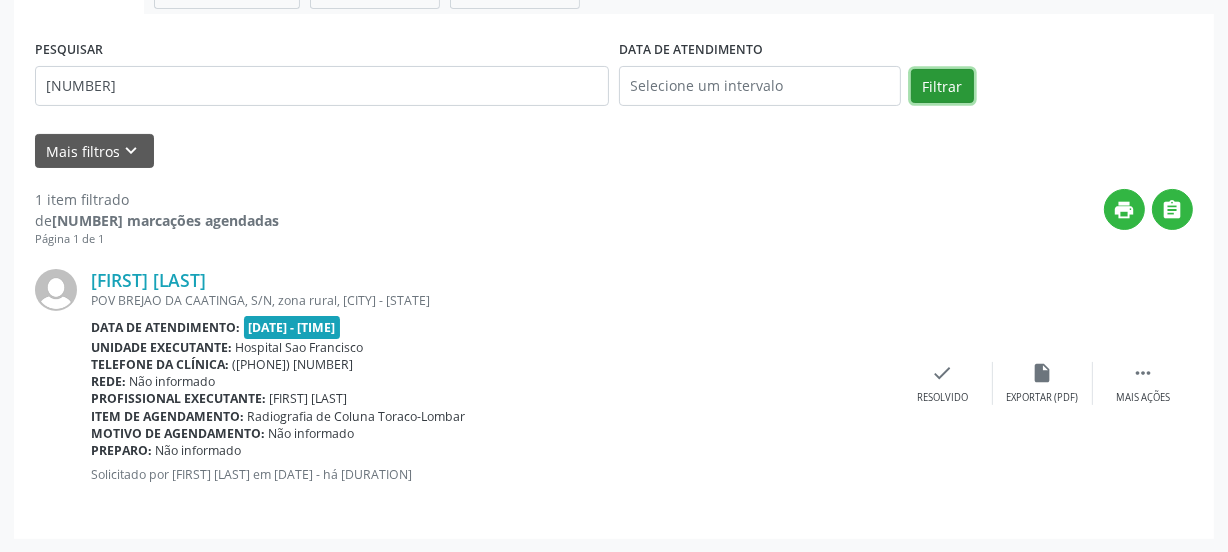 click on "Filtrar" at bounding box center (942, 86) 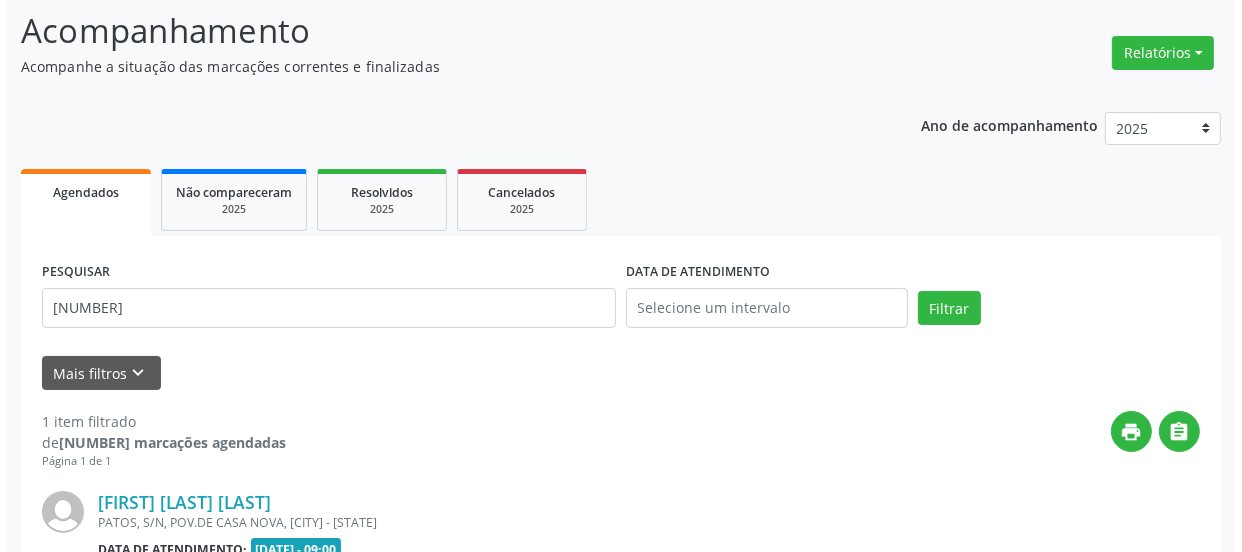 scroll, scrollTop: 352, scrollLeft: 0, axis: vertical 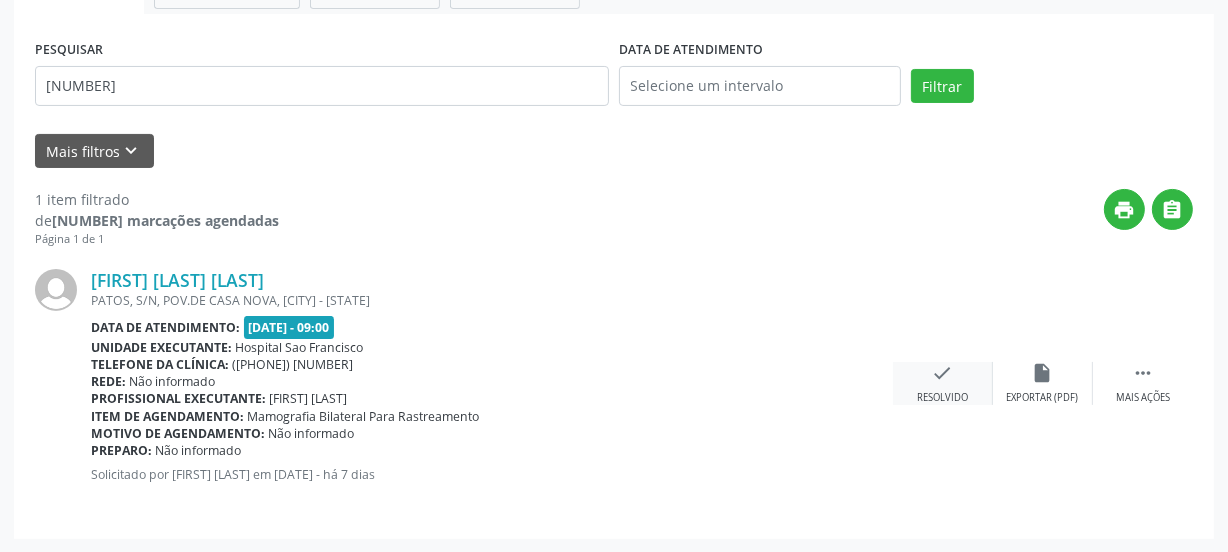 click on "check
Resolvido" at bounding box center (943, 383) 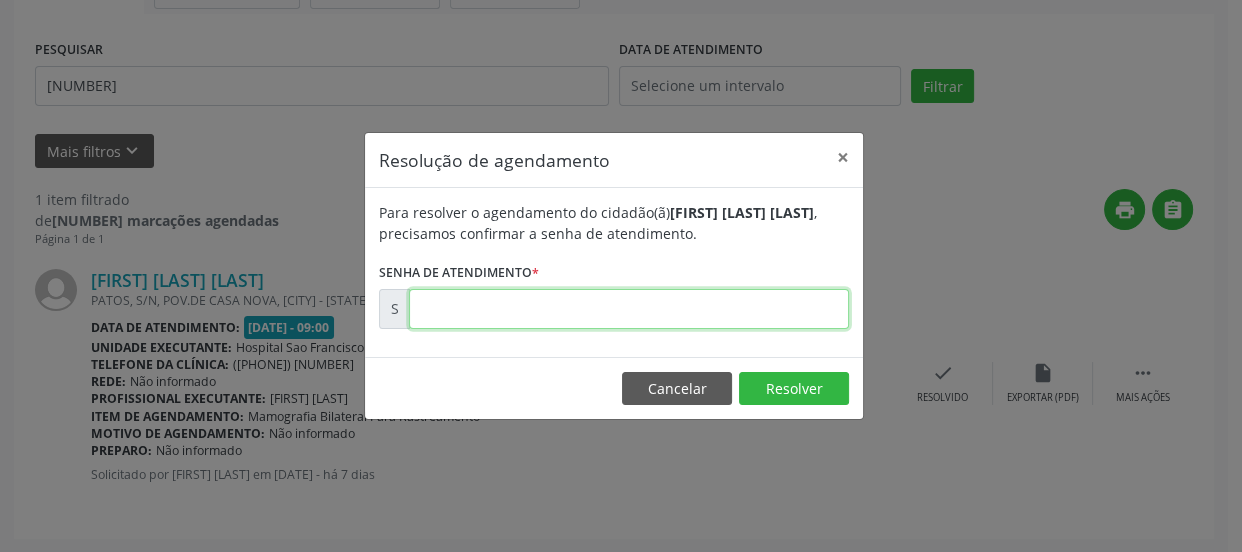 click at bounding box center [629, 309] 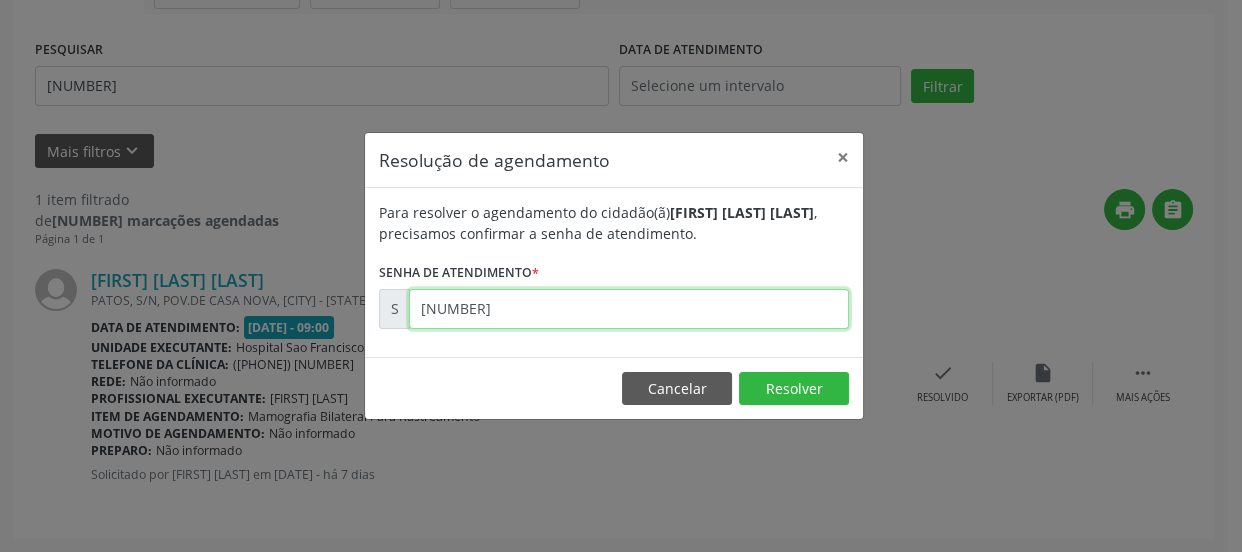 type on "[NUMBER]" 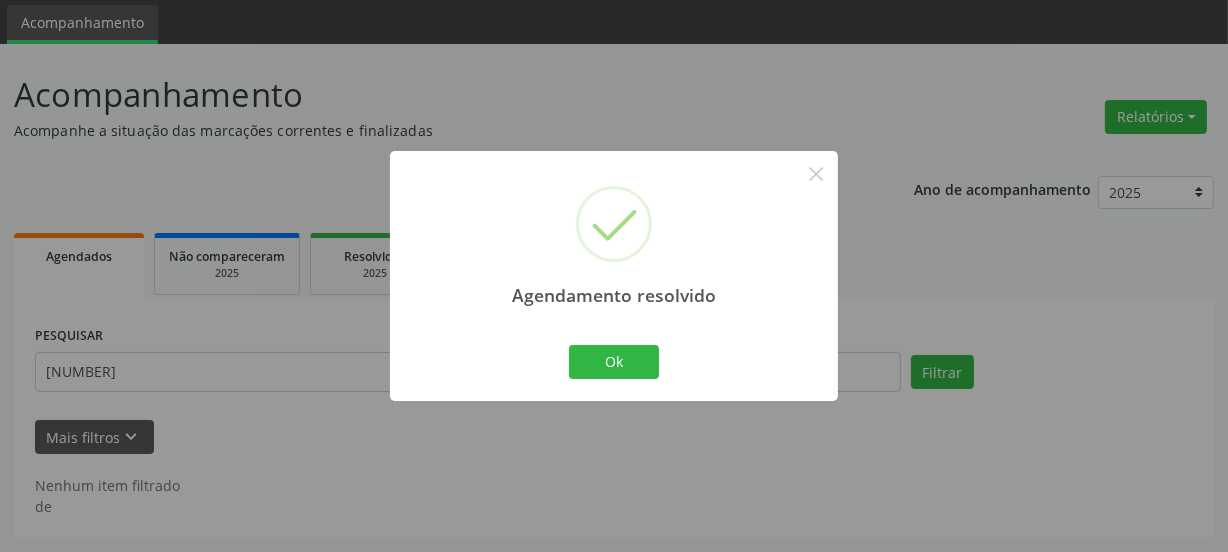scroll, scrollTop: 65, scrollLeft: 0, axis: vertical 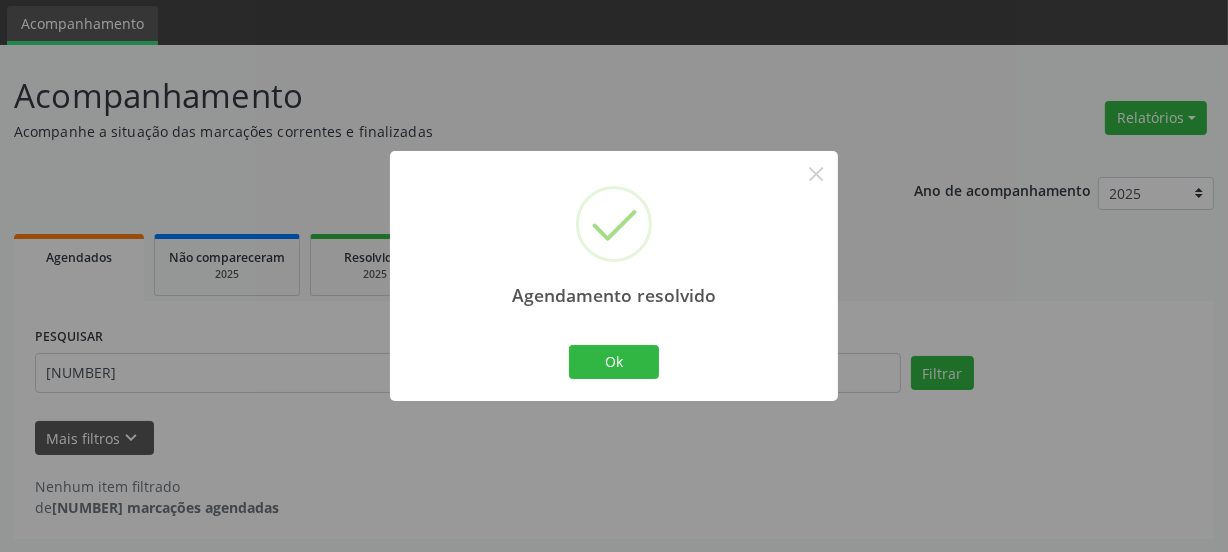 click on "Ok Cancel" at bounding box center [614, 362] 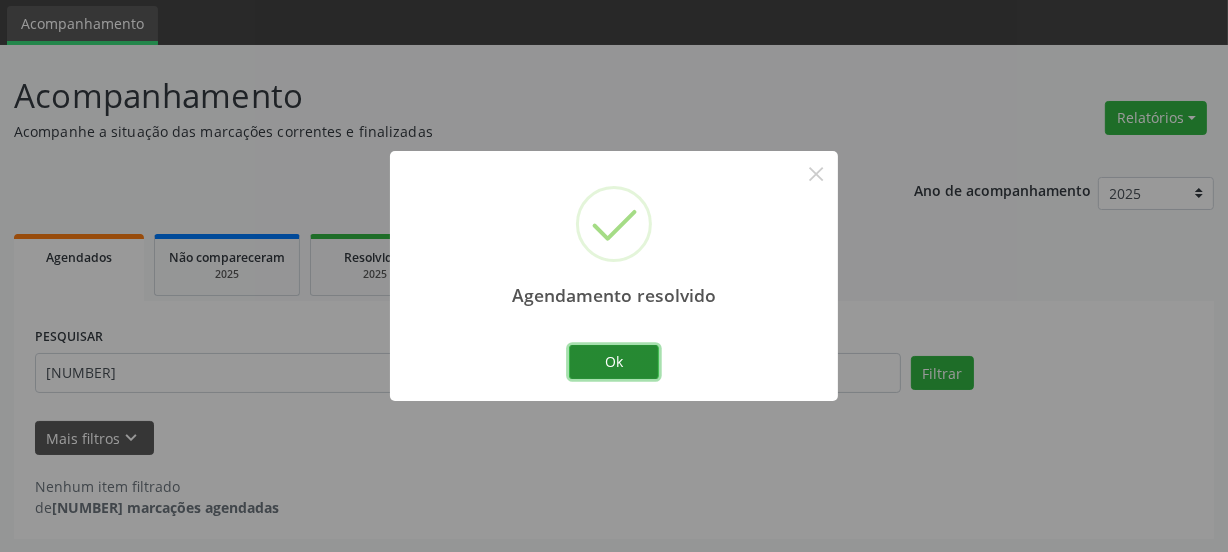 click on "Ok" at bounding box center (614, 362) 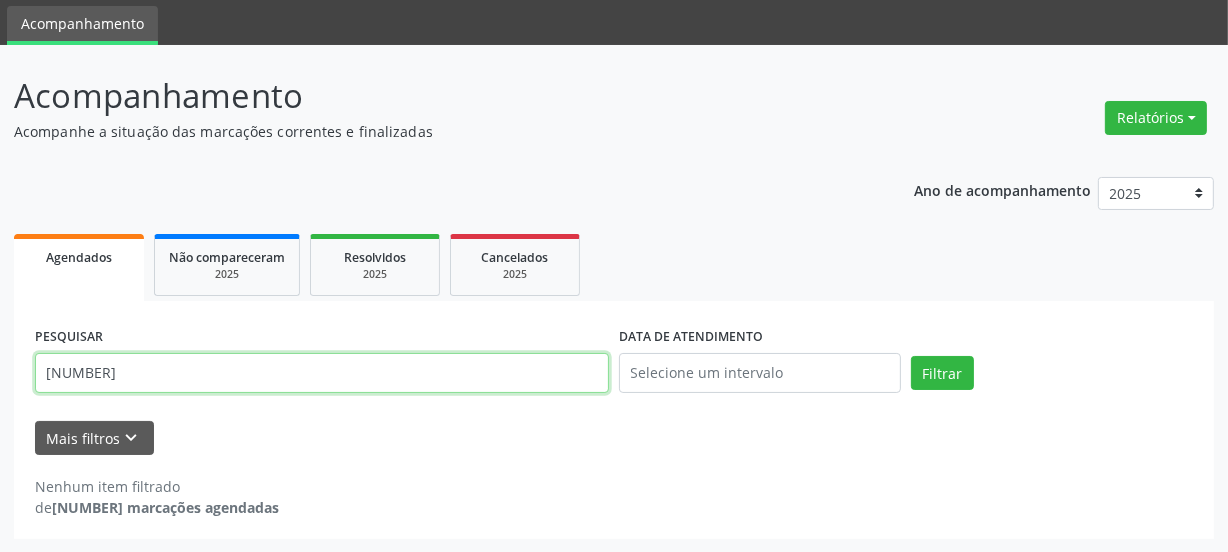 drag, startPoint x: 234, startPoint y: 375, endPoint x: 0, endPoint y: 439, distance: 242.59431 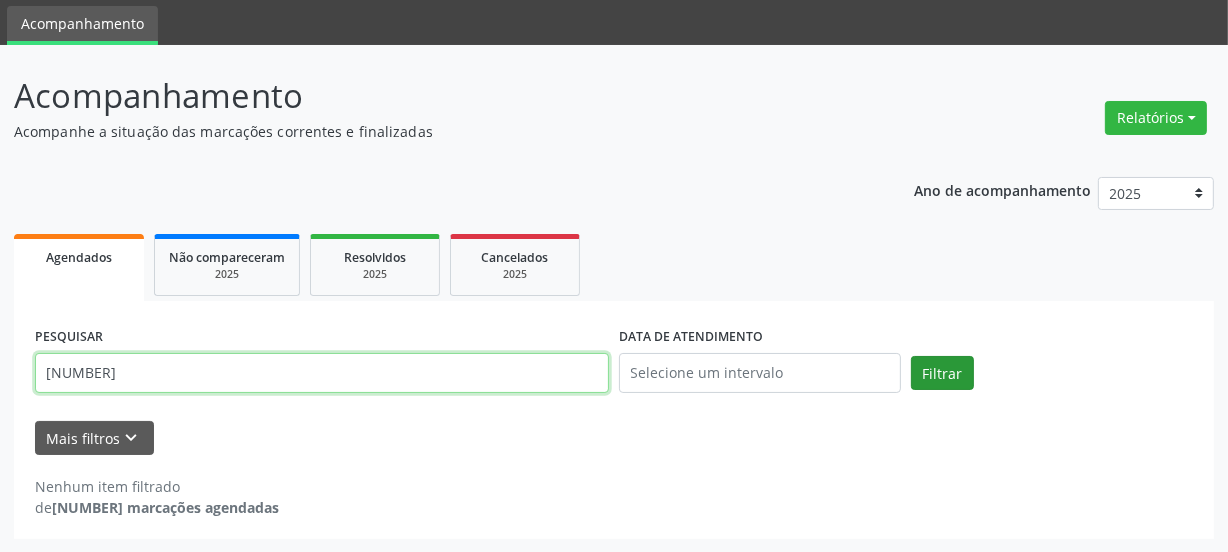 type on "[NUMBER]" 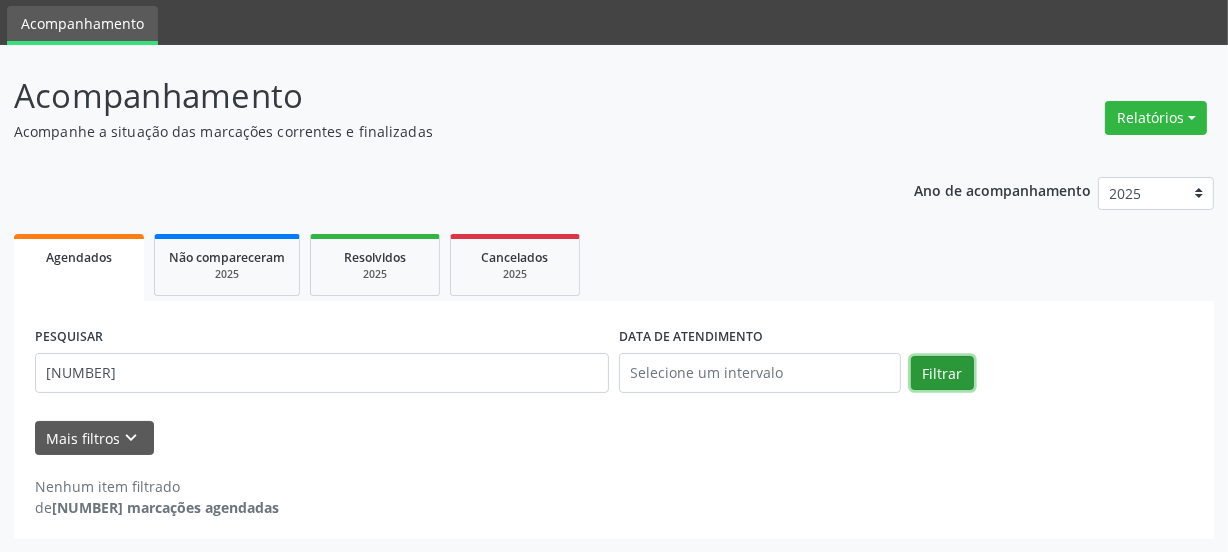 click on "Filtrar" at bounding box center (942, 373) 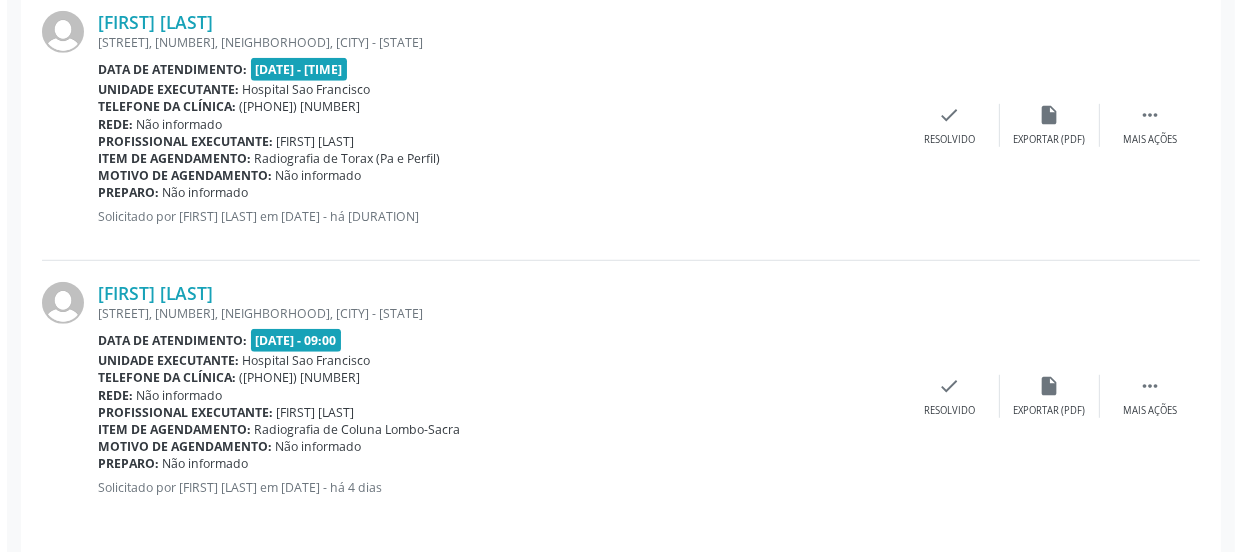 scroll, scrollTop: 1165, scrollLeft: 0, axis: vertical 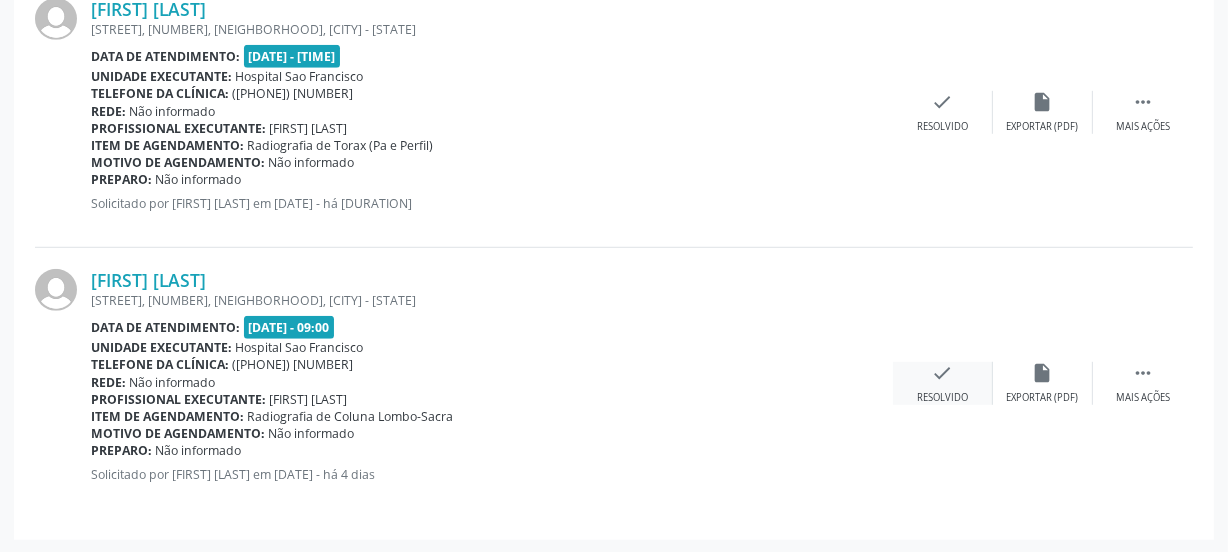 click on "check
Resolvido" at bounding box center (943, 383) 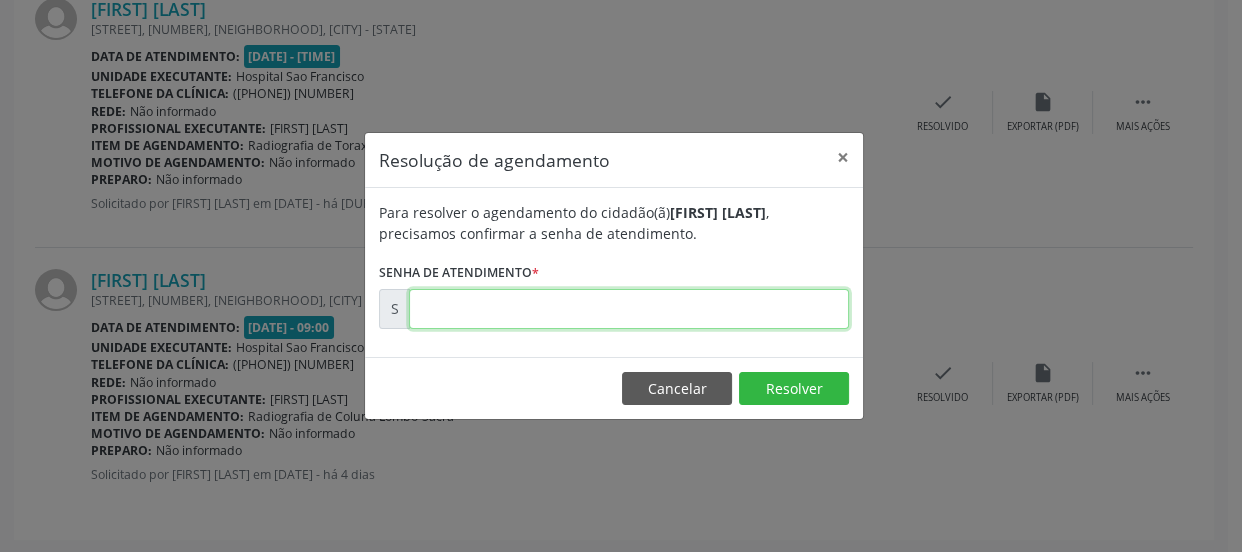 click at bounding box center [629, 309] 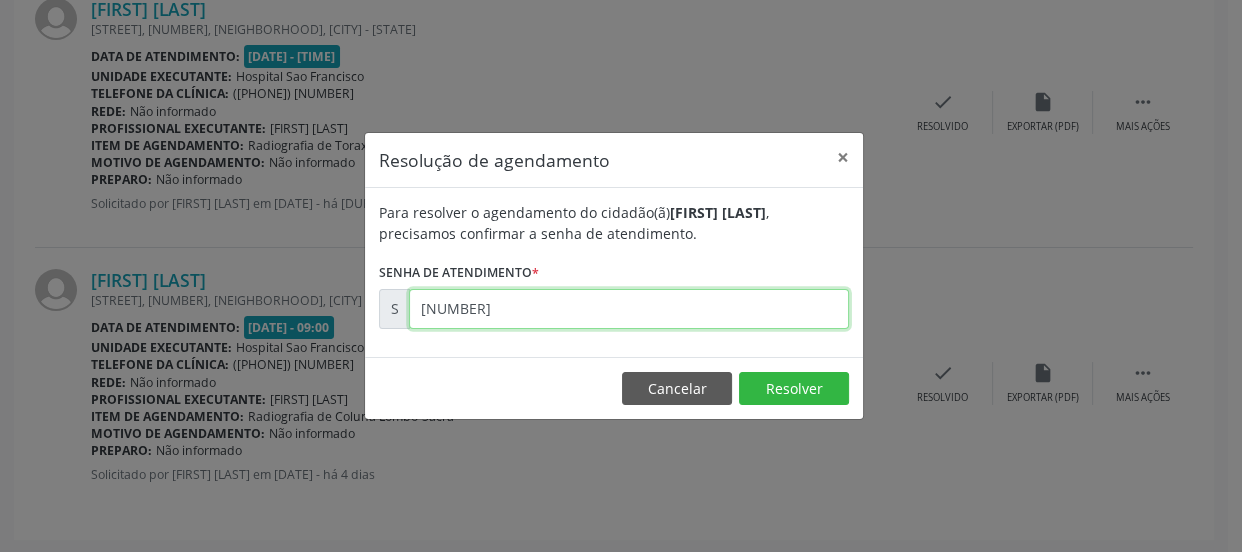type on "[NUMBER]" 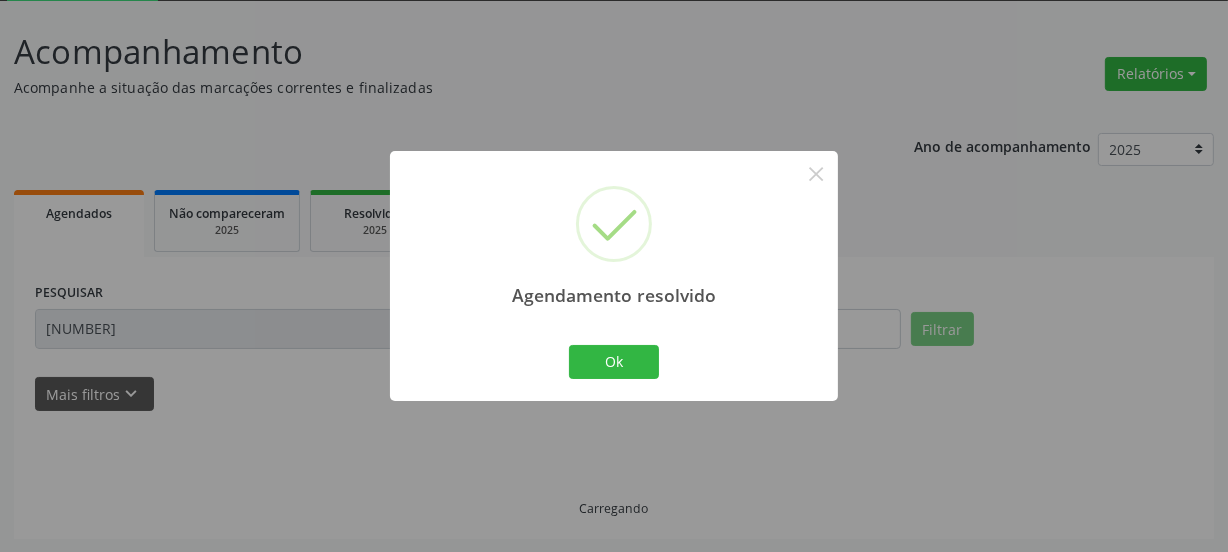 scroll, scrollTop: 894, scrollLeft: 0, axis: vertical 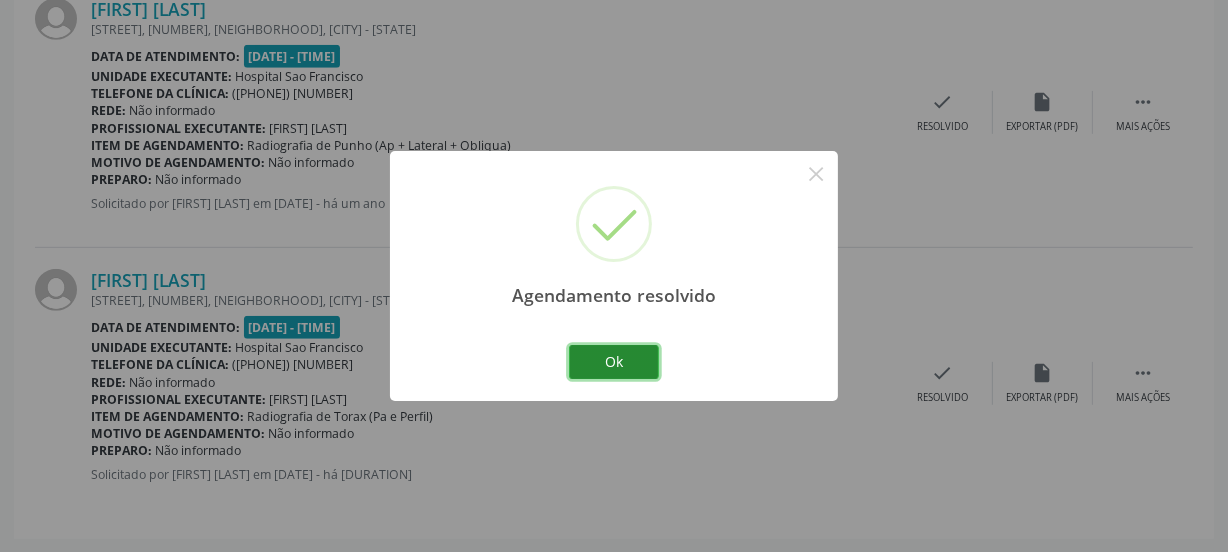 click on "Ok" at bounding box center (614, 362) 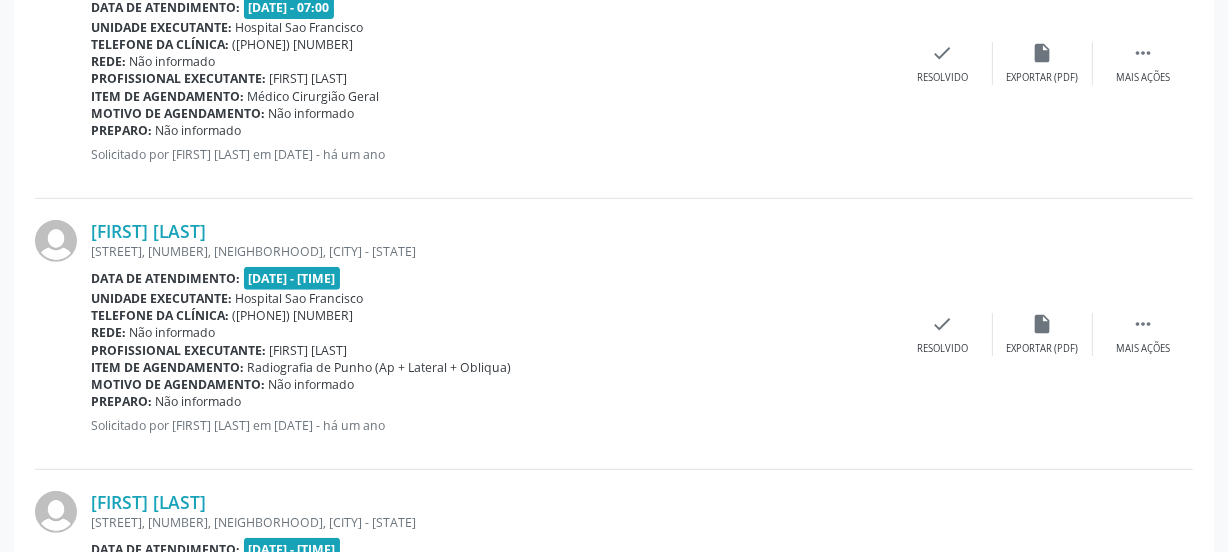 scroll, scrollTop: 349, scrollLeft: 0, axis: vertical 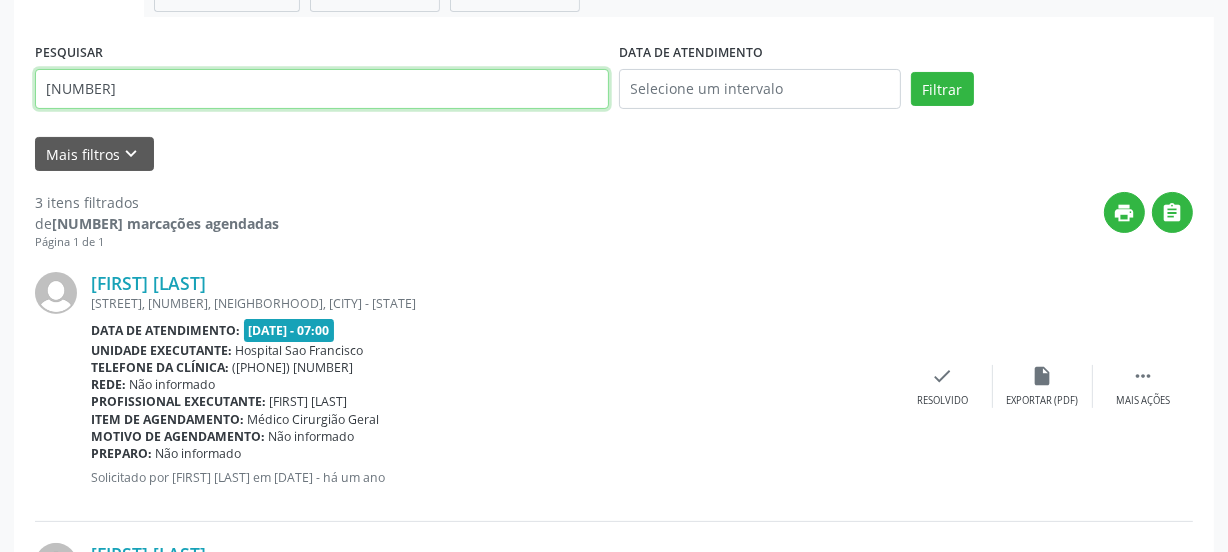 drag, startPoint x: 96, startPoint y: 90, endPoint x: 0, endPoint y: 166, distance: 122.441826 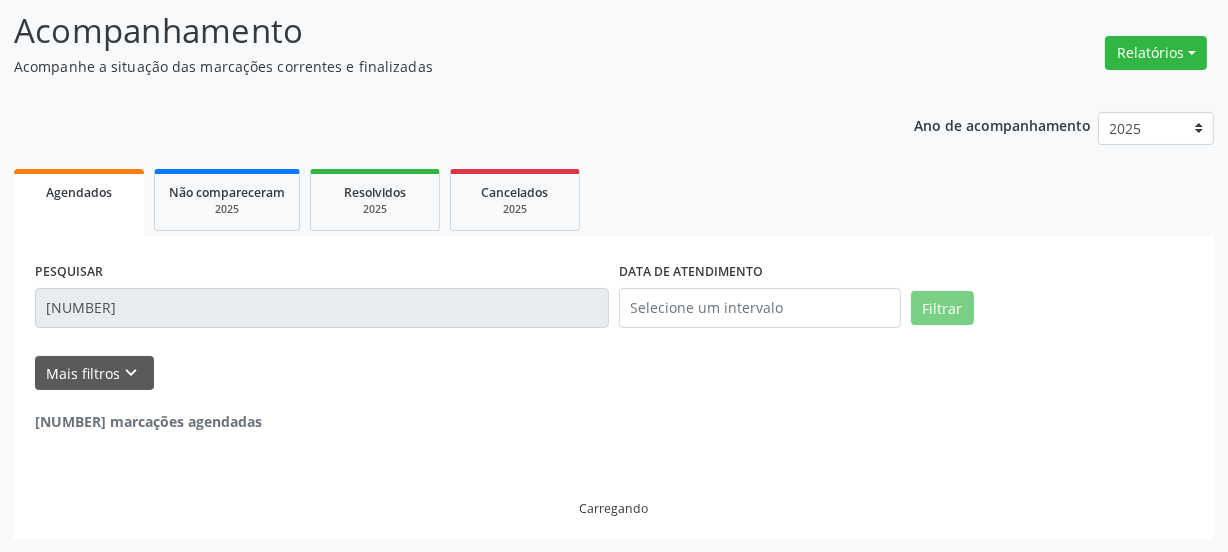 scroll, scrollTop: 65, scrollLeft: 0, axis: vertical 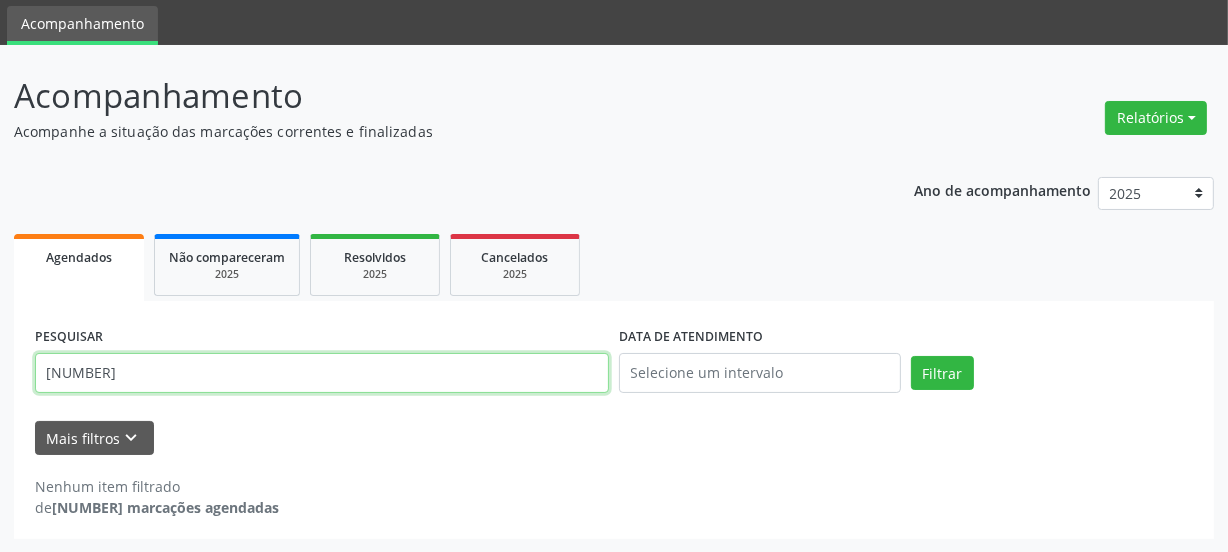 drag, startPoint x: 193, startPoint y: 380, endPoint x: 0, endPoint y: 400, distance: 194.03351 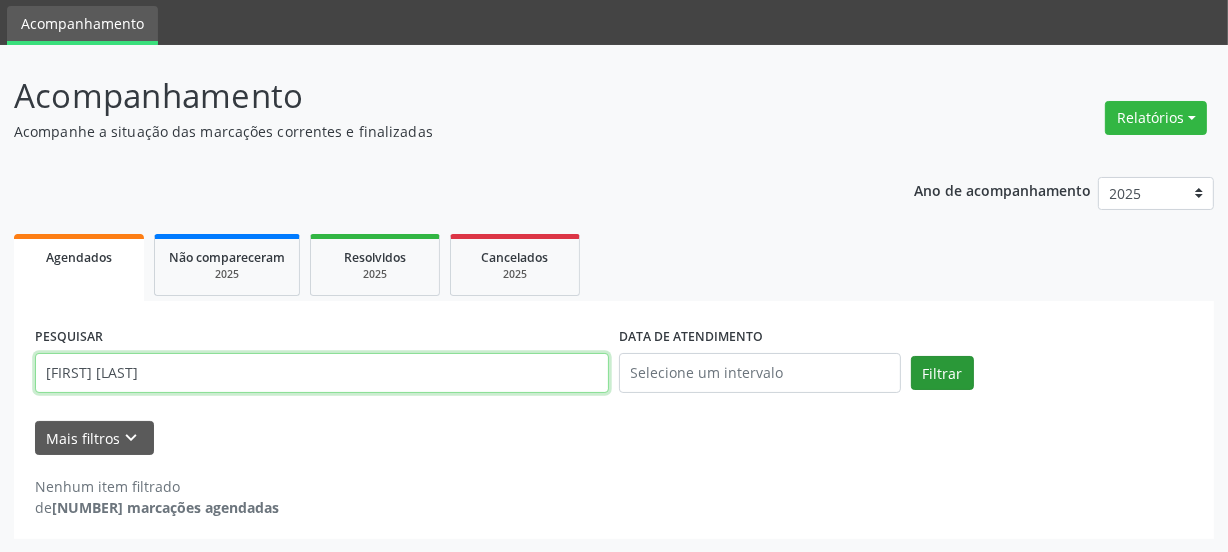type on "[FIRST] [LAST]" 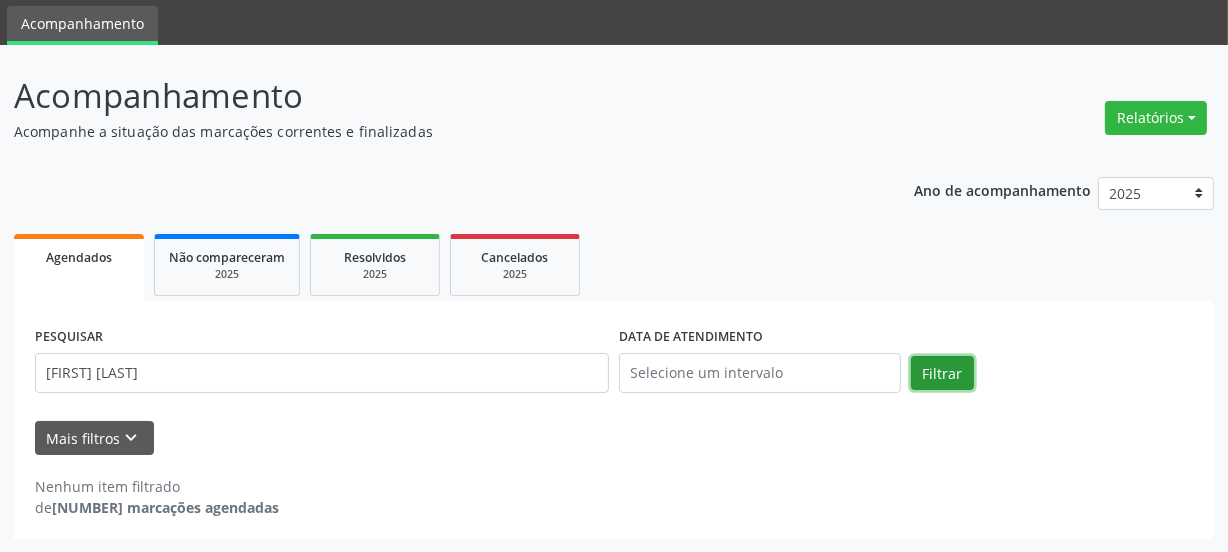 click on "Filtrar" at bounding box center (942, 373) 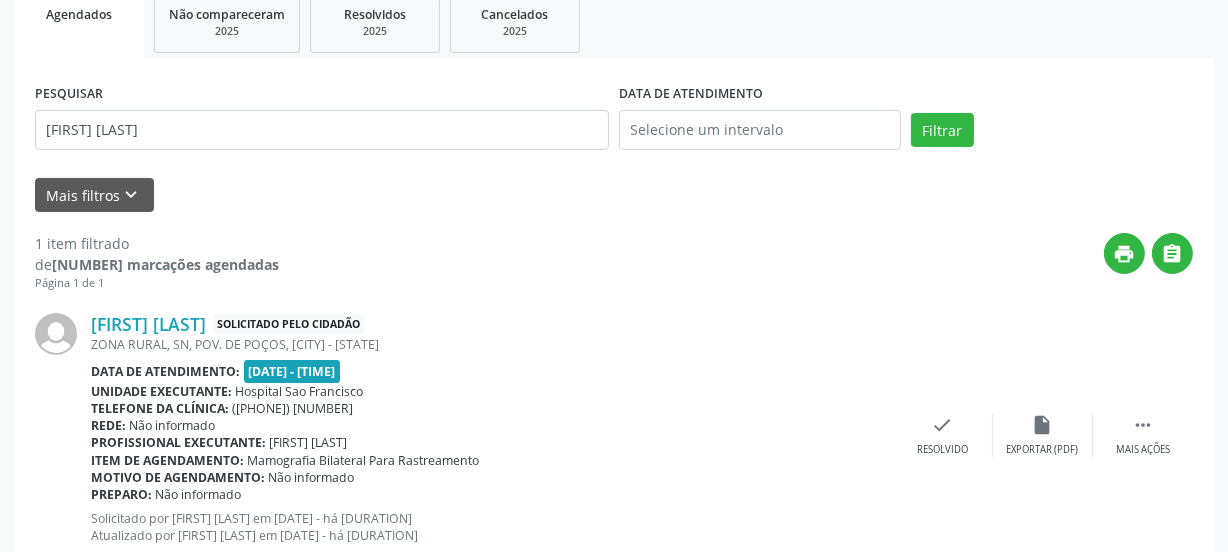 scroll, scrollTop: 370, scrollLeft: 0, axis: vertical 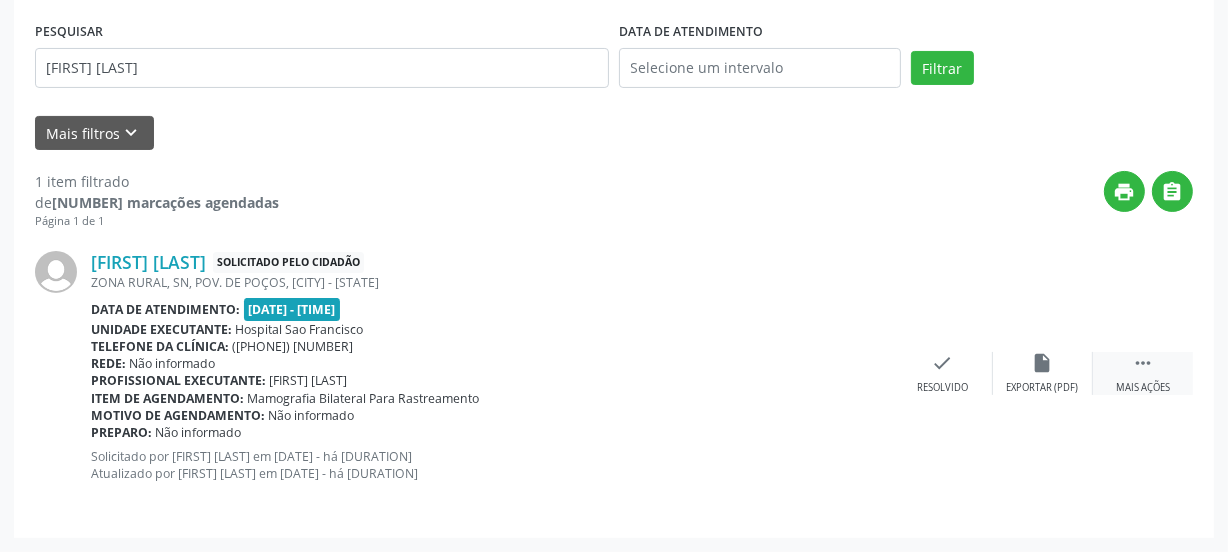 click on "
Mais ações" at bounding box center (1143, 373) 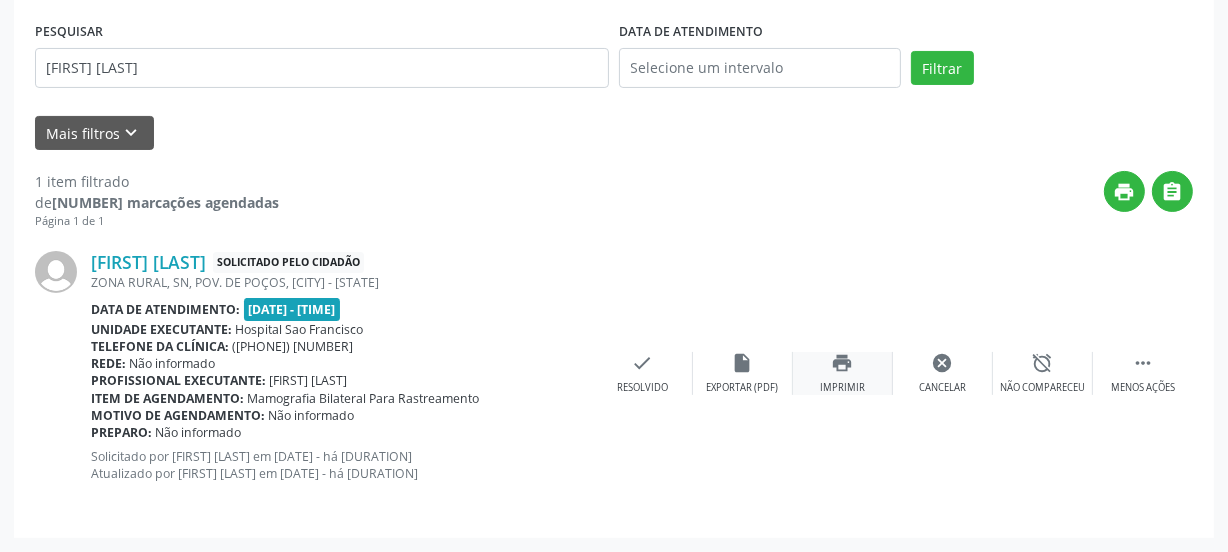 click on "print
Imprimir" at bounding box center (843, 373) 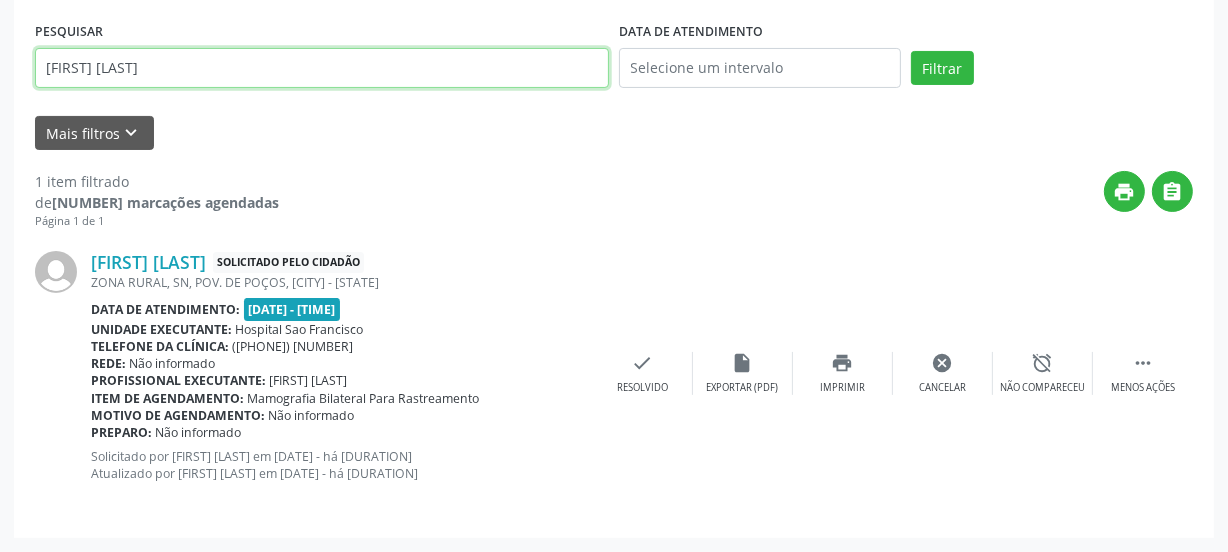 drag, startPoint x: 190, startPoint y: 73, endPoint x: 0, endPoint y: 99, distance: 191.77069 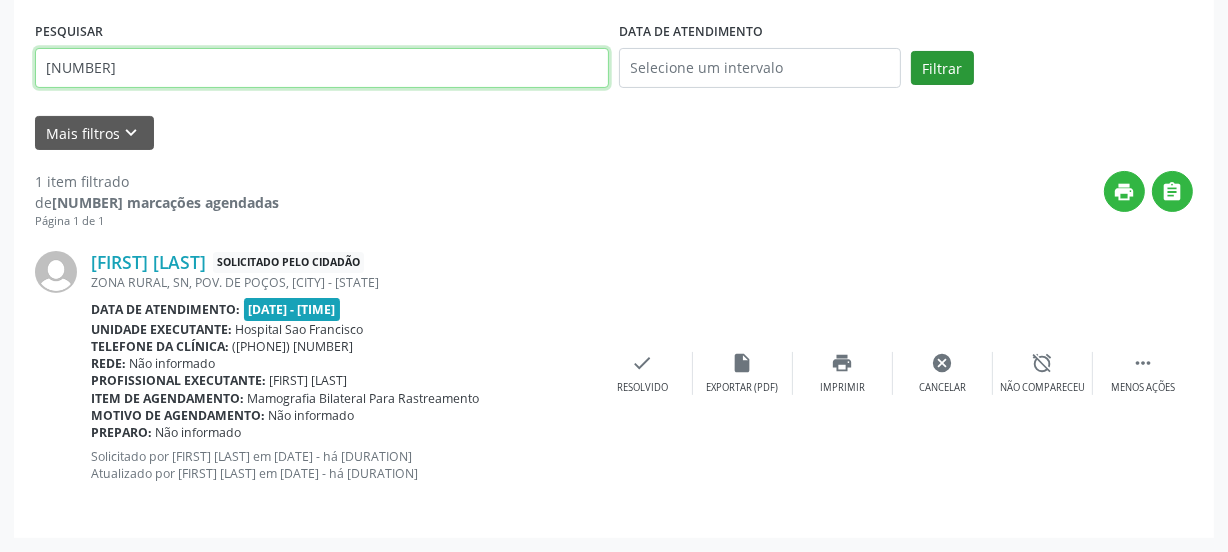 type on "[NUMBER]" 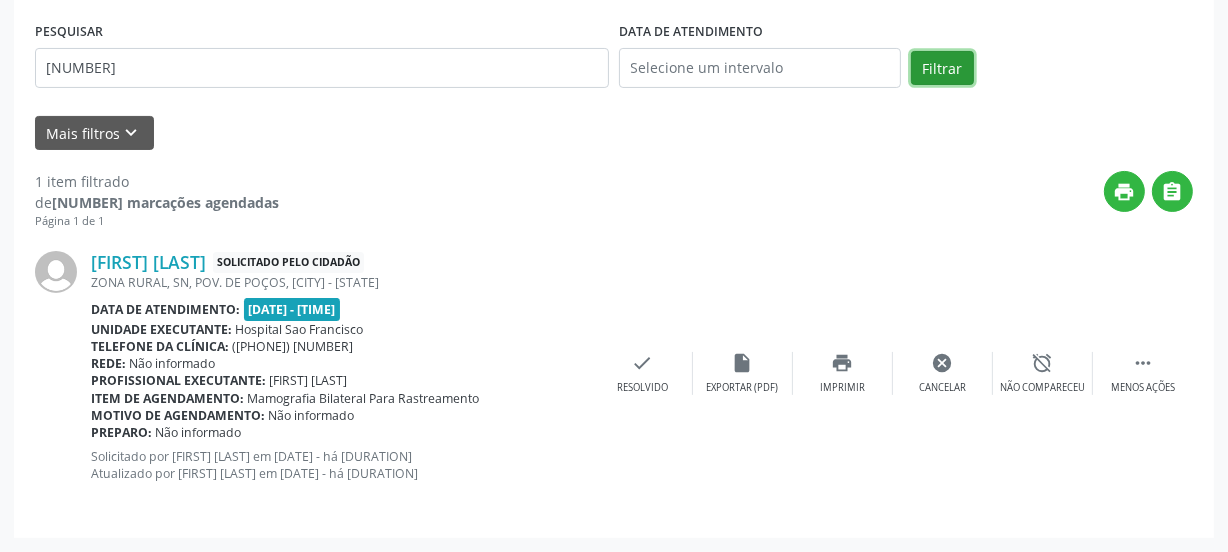 click on "Filtrar" at bounding box center (942, 68) 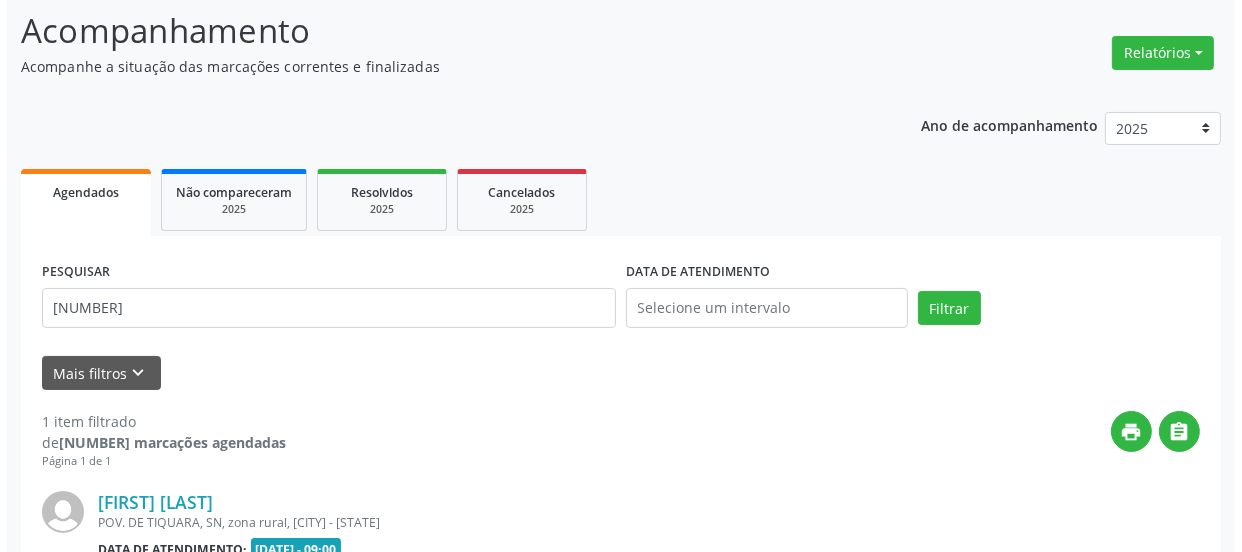 scroll, scrollTop: 352, scrollLeft: 0, axis: vertical 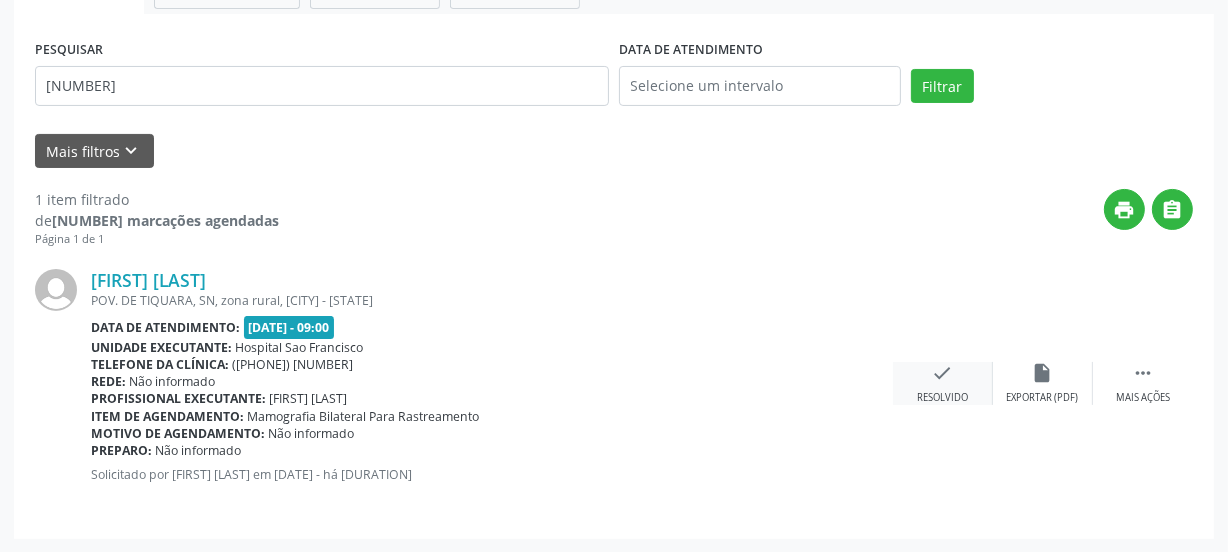 click on "check" at bounding box center (943, 373) 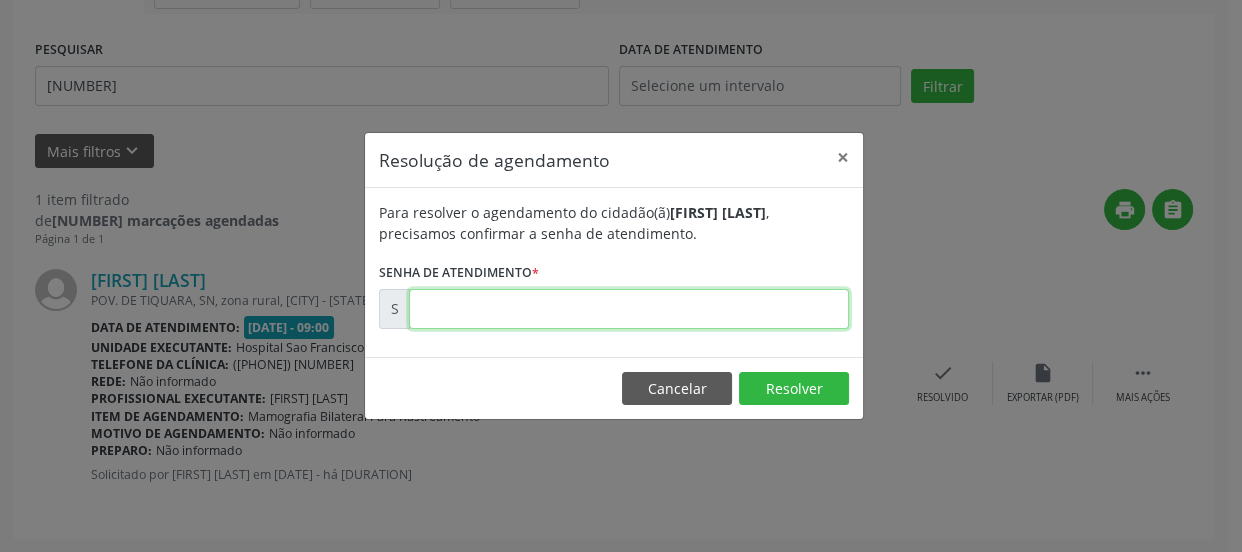 click at bounding box center (629, 309) 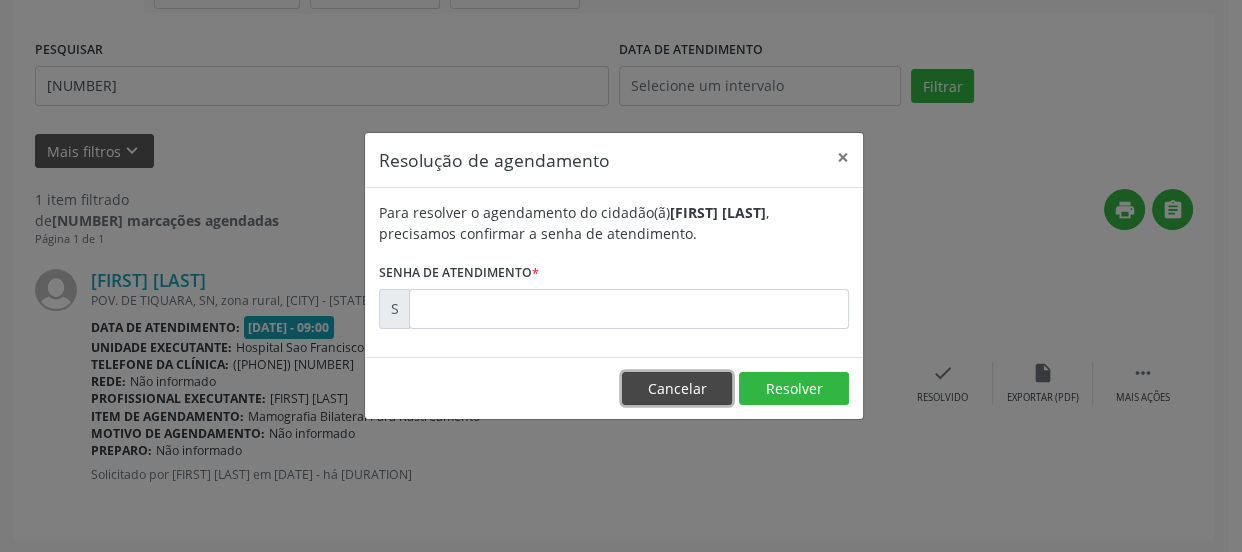 drag, startPoint x: 660, startPoint y: 399, endPoint x: 700, endPoint y: 406, distance: 40.60788 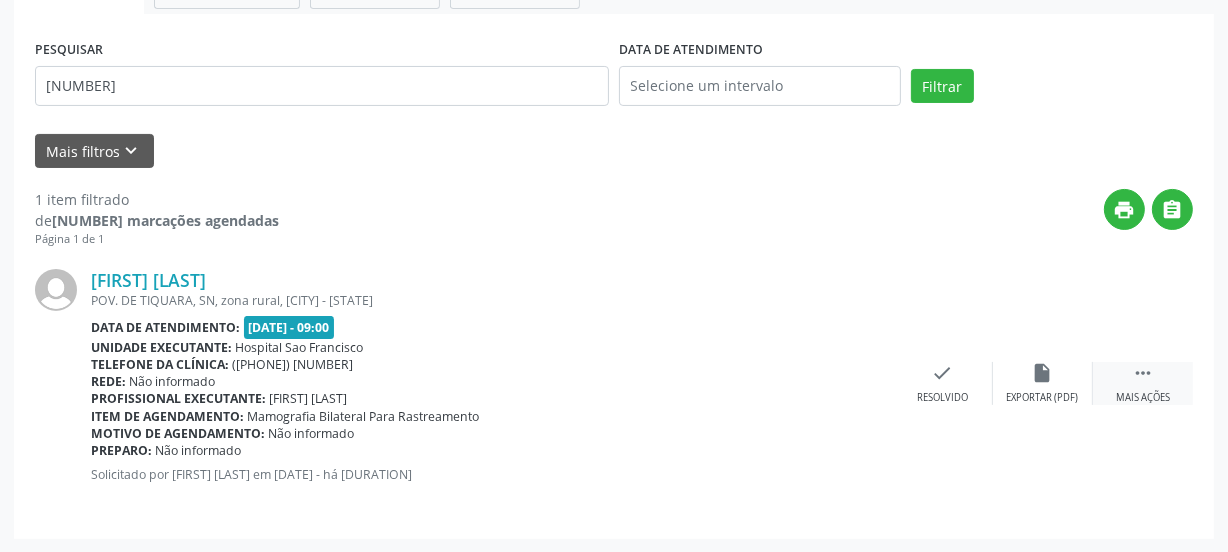 click on "" at bounding box center [1143, 373] 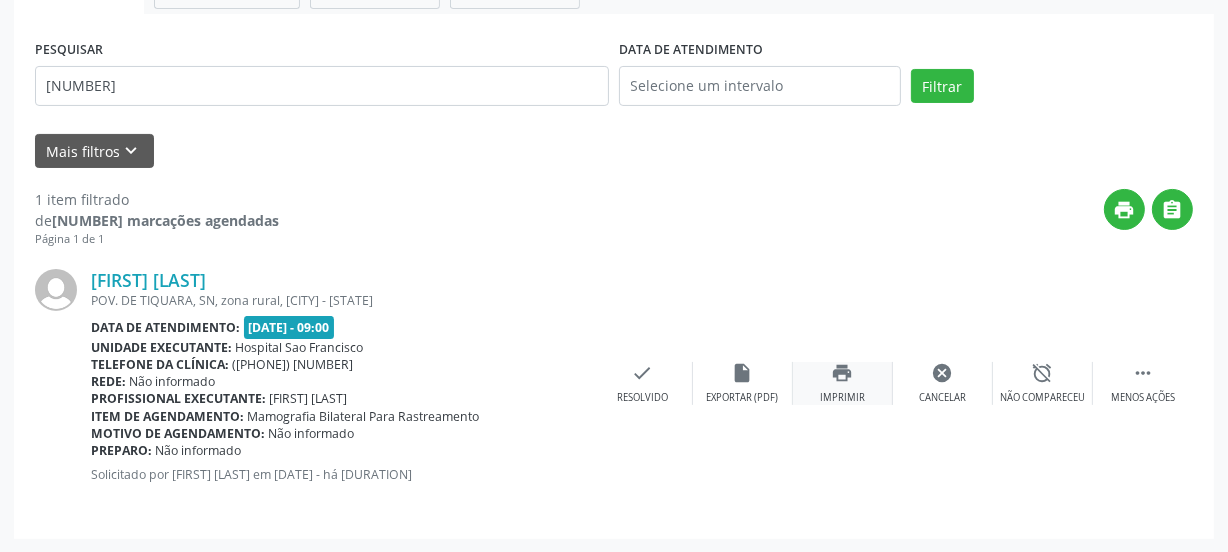 click on "Imprimir" at bounding box center (842, 398) 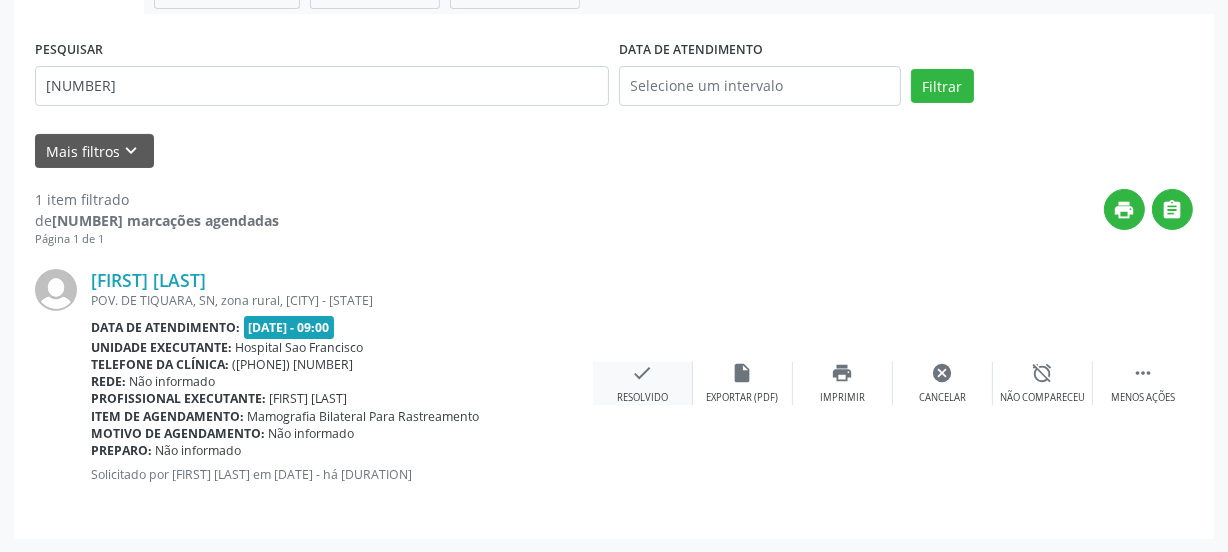 click on "check" at bounding box center [643, 373] 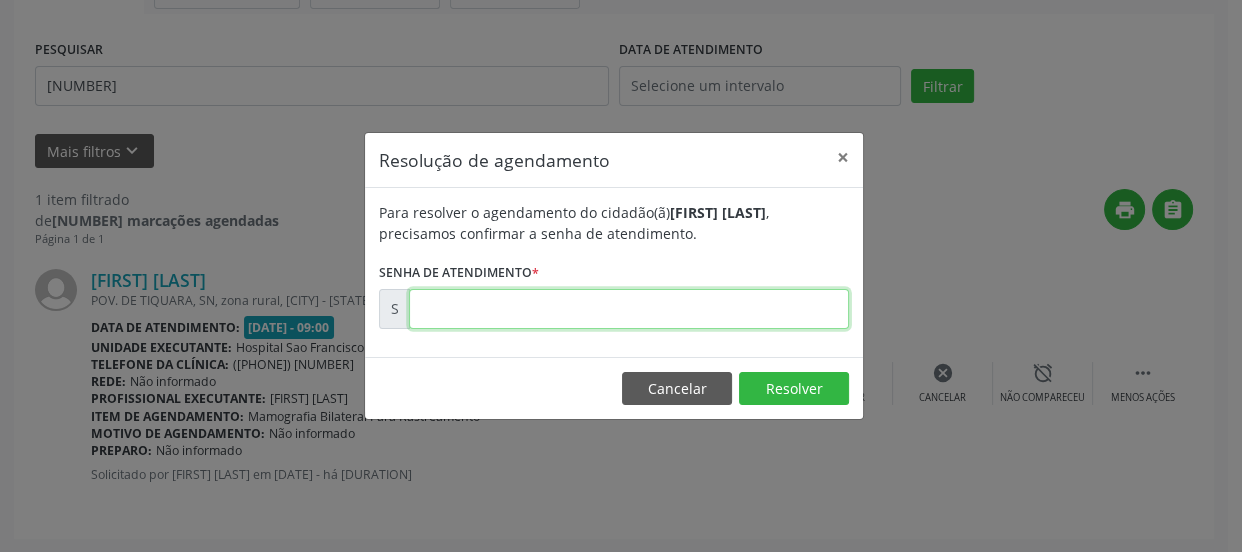 click at bounding box center [629, 309] 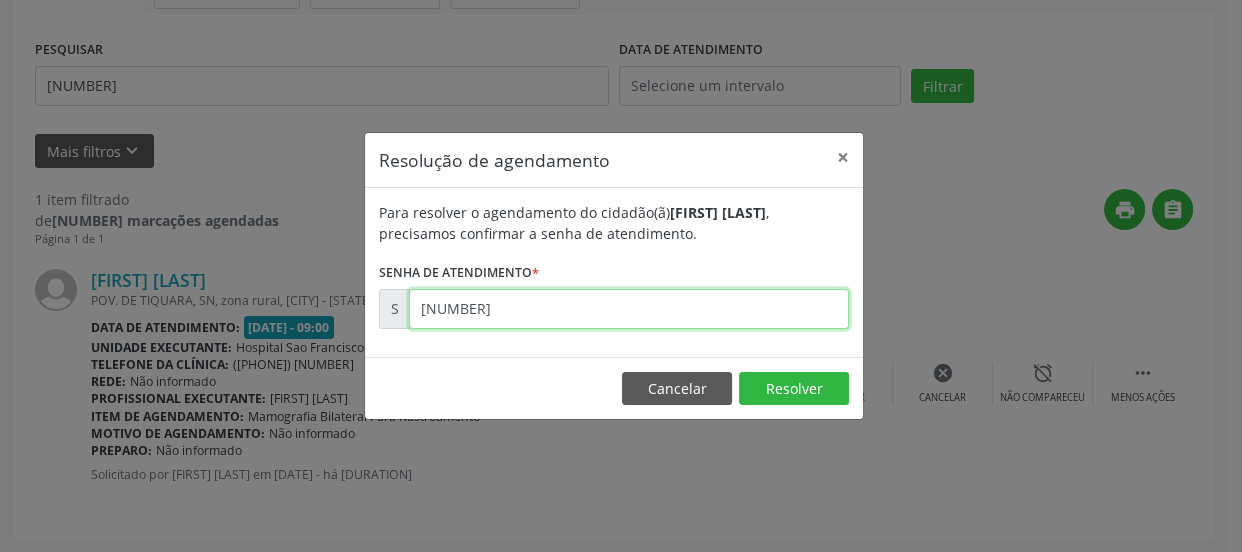 type on "[NUMBER]" 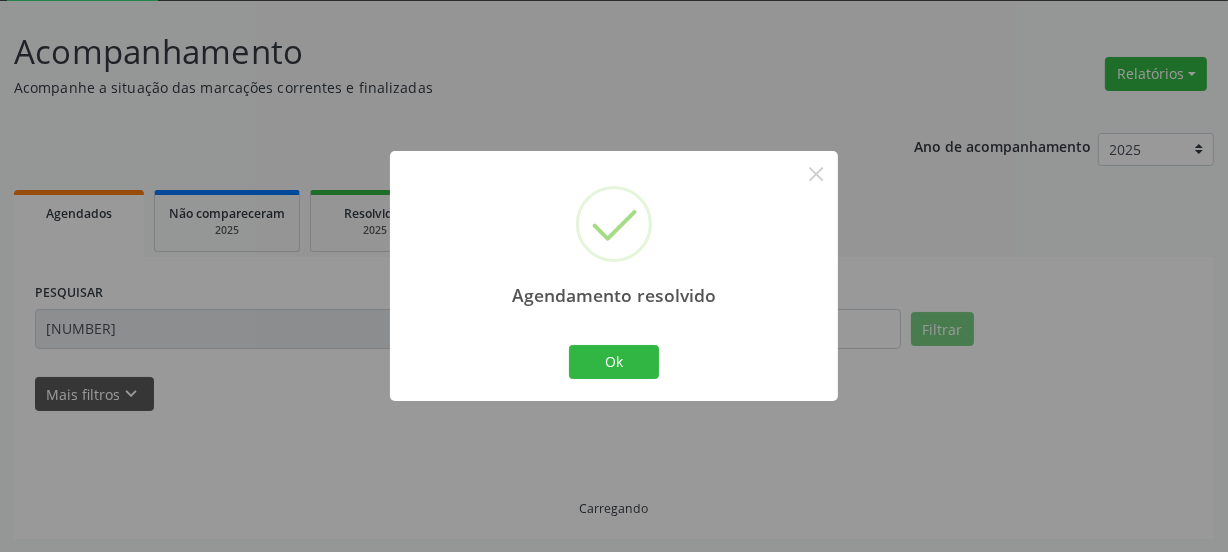 scroll, scrollTop: 65, scrollLeft: 0, axis: vertical 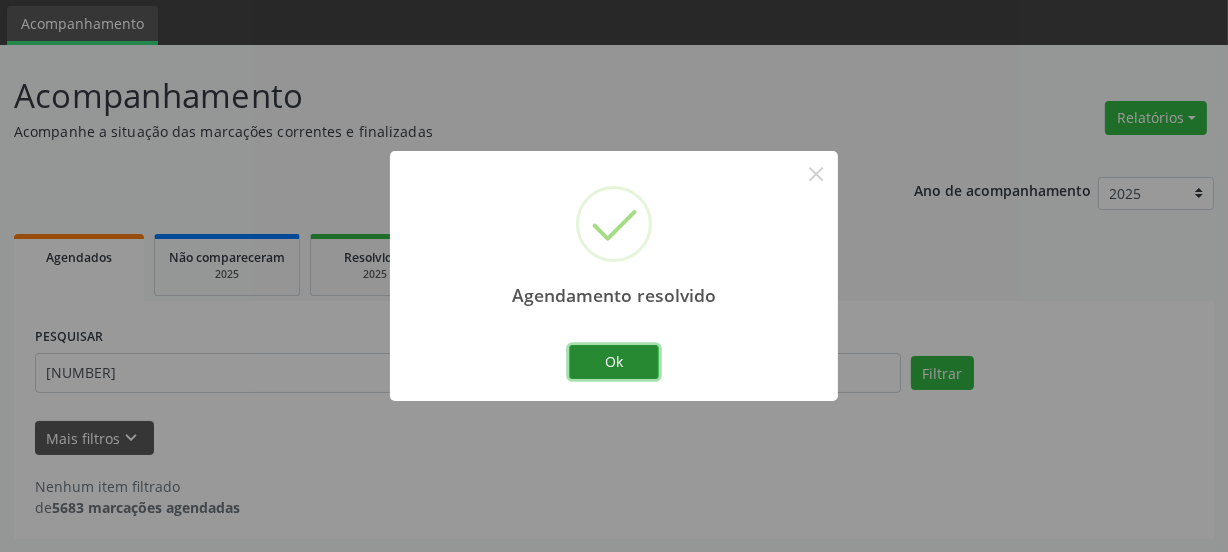 click on "Ok" at bounding box center (614, 362) 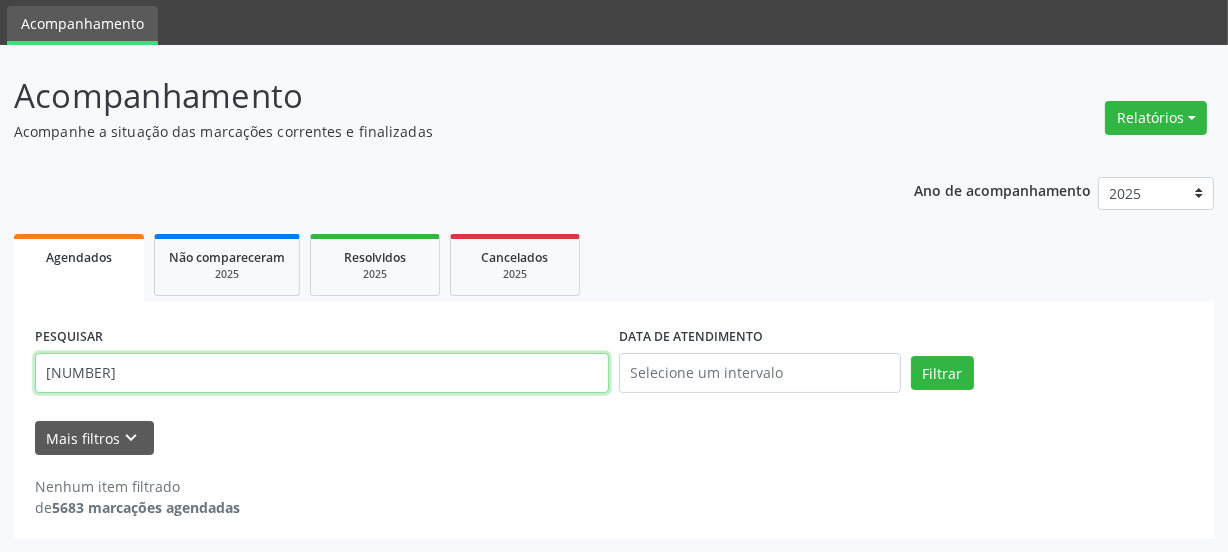 drag, startPoint x: 188, startPoint y: 381, endPoint x: 0, endPoint y: 374, distance: 188.13028 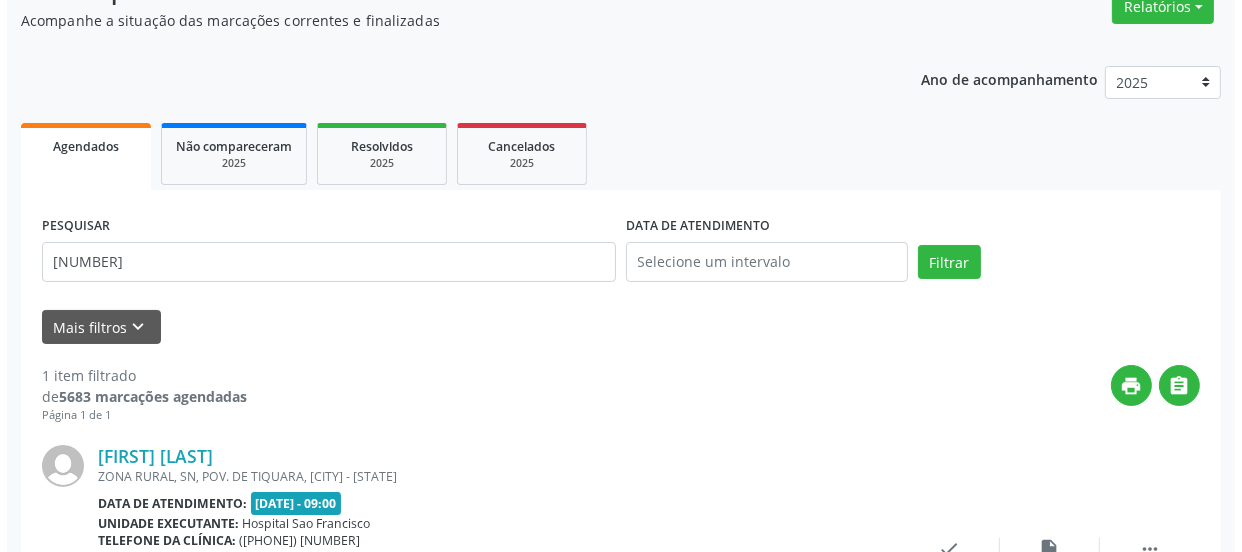 scroll, scrollTop: 352, scrollLeft: 0, axis: vertical 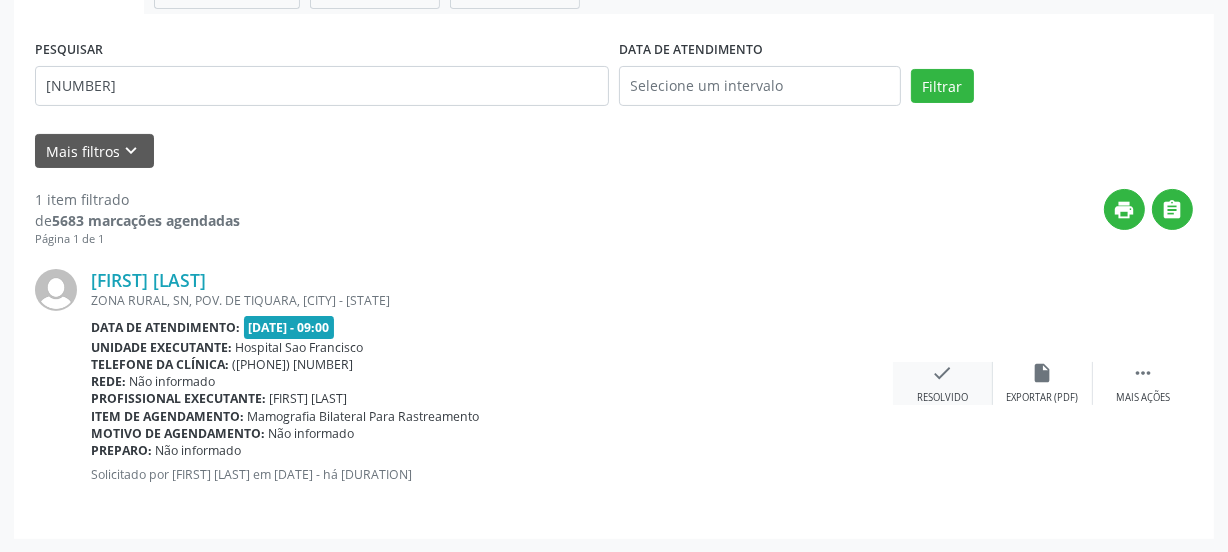 click on "Resolvido" at bounding box center (942, 398) 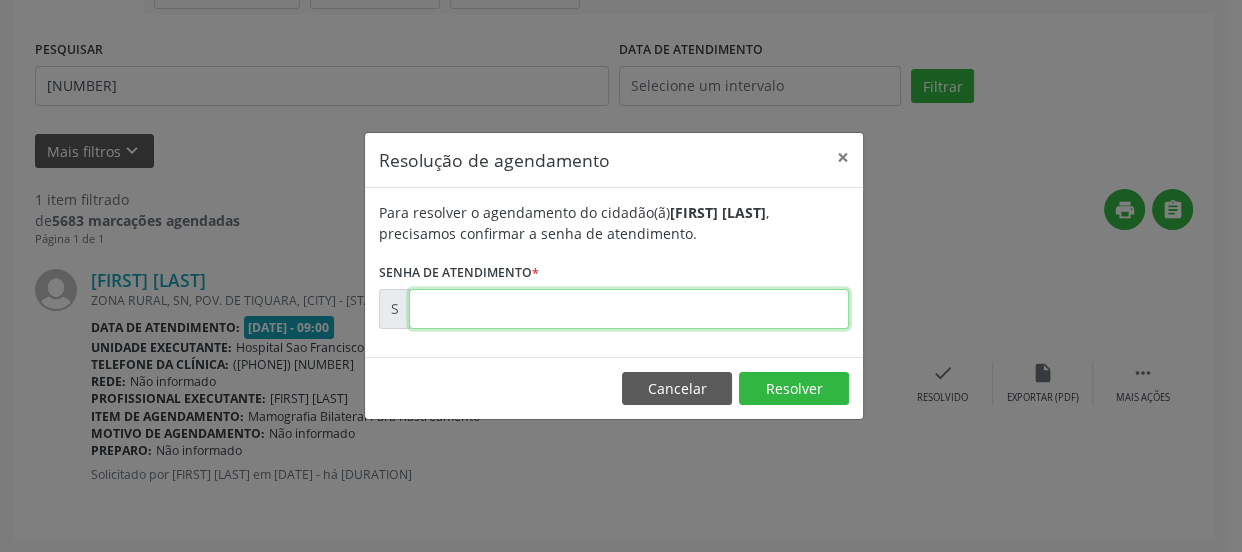 drag, startPoint x: 499, startPoint y: 289, endPoint x: 486, endPoint y: 318, distance: 31.780497 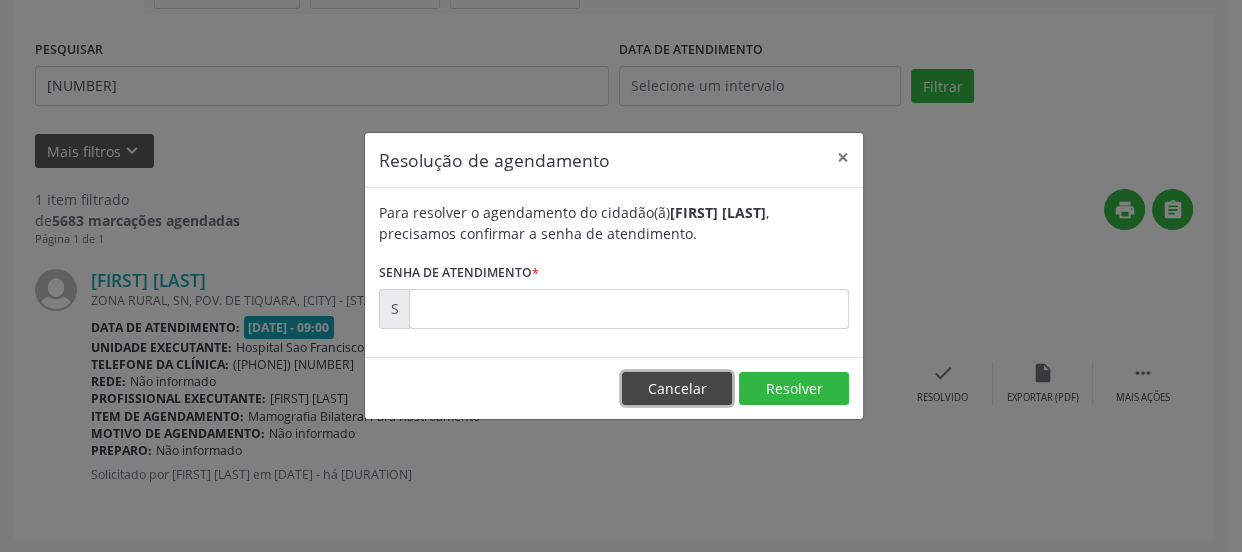click on "Cancelar" at bounding box center (677, 389) 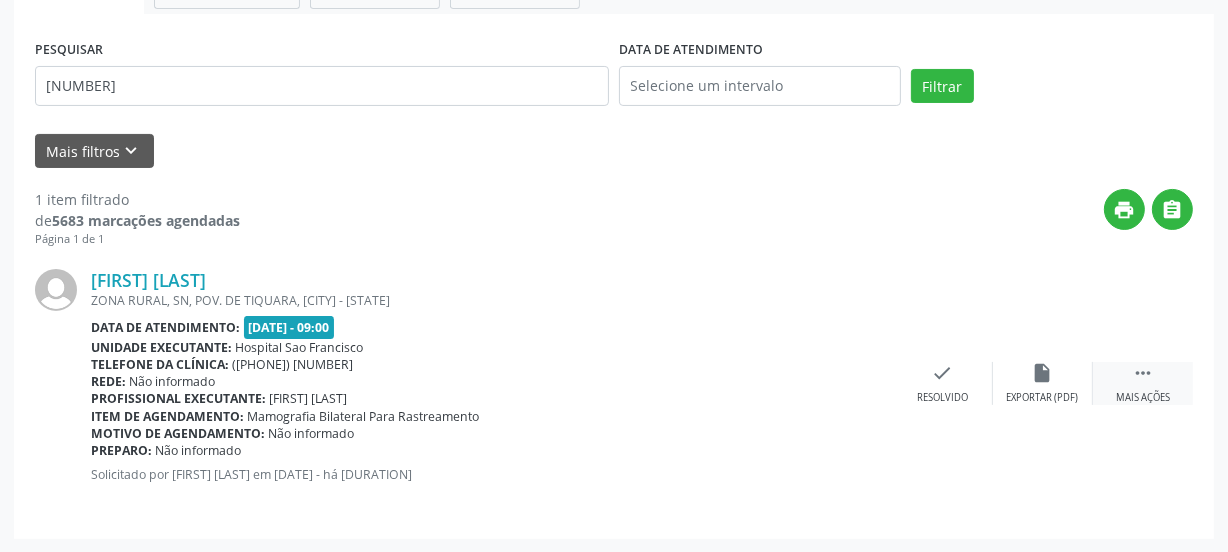 click on "Mais ações" at bounding box center [1143, 398] 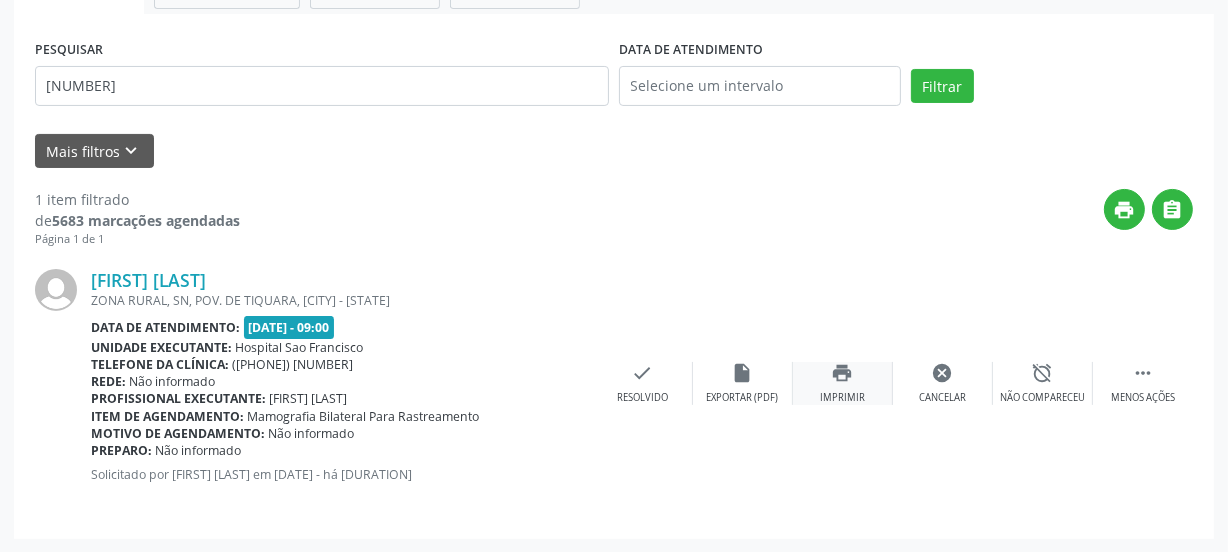 click on "print
Imprimir" at bounding box center [843, 383] 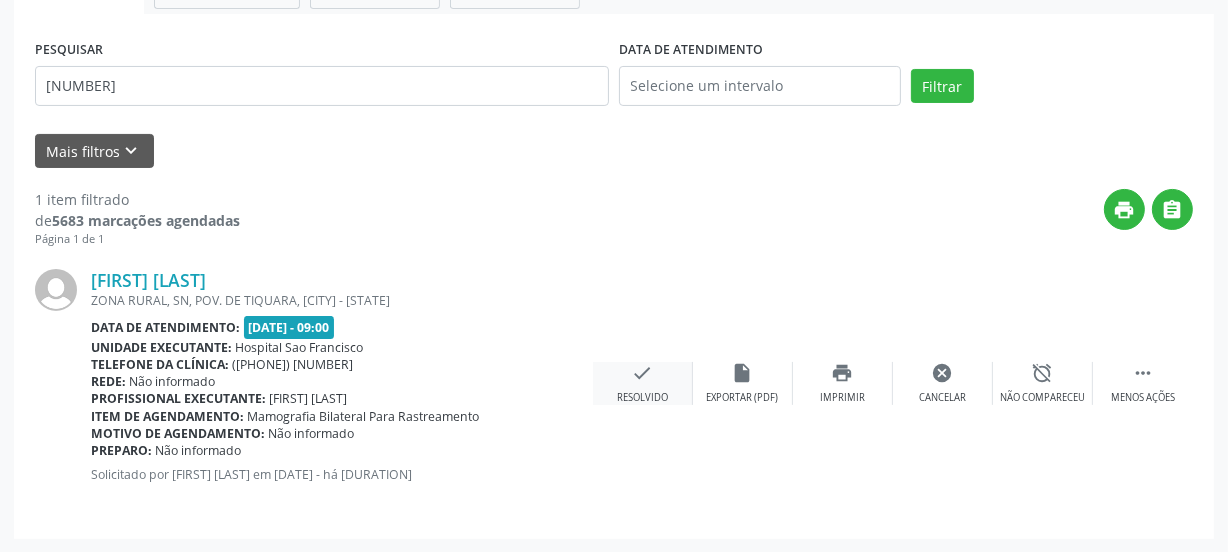 click on "check
Resolvido" at bounding box center [643, 383] 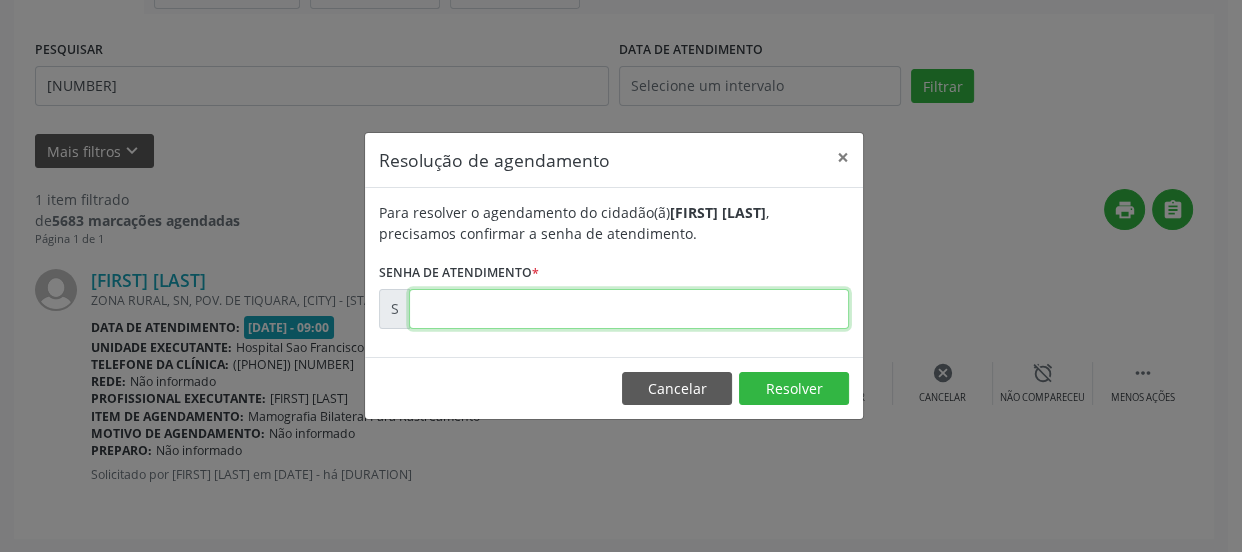 click at bounding box center (629, 309) 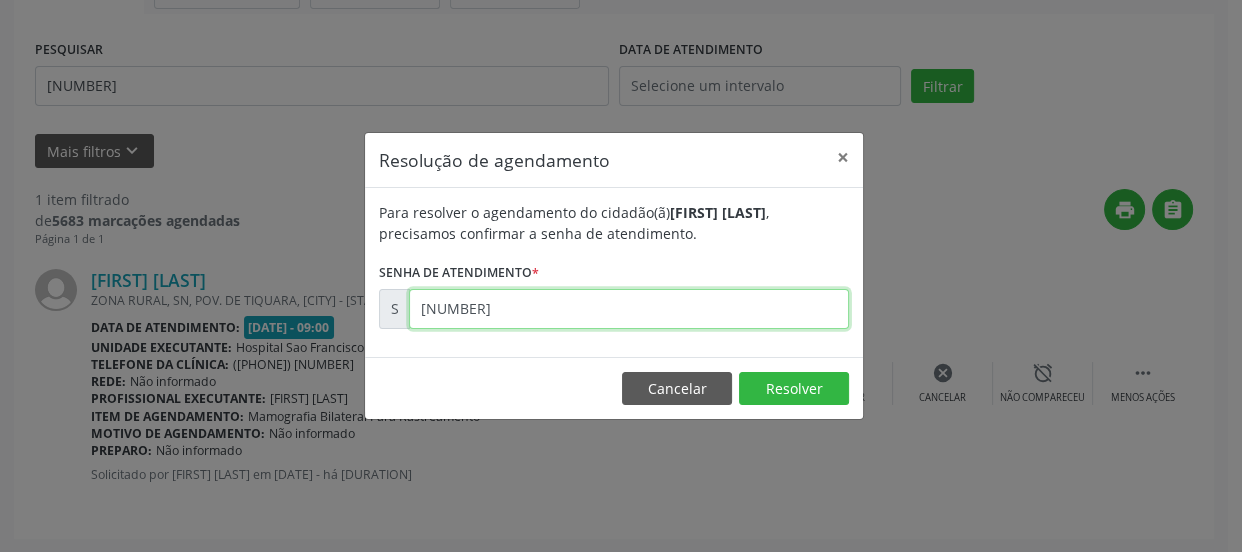 type on "[NUMBER]" 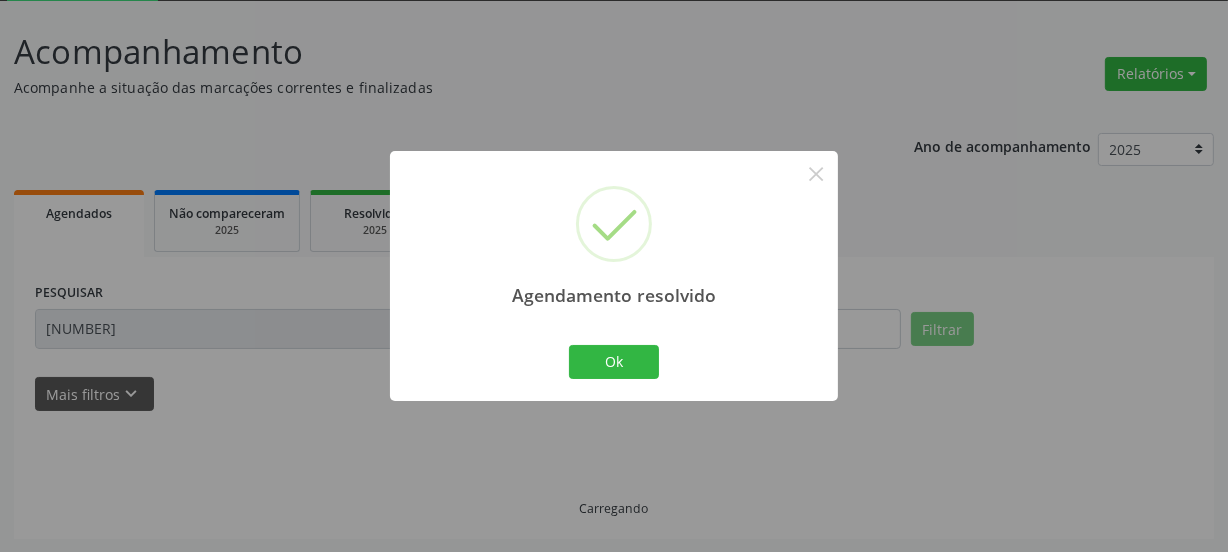scroll, scrollTop: 65, scrollLeft: 0, axis: vertical 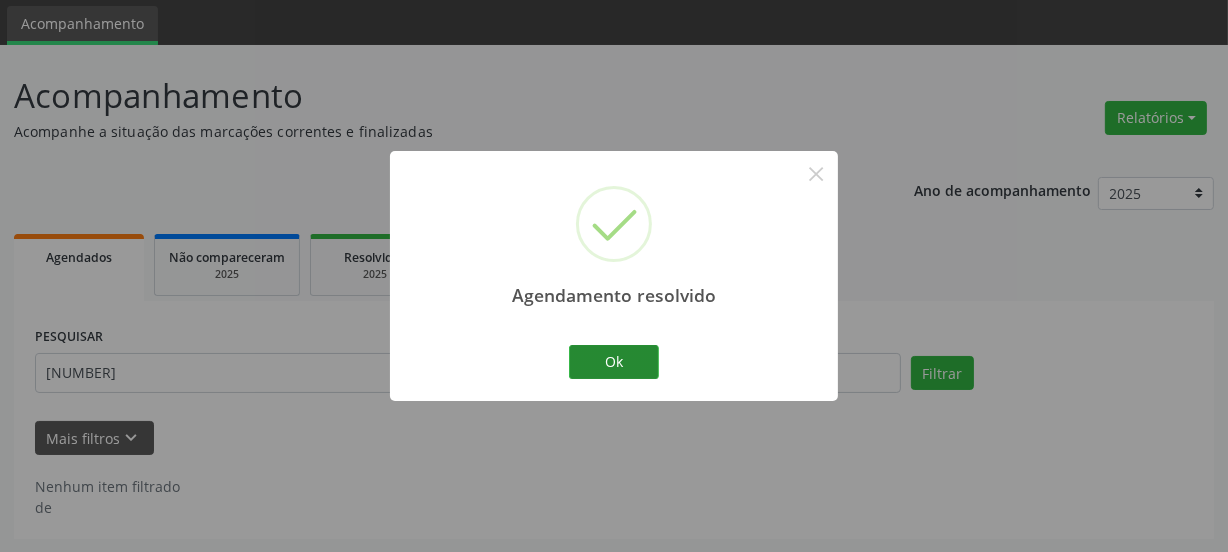 drag, startPoint x: 606, startPoint y: 335, endPoint x: 599, endPoint y: 363, distance: 28.86174 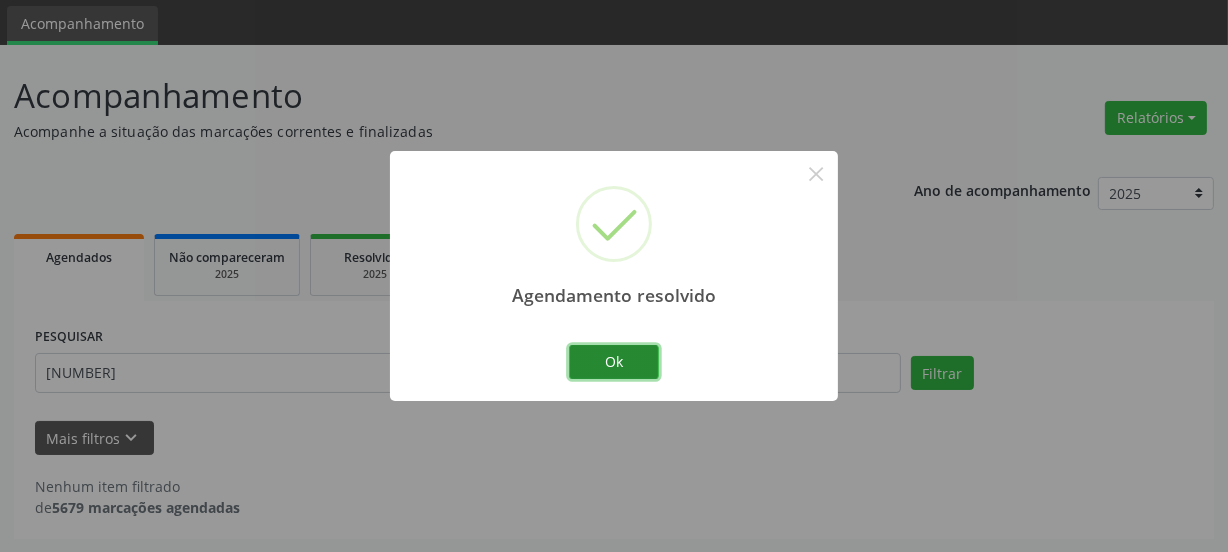 drag, startPoint x: 599, startPoint y: 365, endPoint x: 609, endPoint y: 360, distance: 11.18034 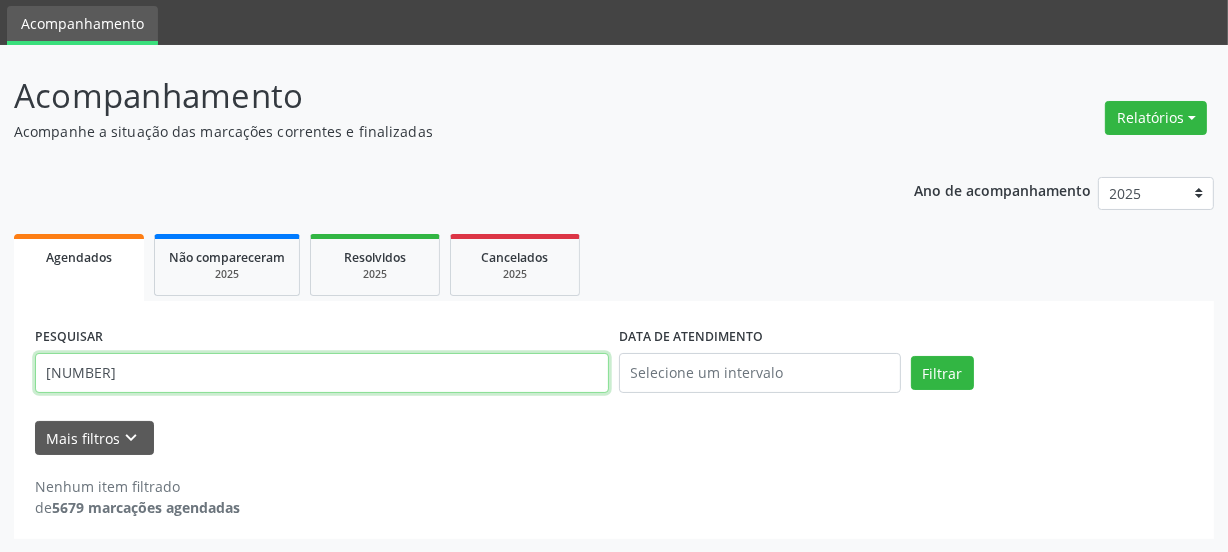 drag, startPoint x: 176, startPoint y: 380, endPoint x: 0, endPoint y: 387, distance: 176.13914 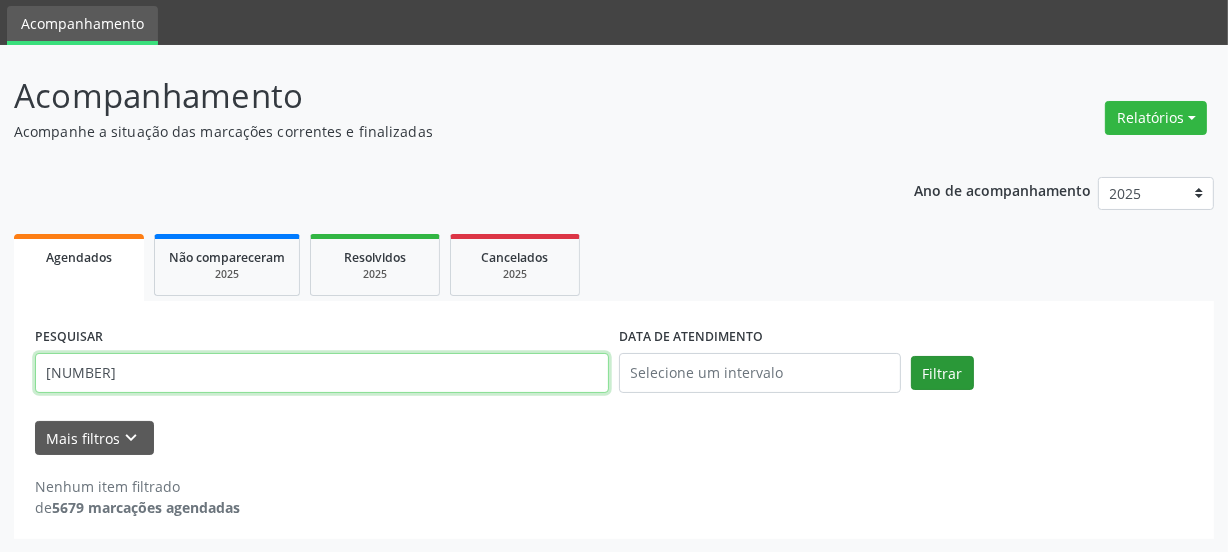 type on "[NUMBER]" 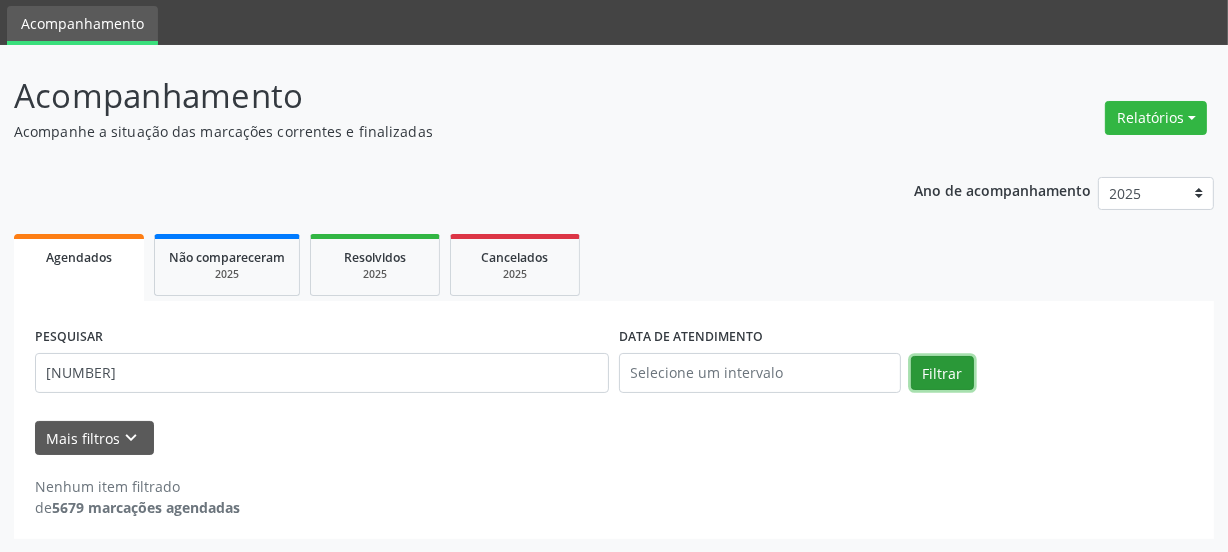click on "Filtrar" at bounding box center [942, 373] 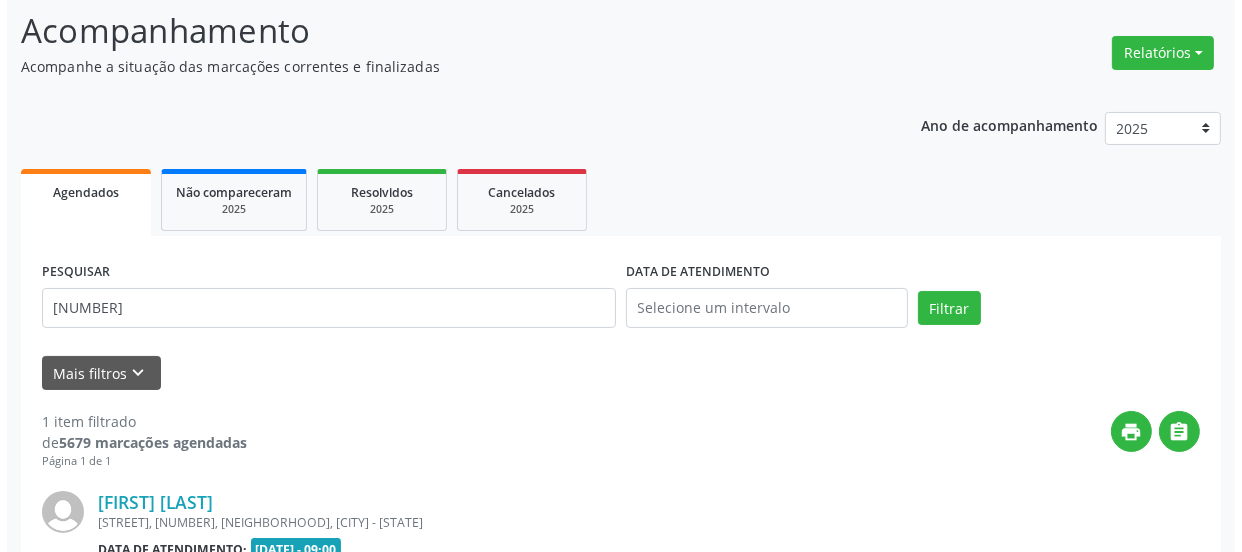 scroll, scrollTop: 370, scrollLeft: 0, axis: vertical 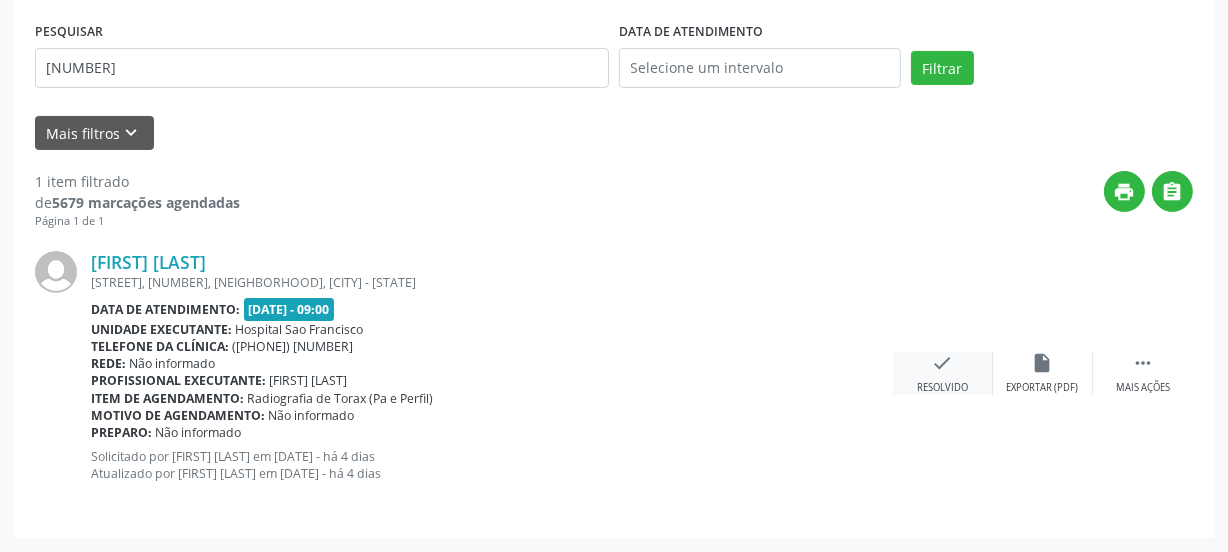 click on "check" at bounding box center [943, 363] 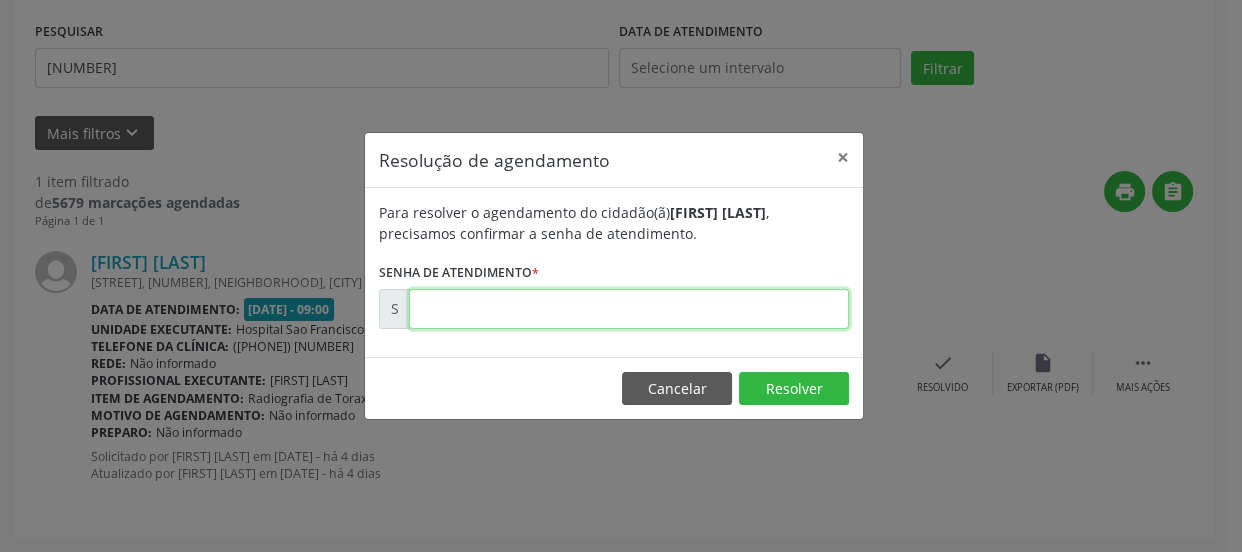click at bounding box center (629, 309) 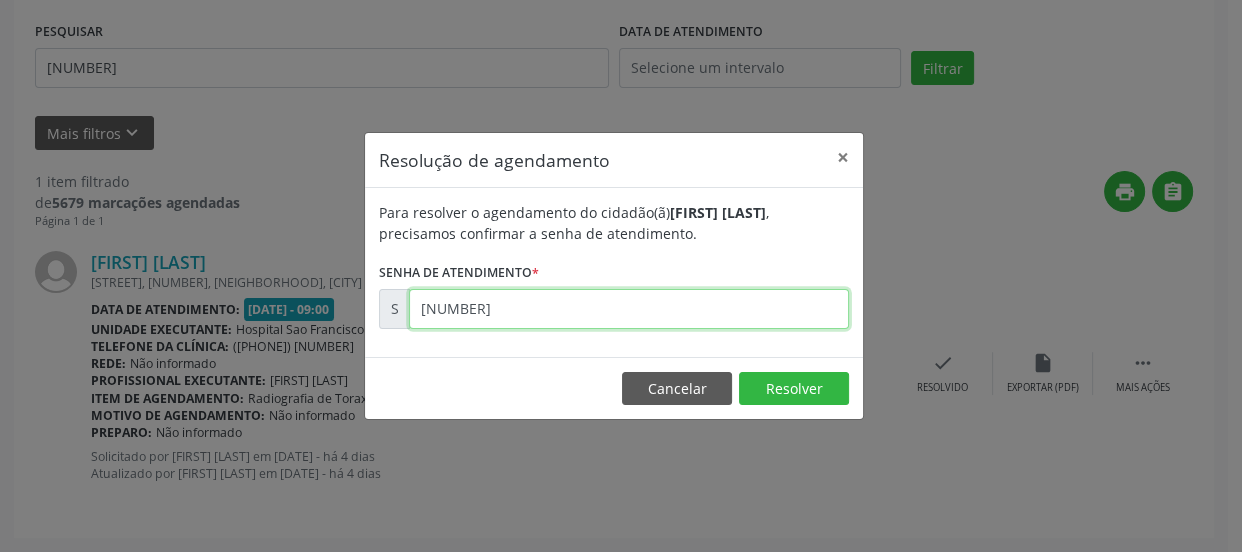 type on "[NUMBER]" 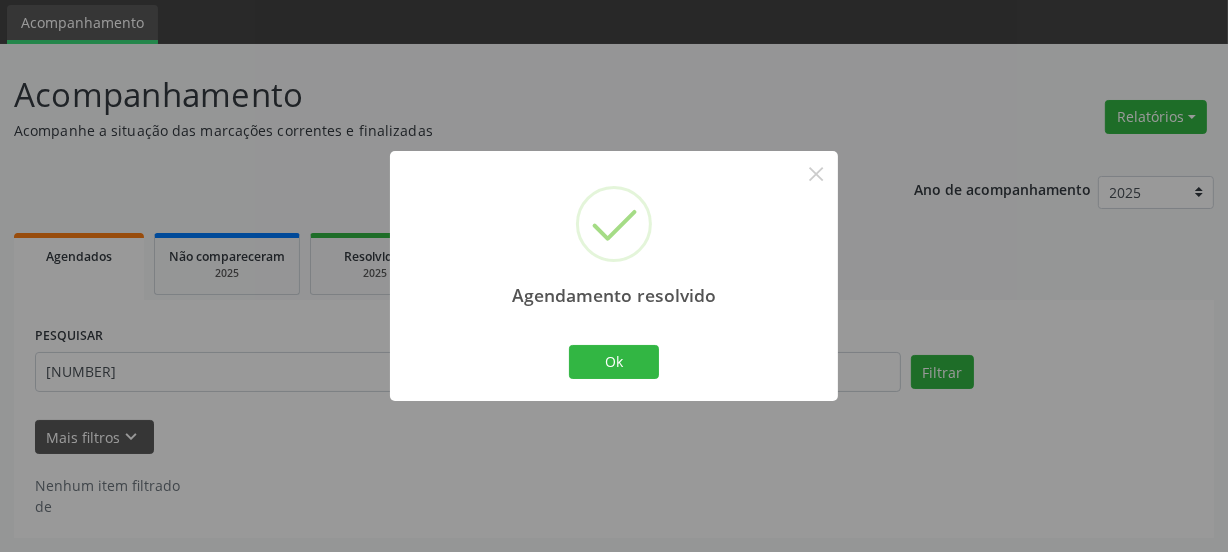 scroll, scrollTop: 65, scrollLeft: 0, axis: vertical 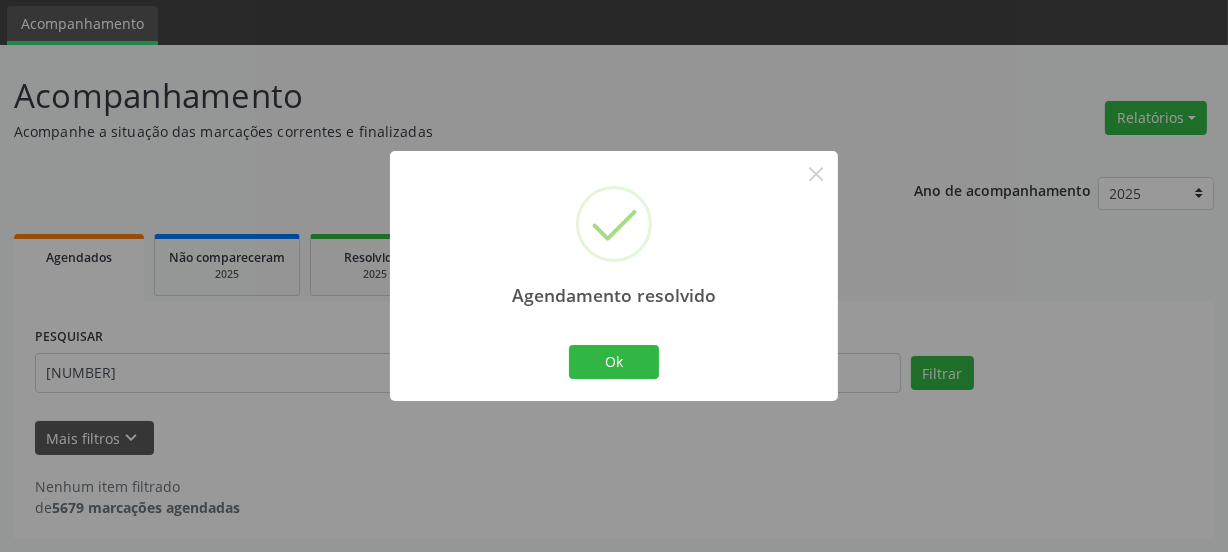 click on "Ok Cancel" at bounding box center (614, 362) 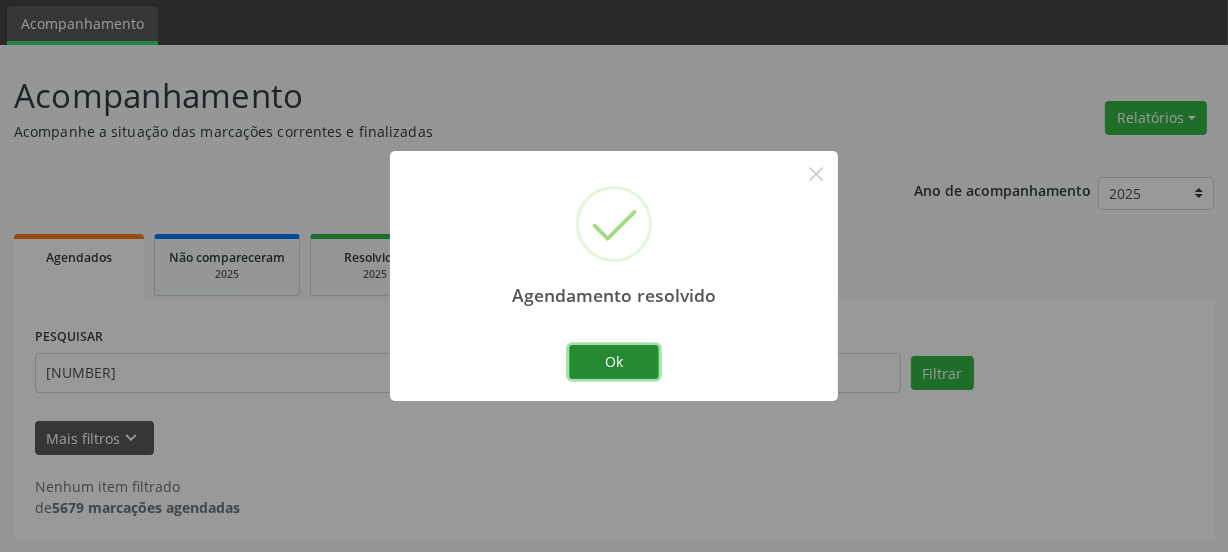 click on "Ok" at bounding box center [614, 362] 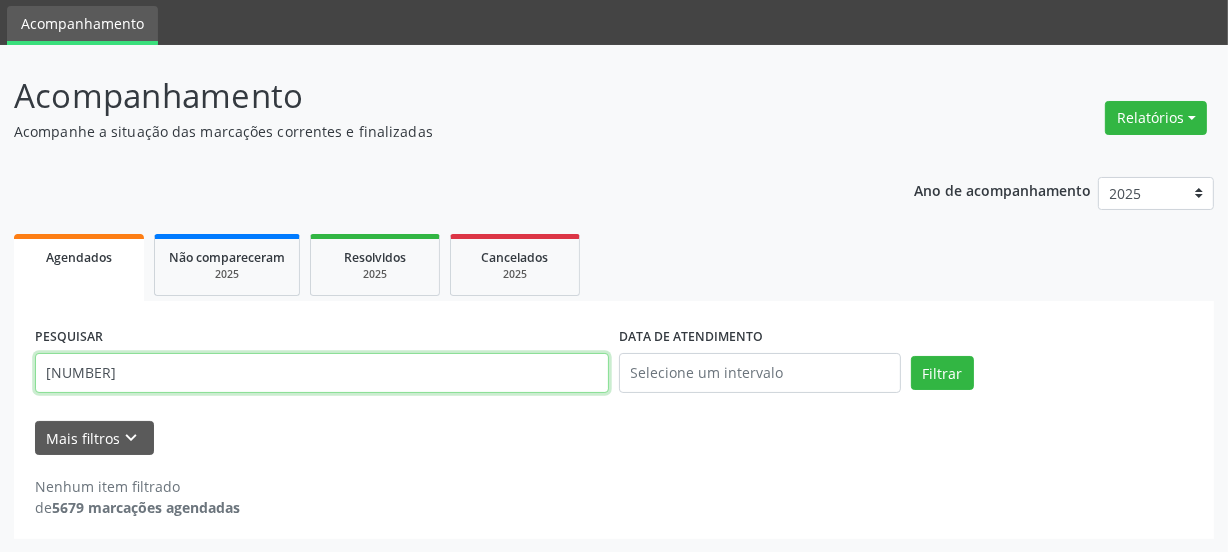 drag, startPoint x: 227, startPoint y: 364, endPoint x: 0, endPoint y: 379, distance: 227.49506 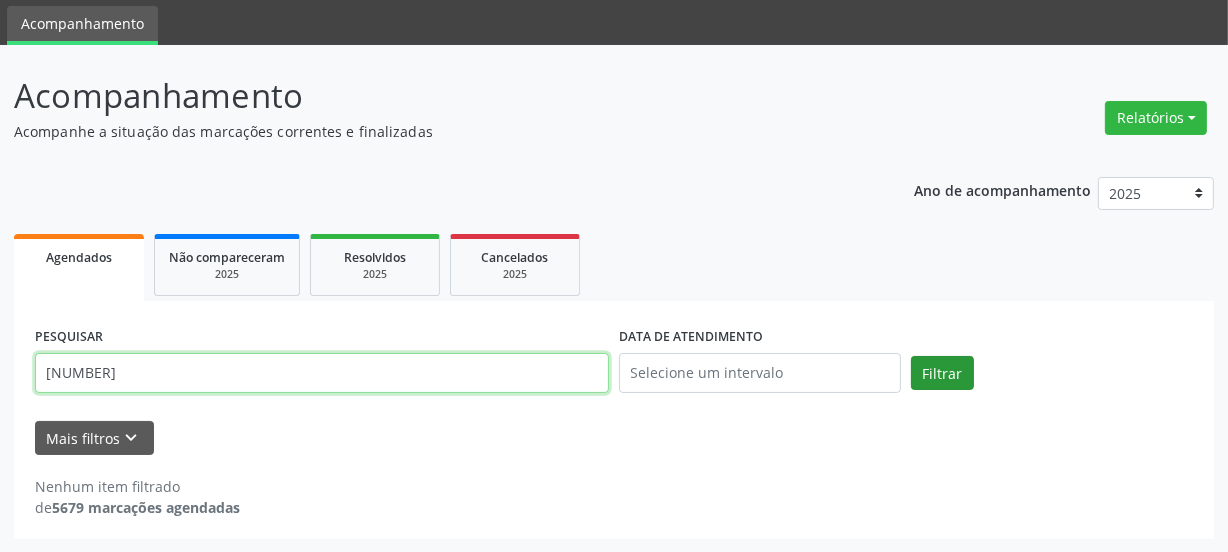 type on "[NUMBER]" 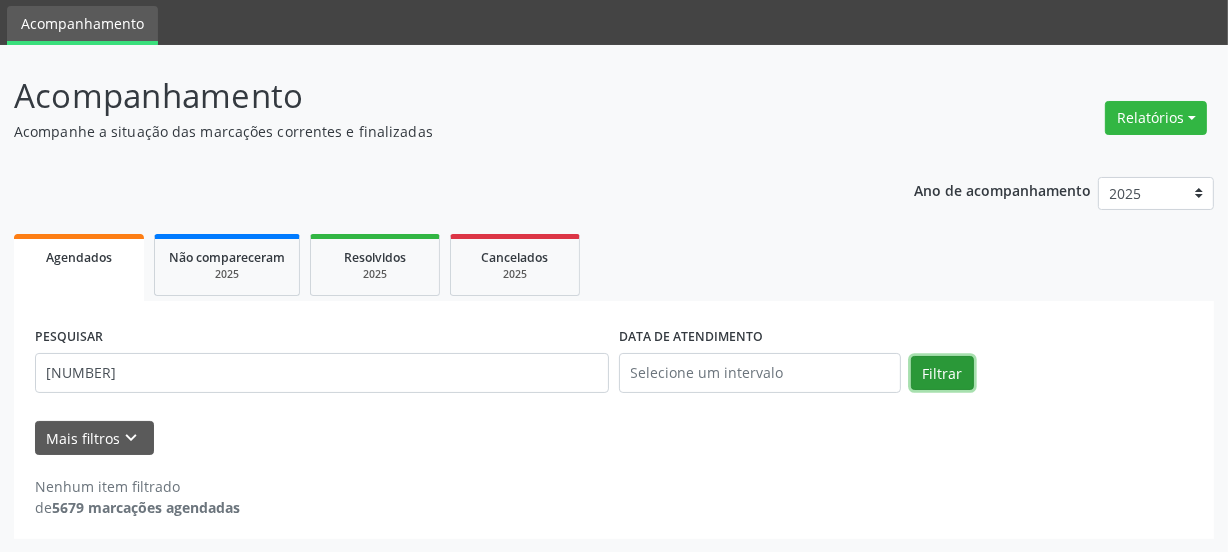 click on "Filtrar" at bounding box center (942, 373) 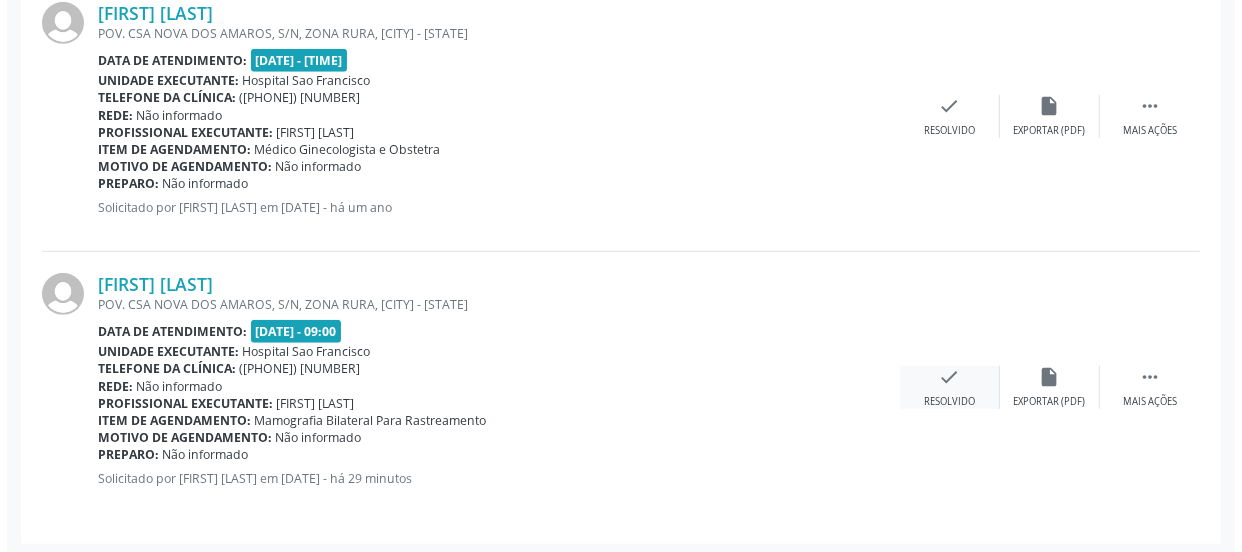 scroll, scrollTop: 1165, scrollLeft: 0, axis: vertical 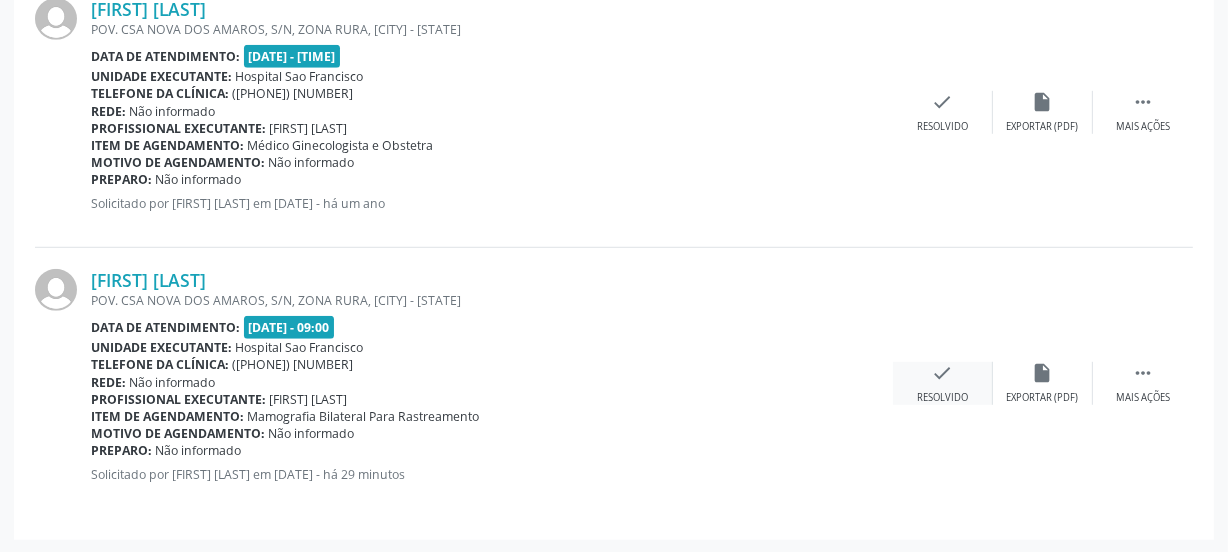 click on "check" at bounding box center (943, 373) 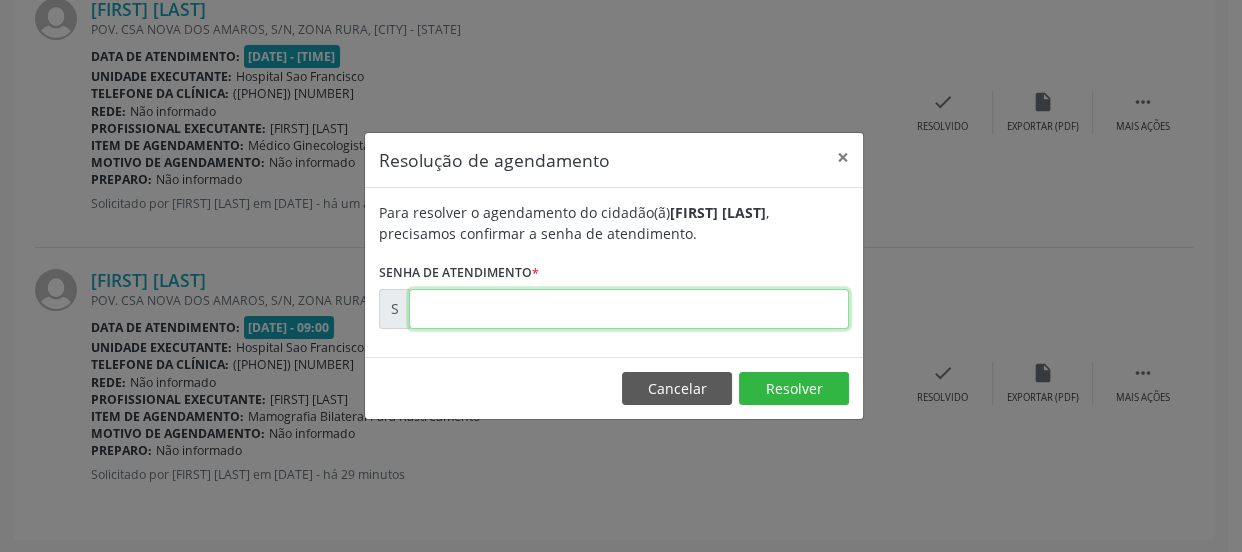 click at bounding box center [629, 309] 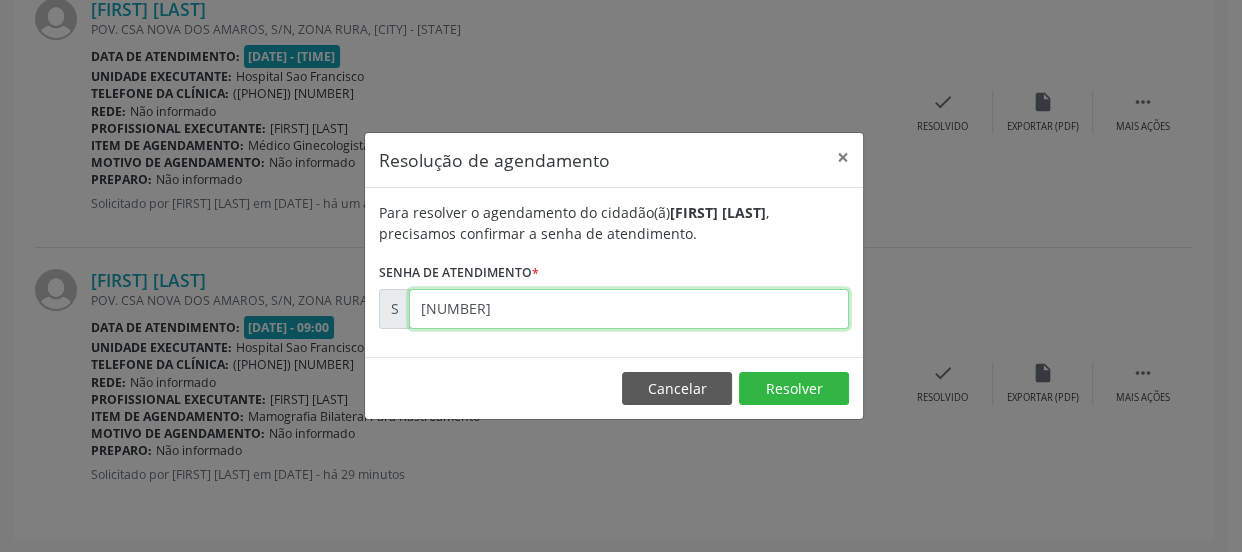 type on "[NUMBER]" 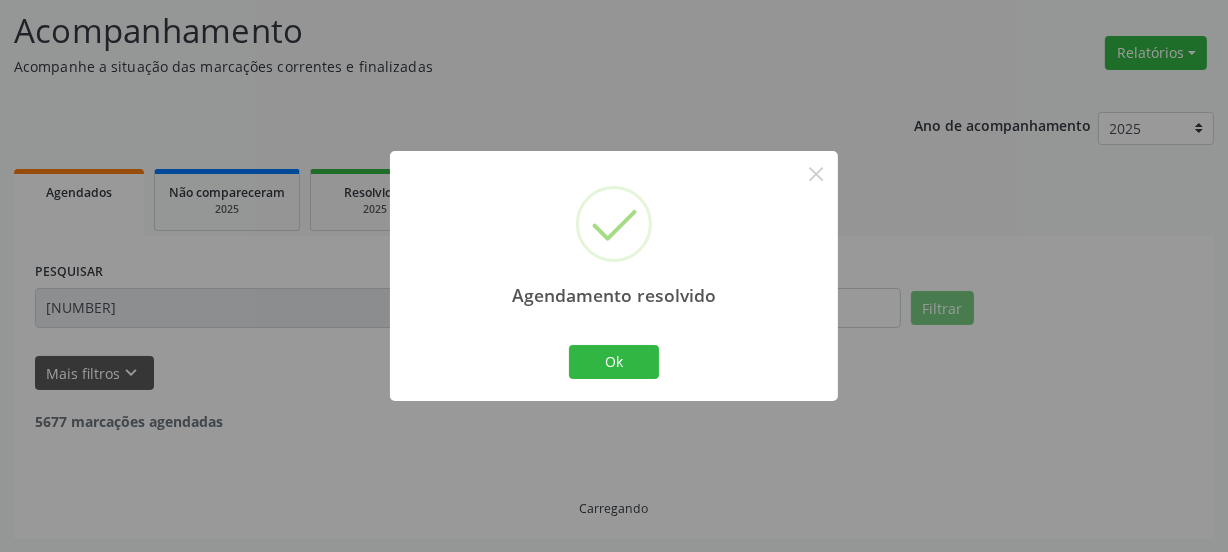 scroll, scrollTop: 894, scrollLeft: 0, axis: vertical 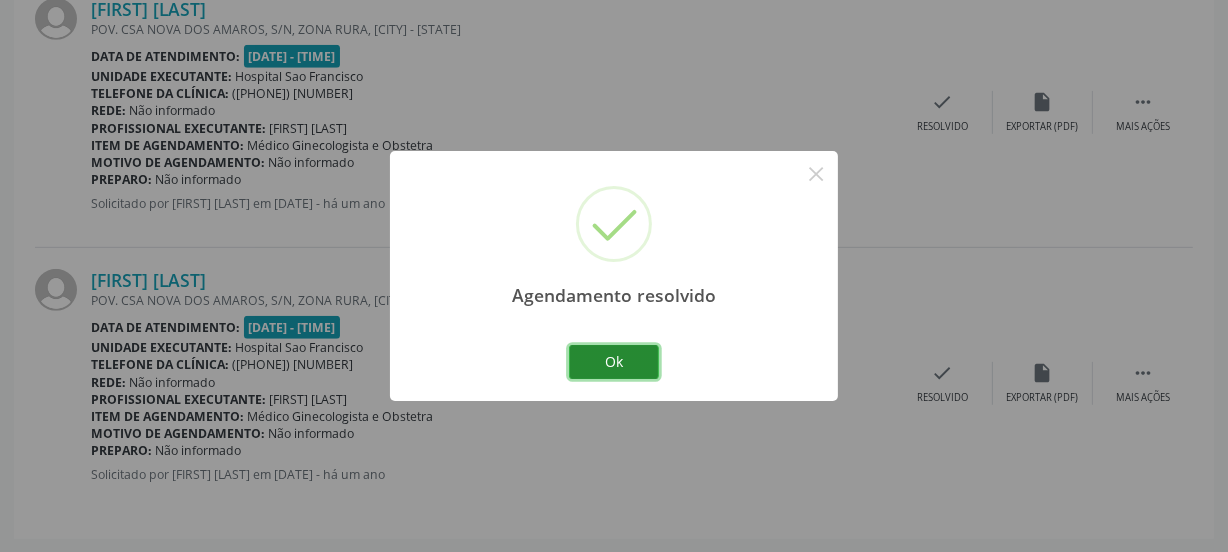 click on "Ok" at bounding box center [614, 362] 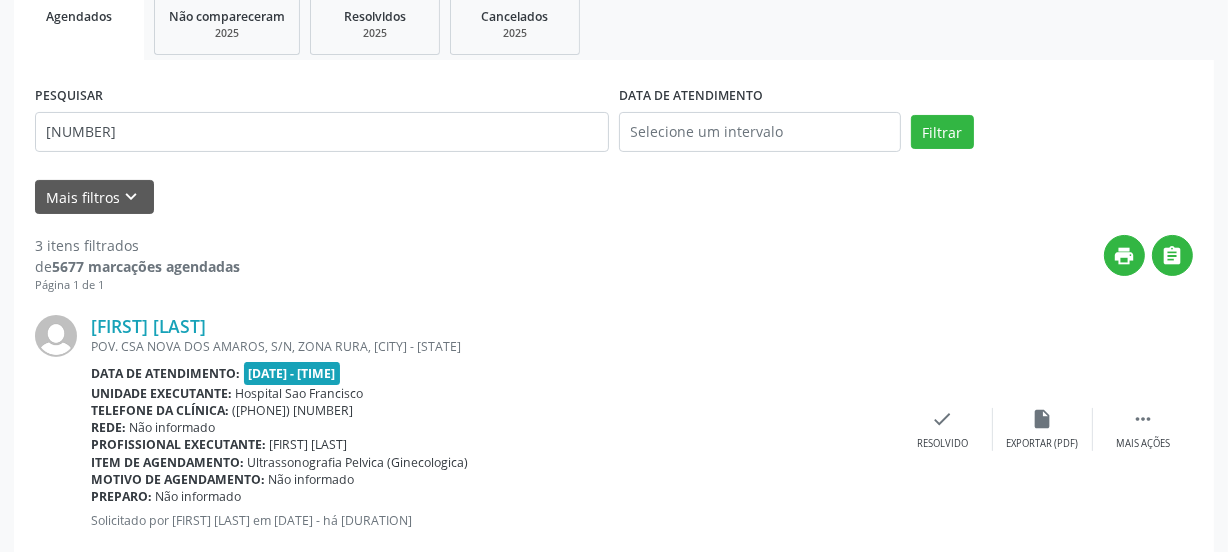 scroll, scrollTop: 167, scrollLeft: 0, axis: vertical 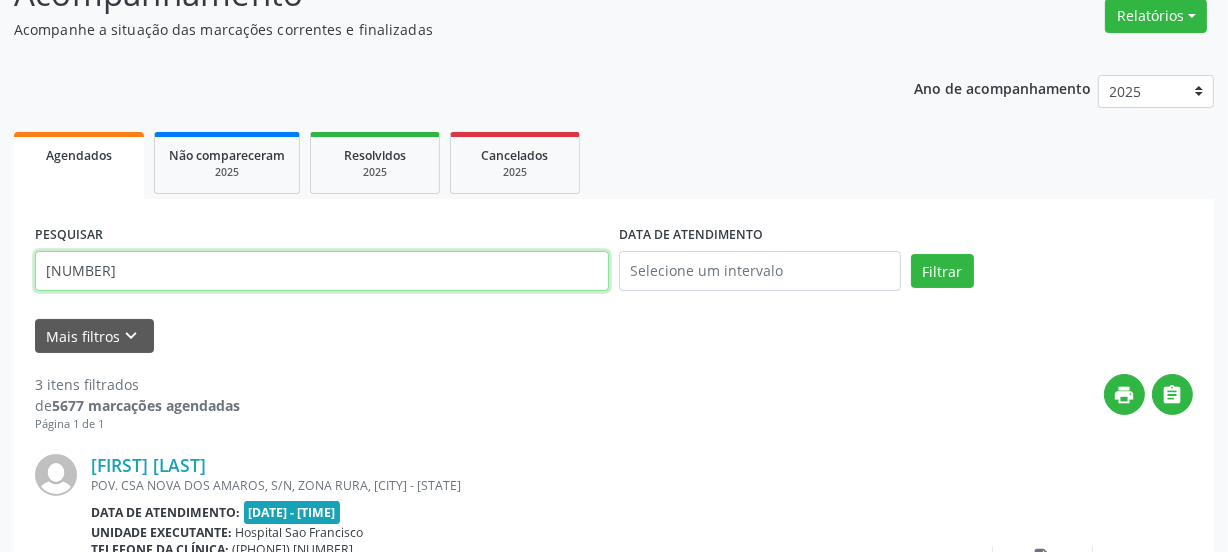 drag, startPoint x: 260, startPoint y: 267, endPoint x: 0, endPoint y: 346, distance: 271.737 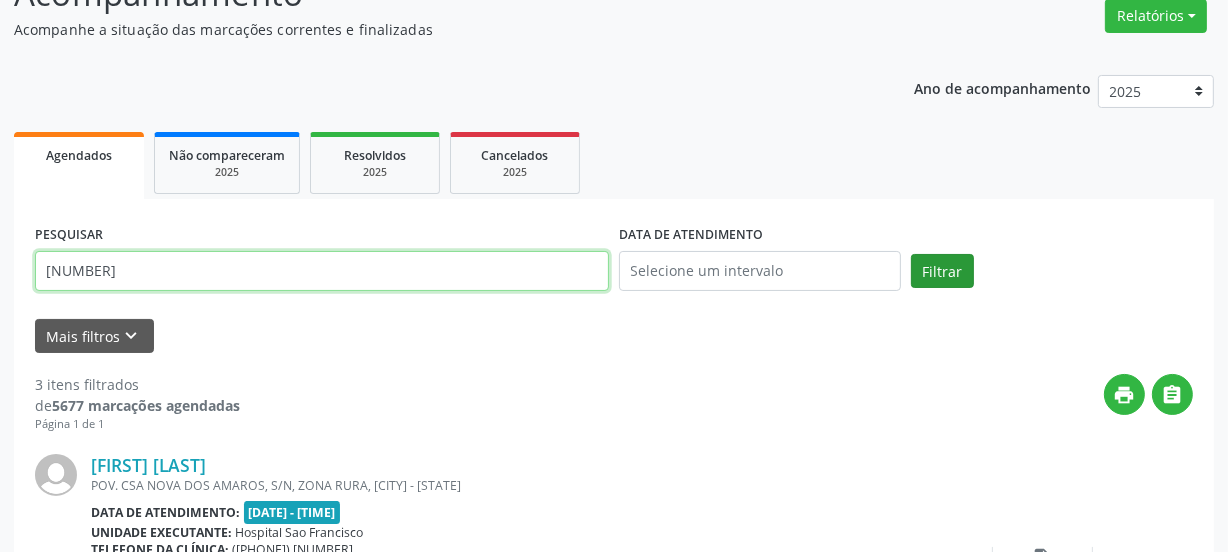 type on "[NUMBER]" 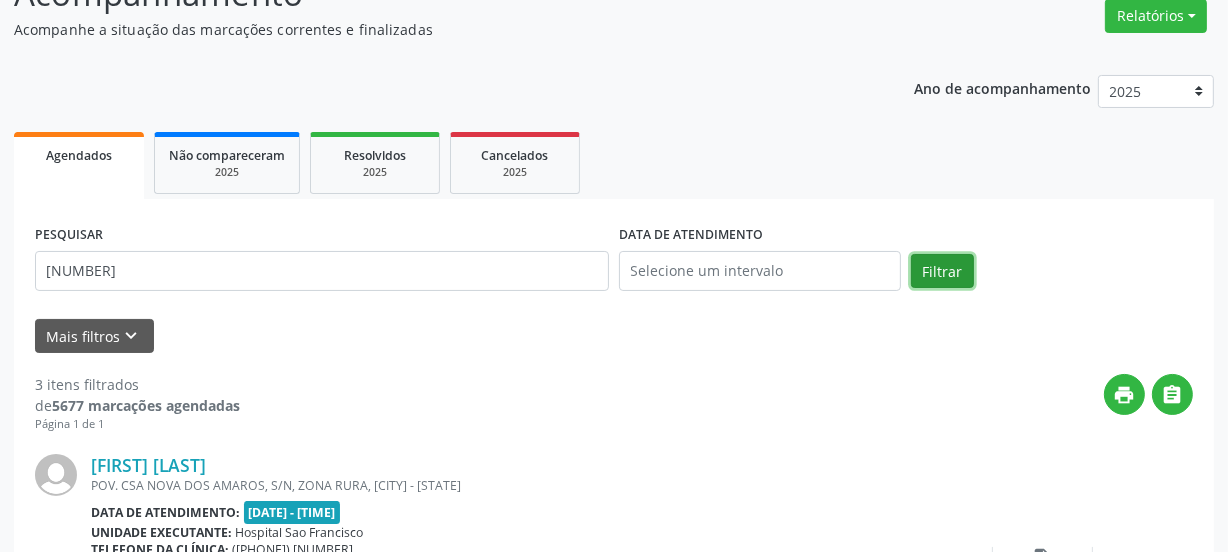 click on "Filtrar" at bounding box center (942, 271) 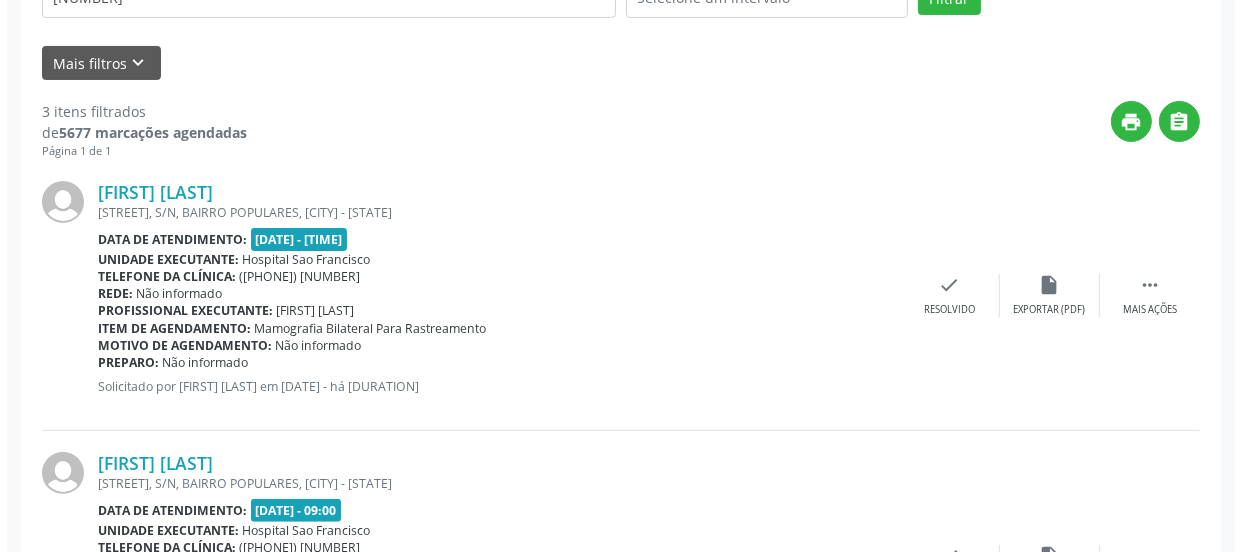 scroll, scrollTop: 894, scrollLeft: 0, axis: vertical 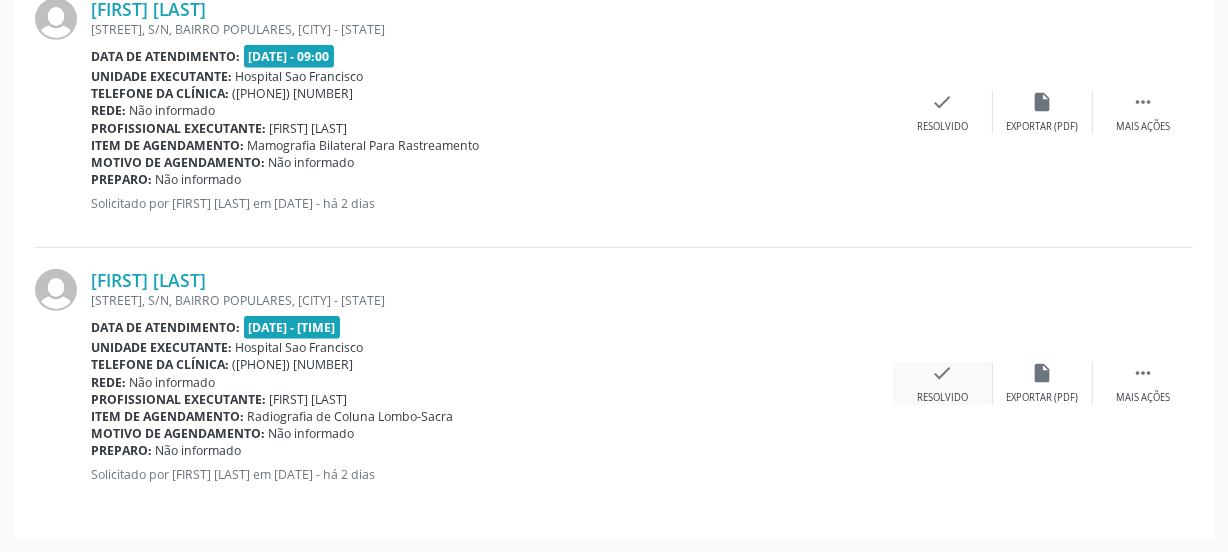 click on "Resolvido" at bounding box center (942, 398) 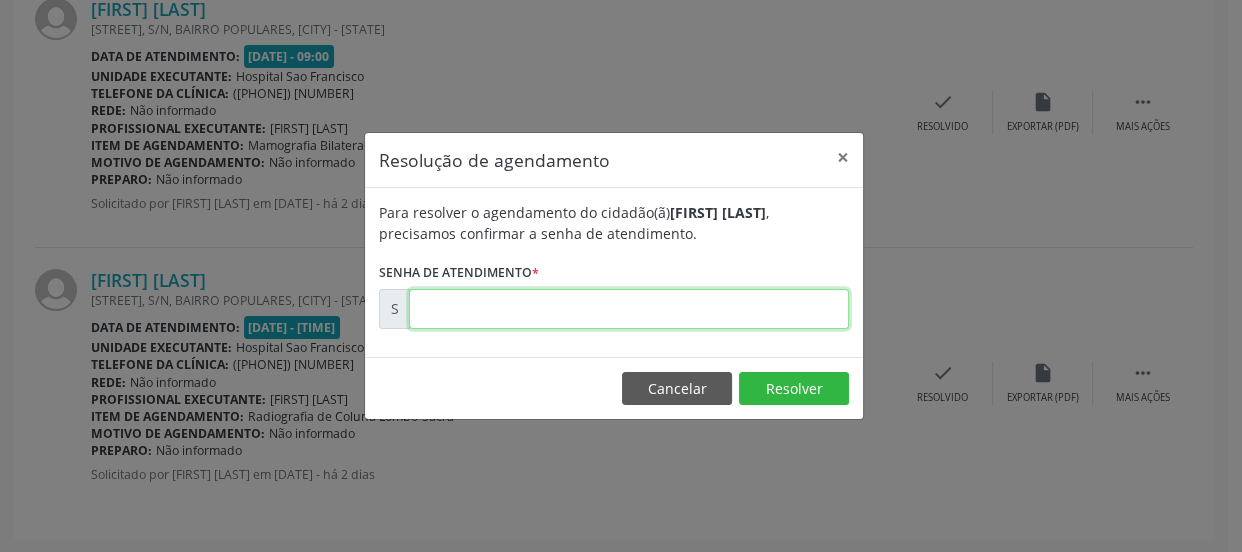 click at bounding box center [629, 309] 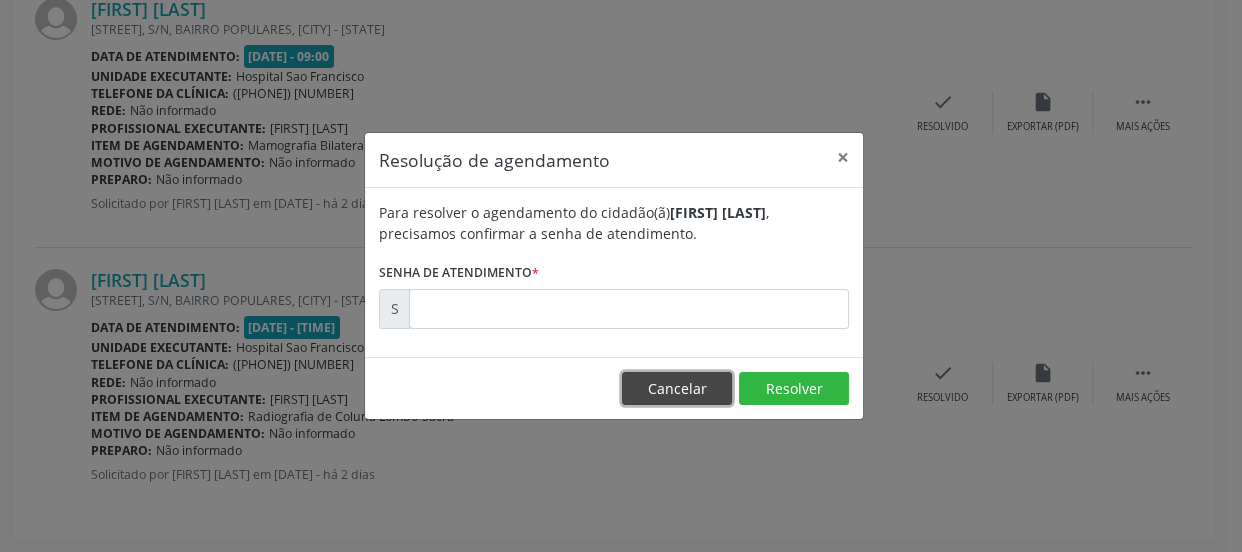 drag, startPoint x: 707, startPoint y: 394, endPoint x: 691, endPoint y: 364, distance: 34 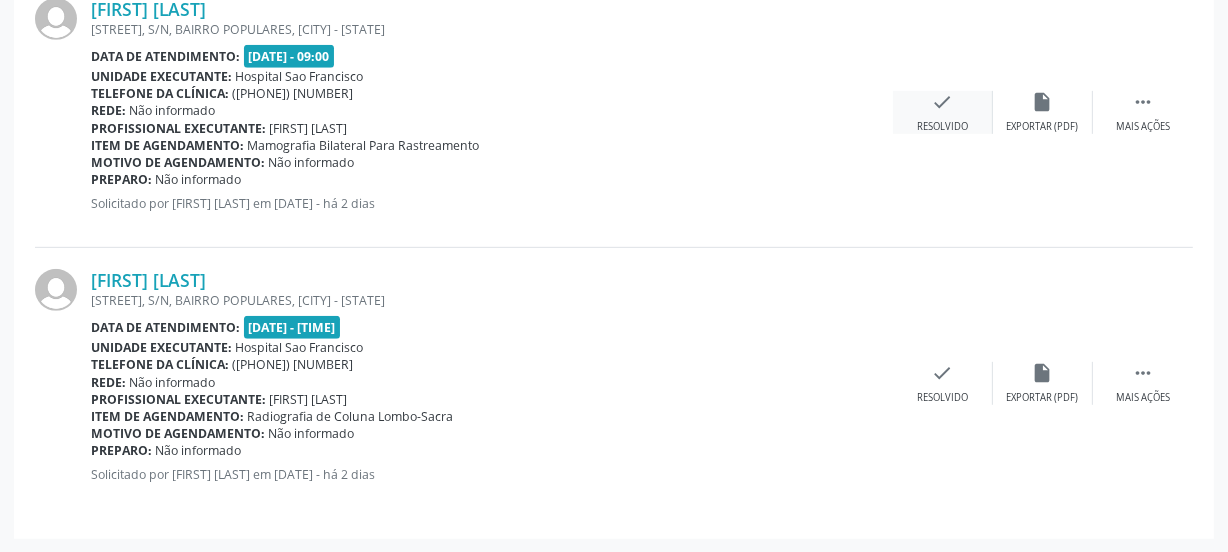 click on "check
Resolvido" at bounding box center (943, 112) 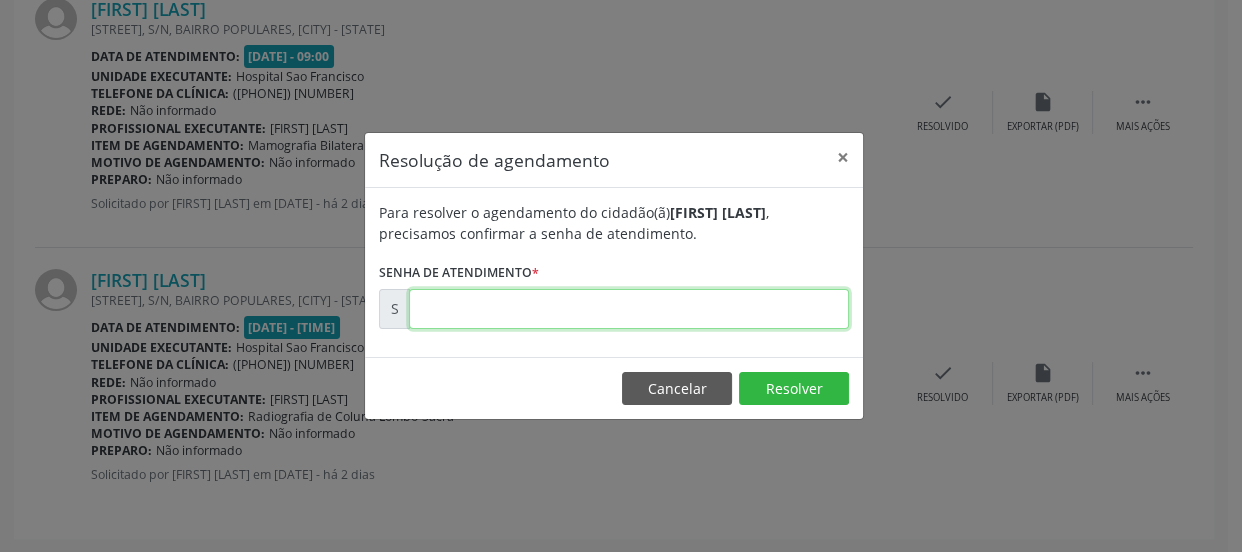 drag, startPoint x: 597, startPoint y: 308, endPoint x: 590, endPoint y: 298, distance: 12.206555 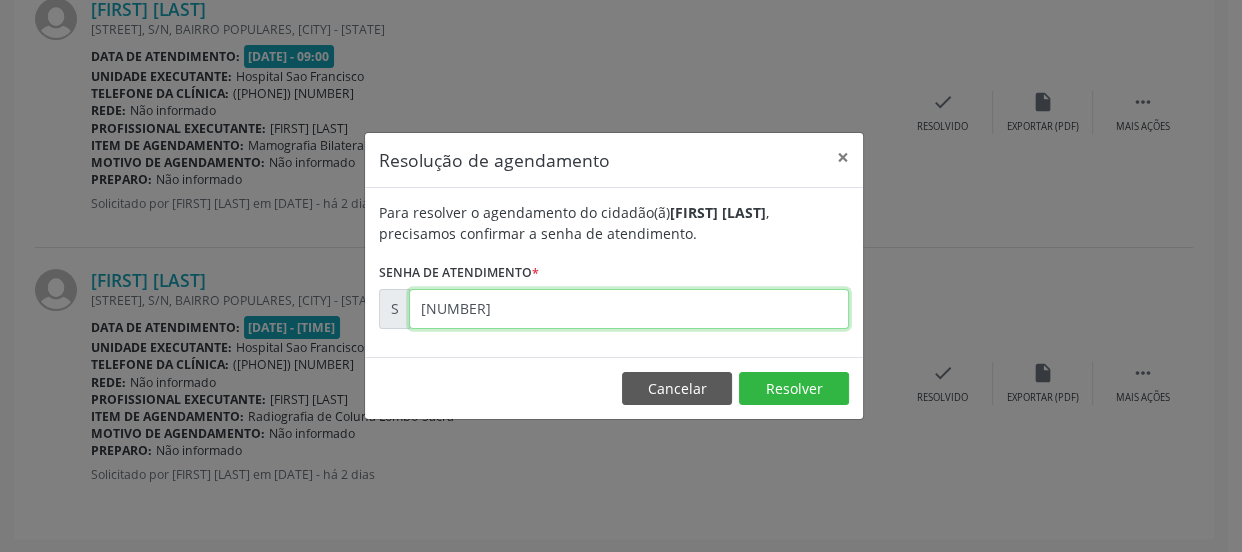type on "[NUMBER]" 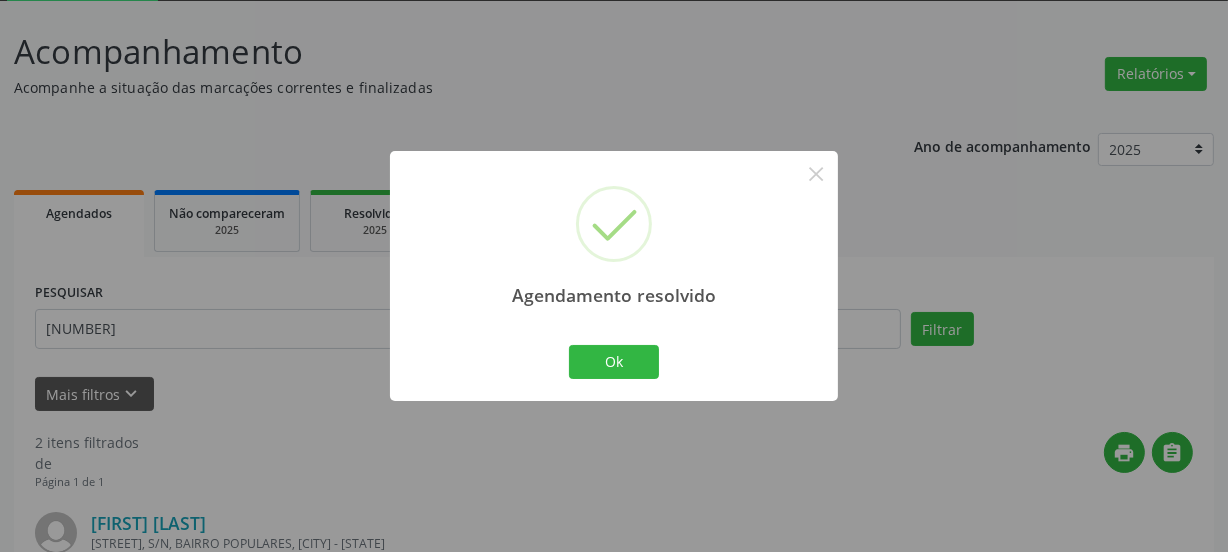 scroll, scrollTop: 623, scrollLeft: 0, axis: vertical 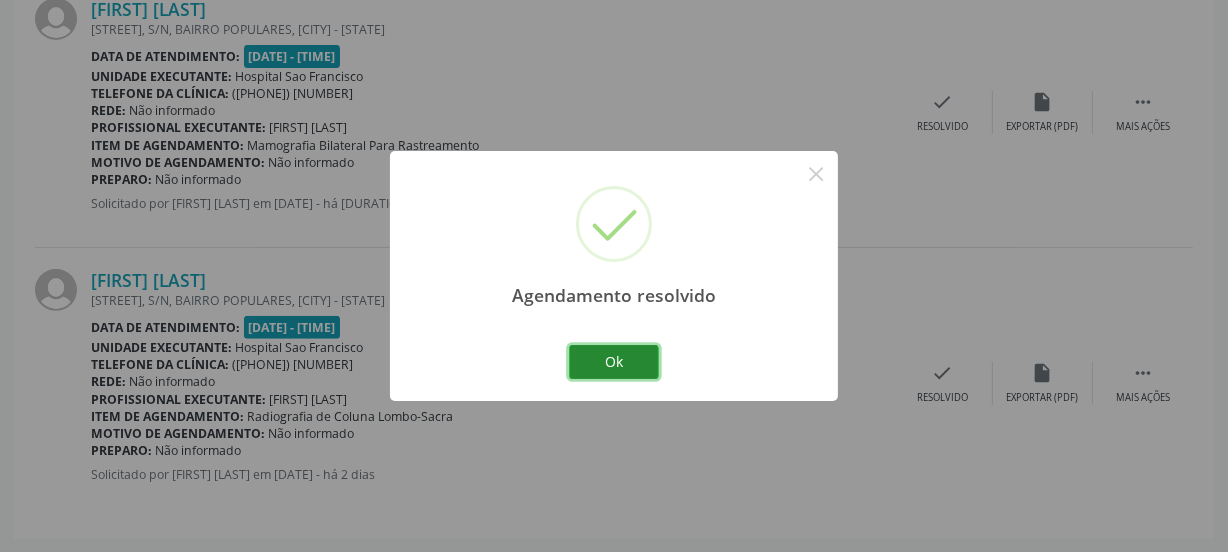 click on "Ok" at bounding box center [614, 362] 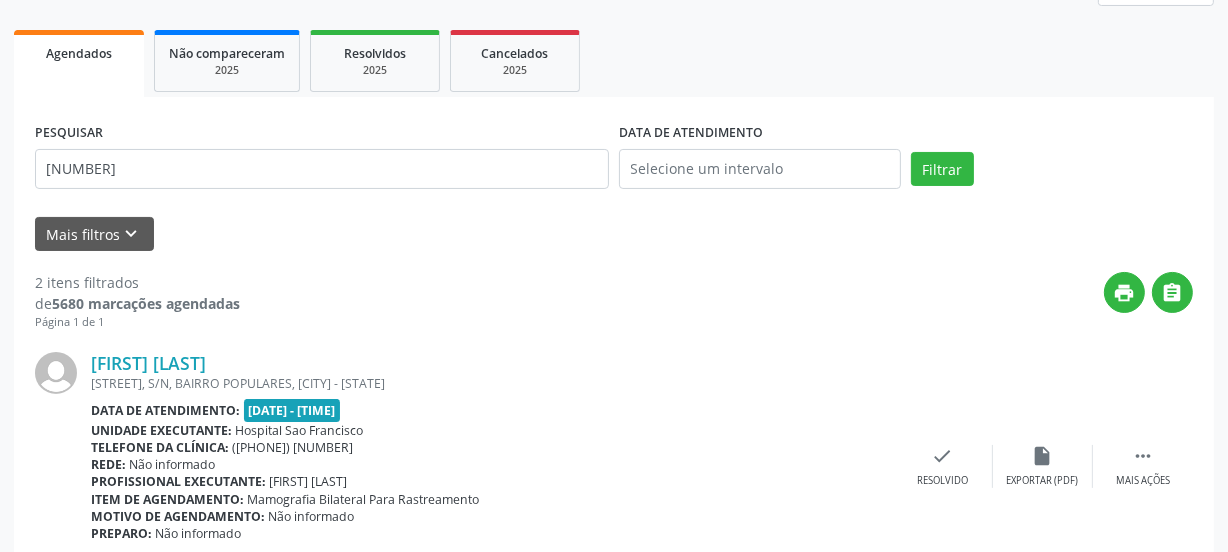 scroll, scrollTop: 0, scrollLeft: 0, axis: both 